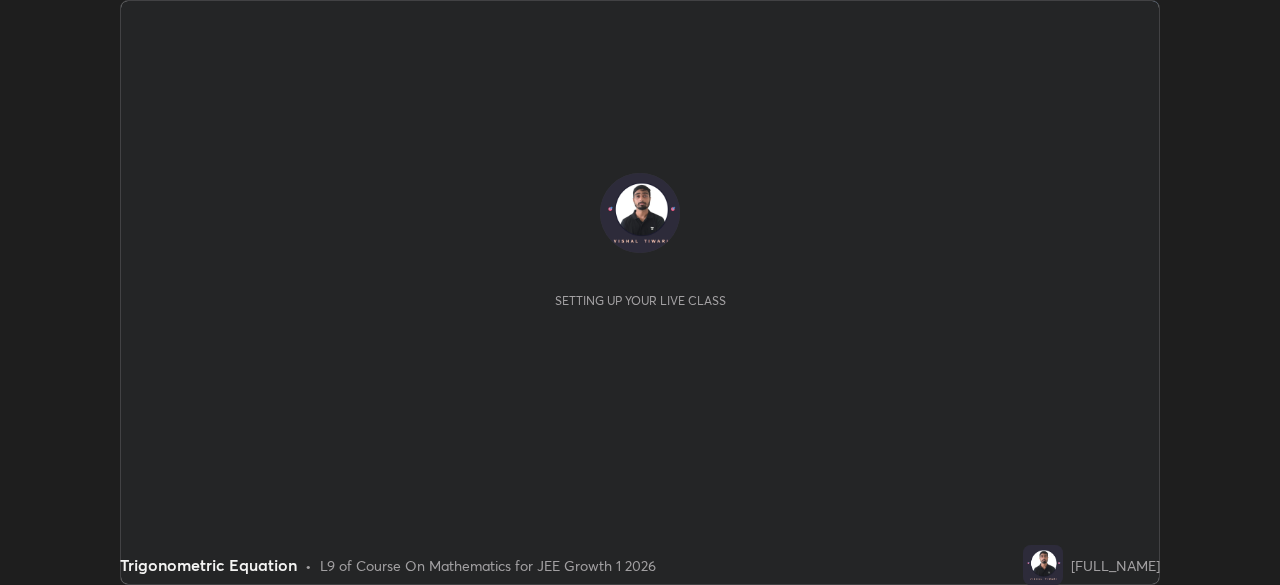 scroll, scrollTop: 0, scrollLeft: 0, axis: both 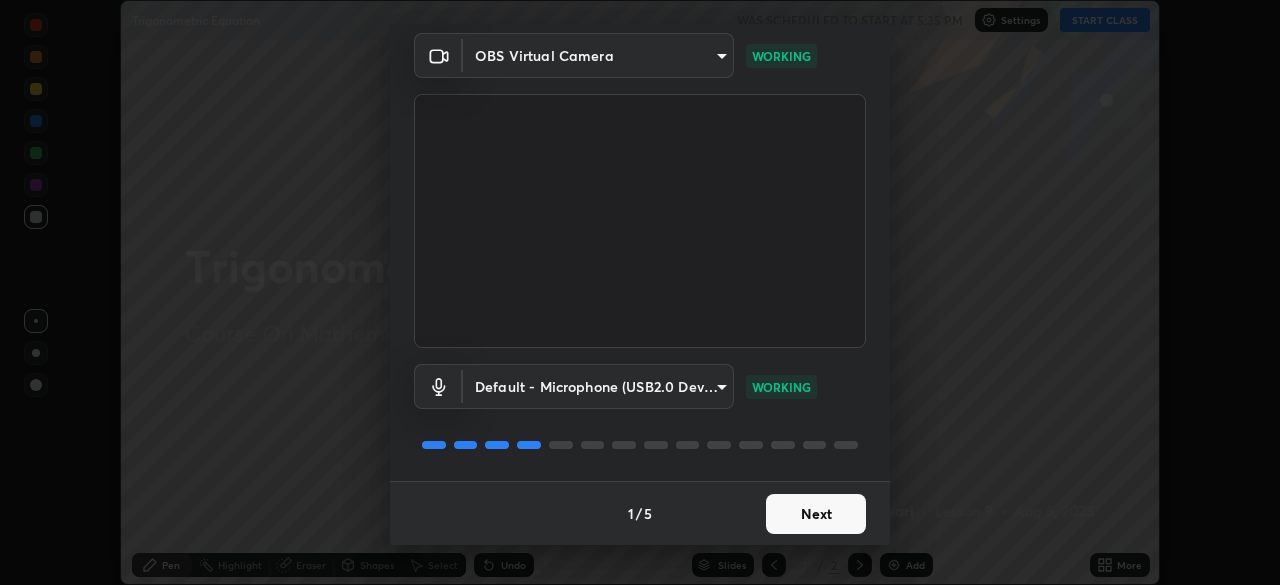 click on "Next" at bounding box center [816, 514] 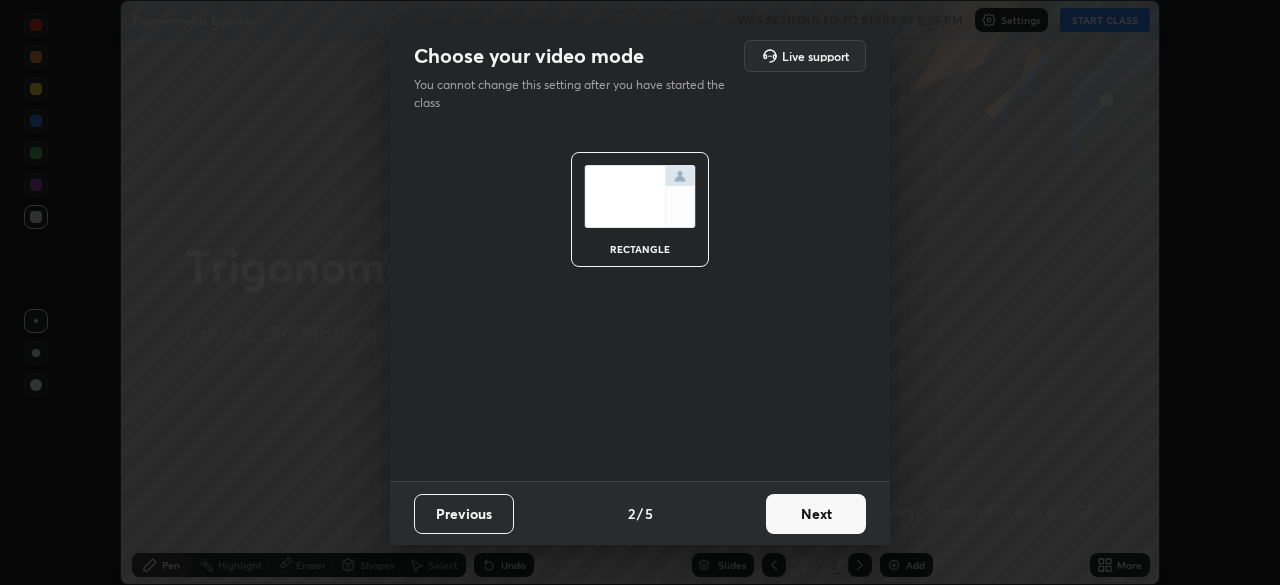 scroll, scrollTop: 0, scrollLeft: 0, axis: both 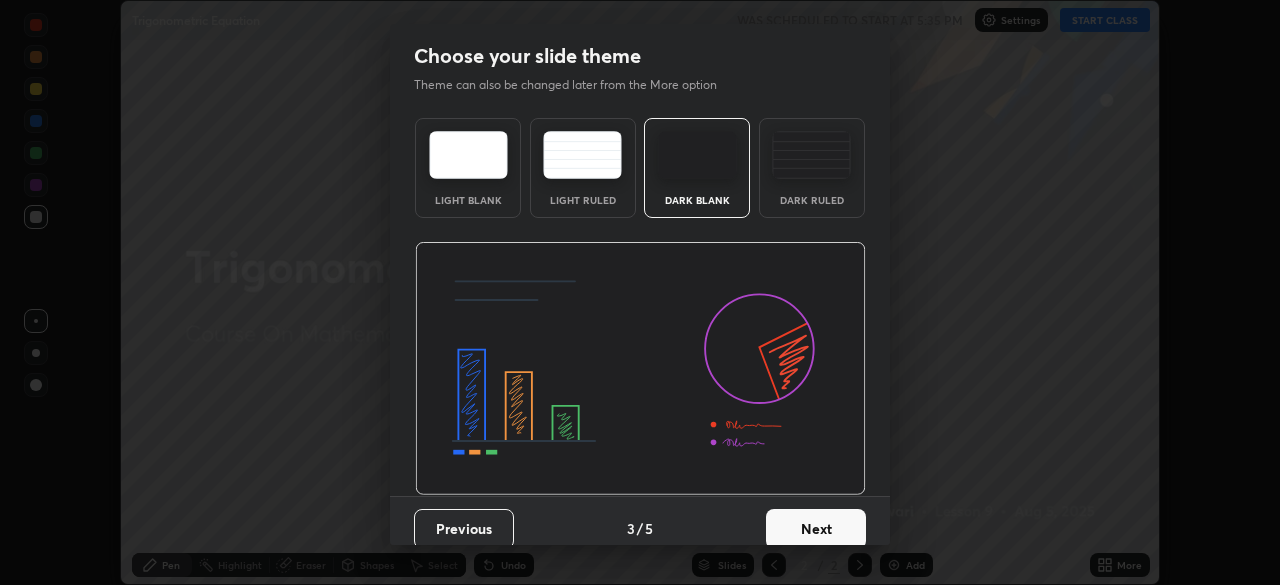 click on "Next" at bounding box center (816, 529) 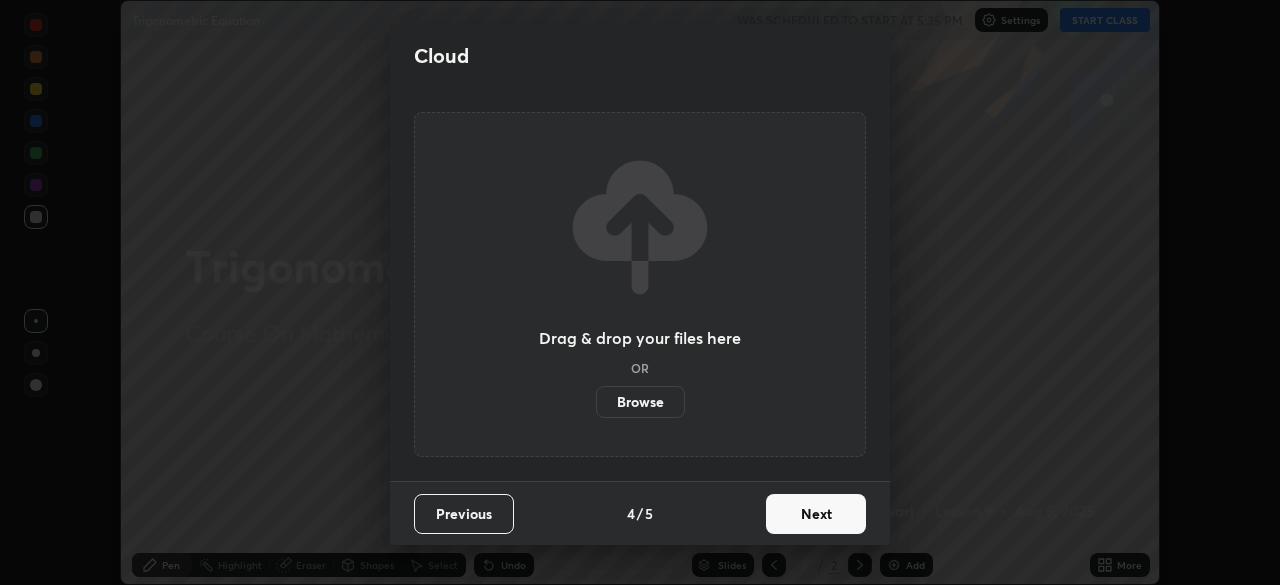 click on "Next" at bounding box center [816, 514] 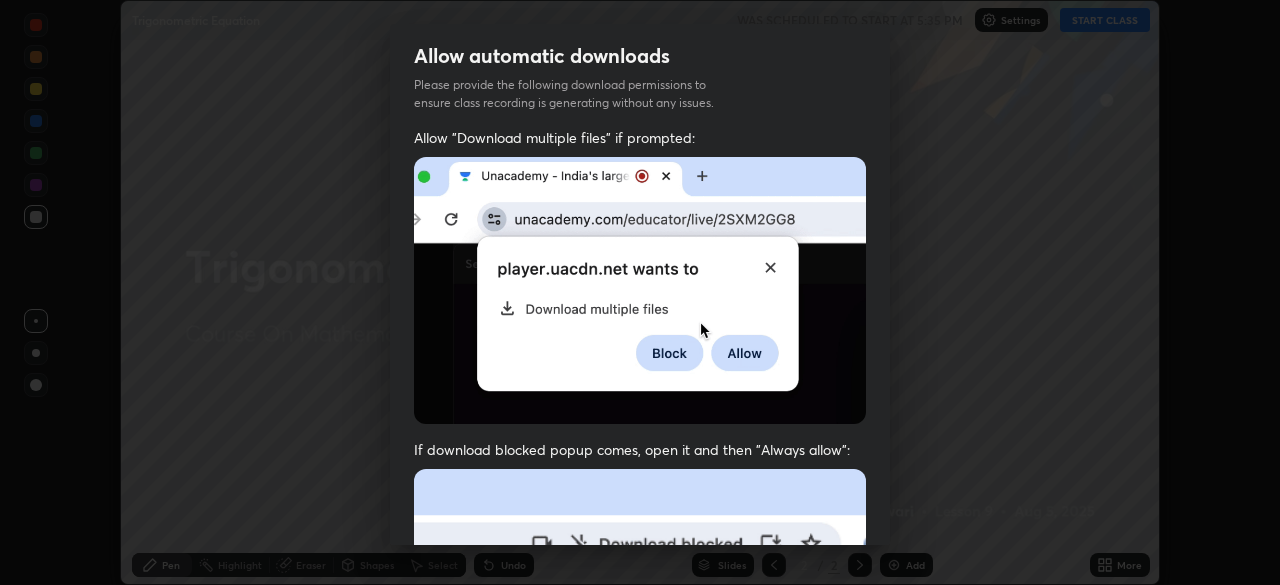click on "Previous 5 / 5 Done" at bounding box center (640, 1002) 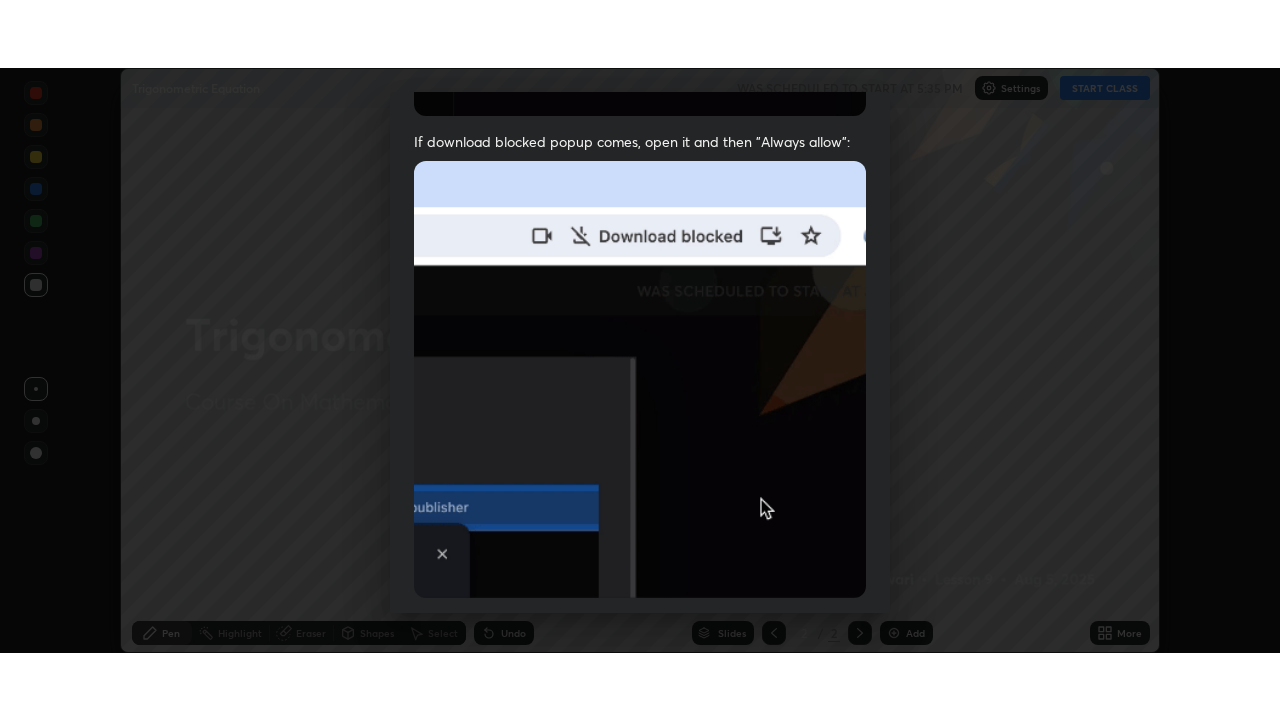 scroll, scrollTop: 479, scrollLeft: 0, axis: vertical 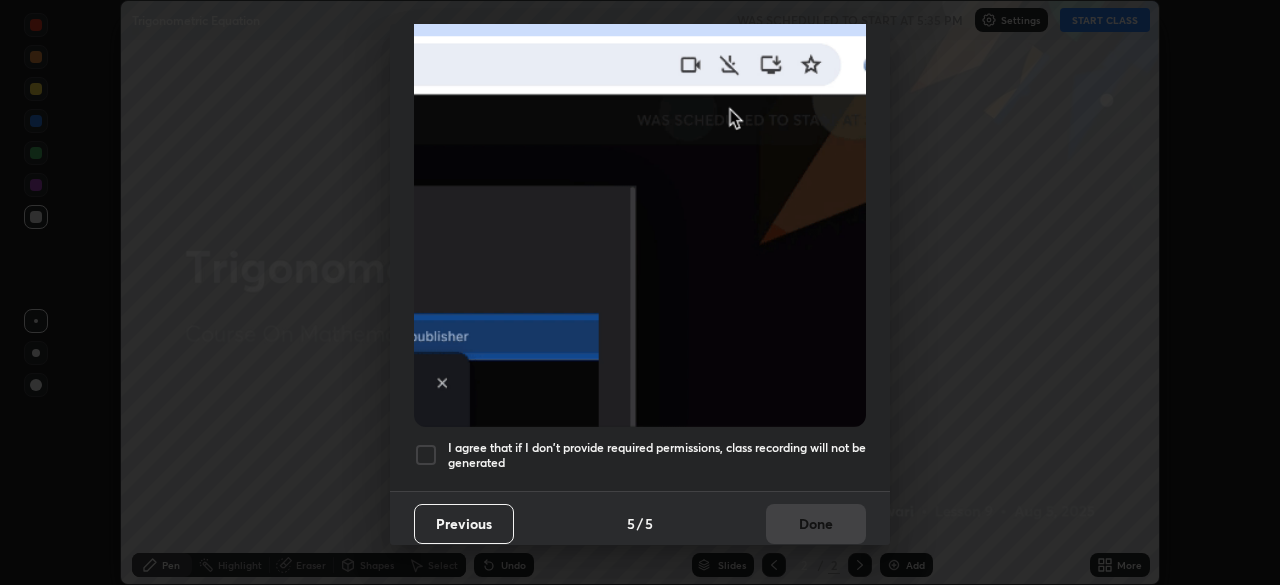 click at bounding box center (426, 455) 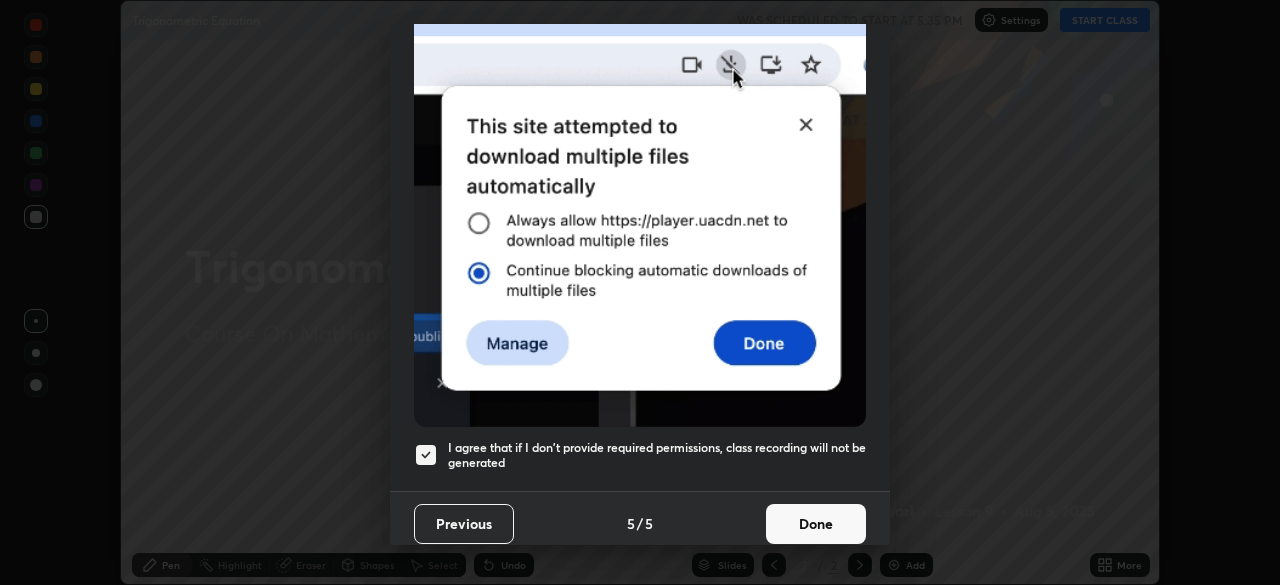 click on "Done" at bounding box center (816, 524) 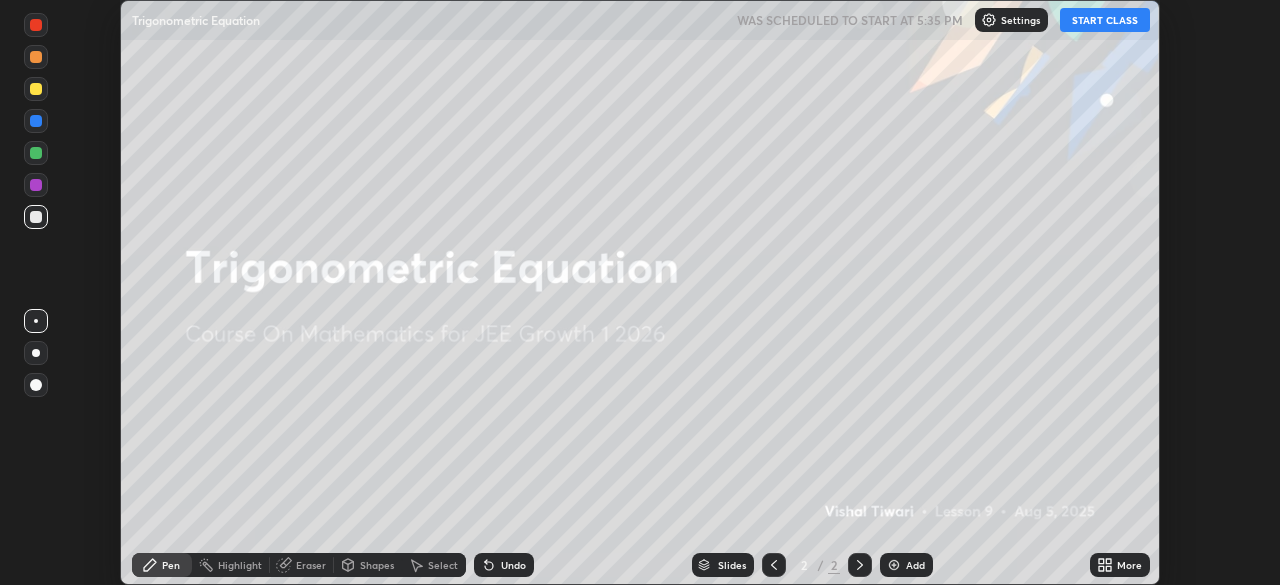 click on "START CLASS" at bounding box center [1105, 20] 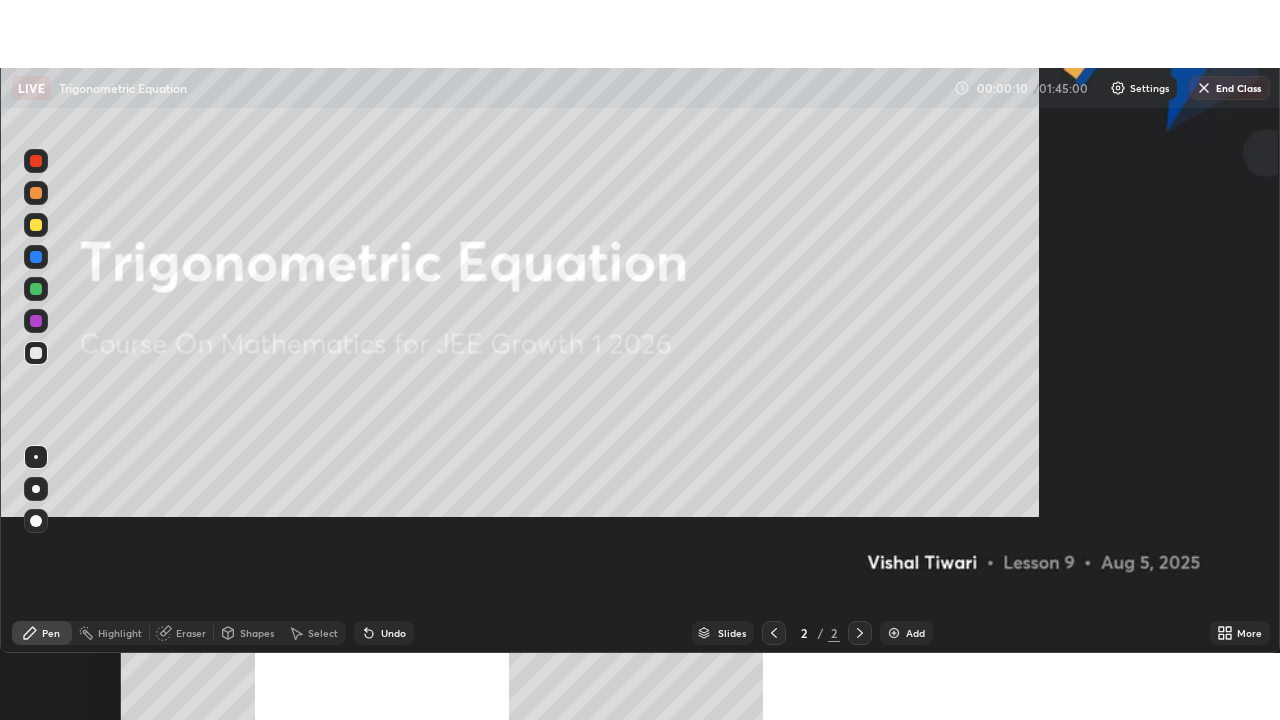 scroll, scrollTop: 99280, scrollLeft: 98720, axis: both 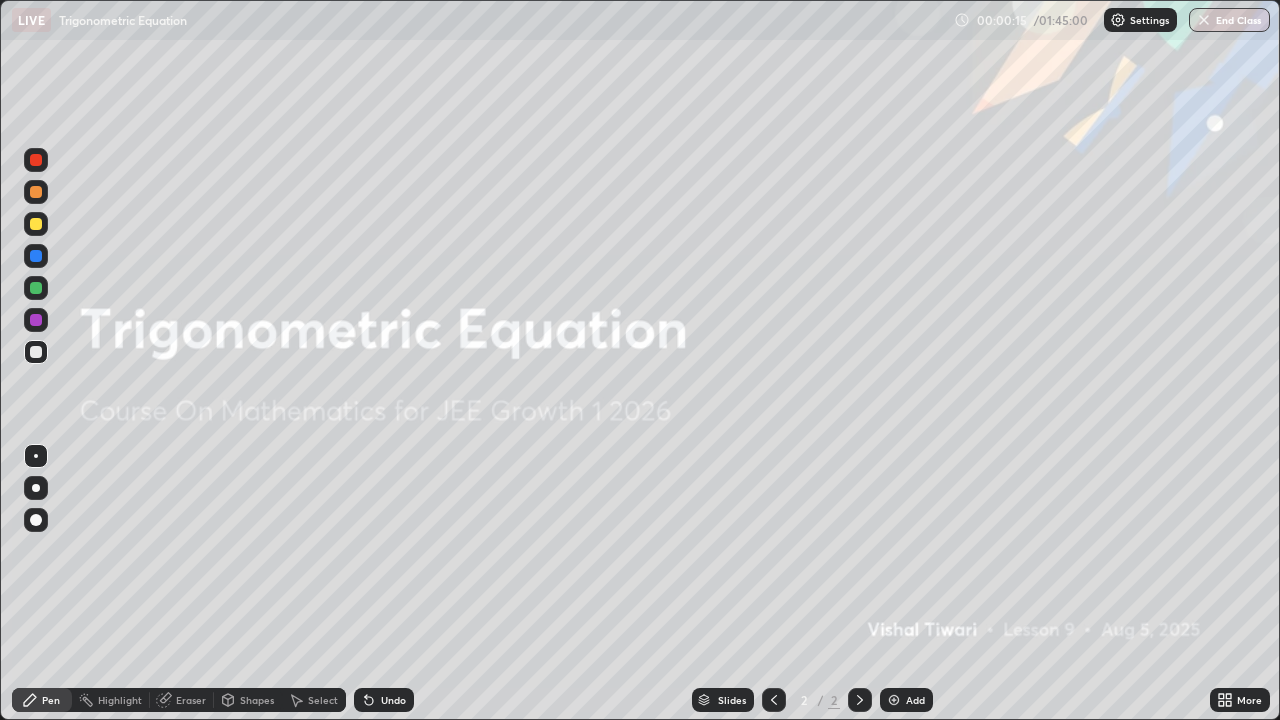 click on "More" at bounding box center [1240, 700] 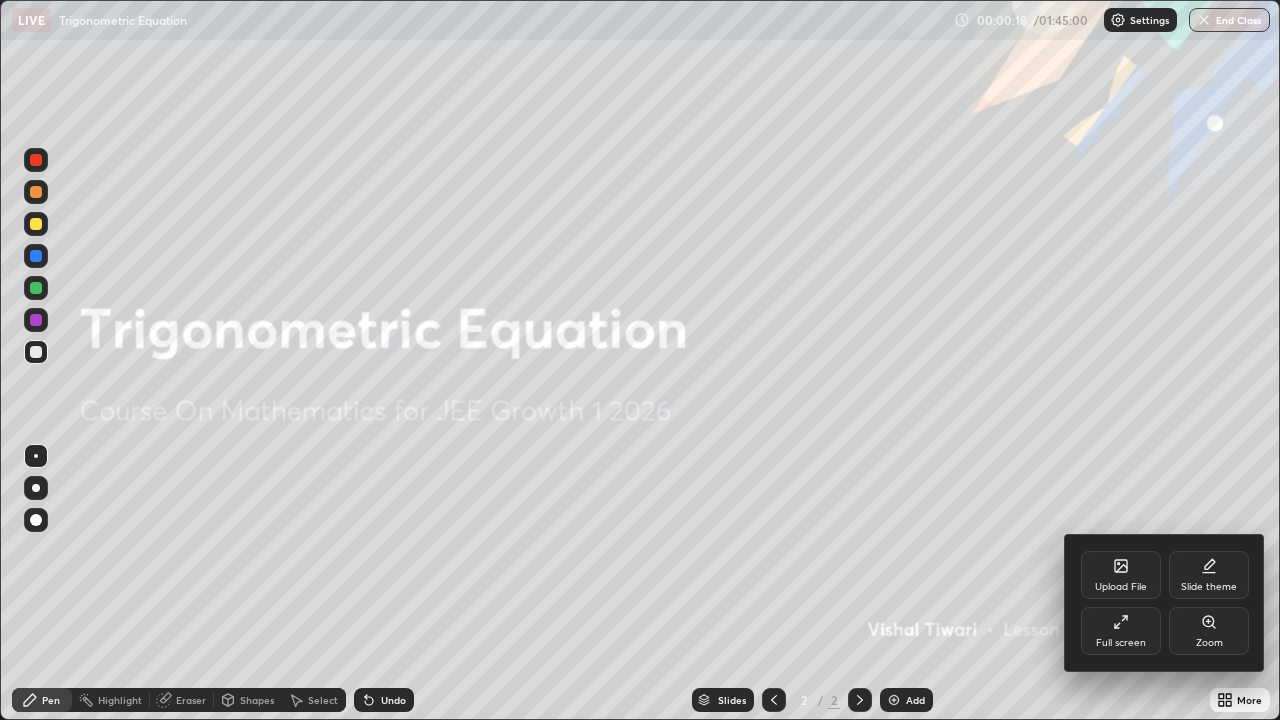 click on "Upload File" at bounding box center [1121, 575] 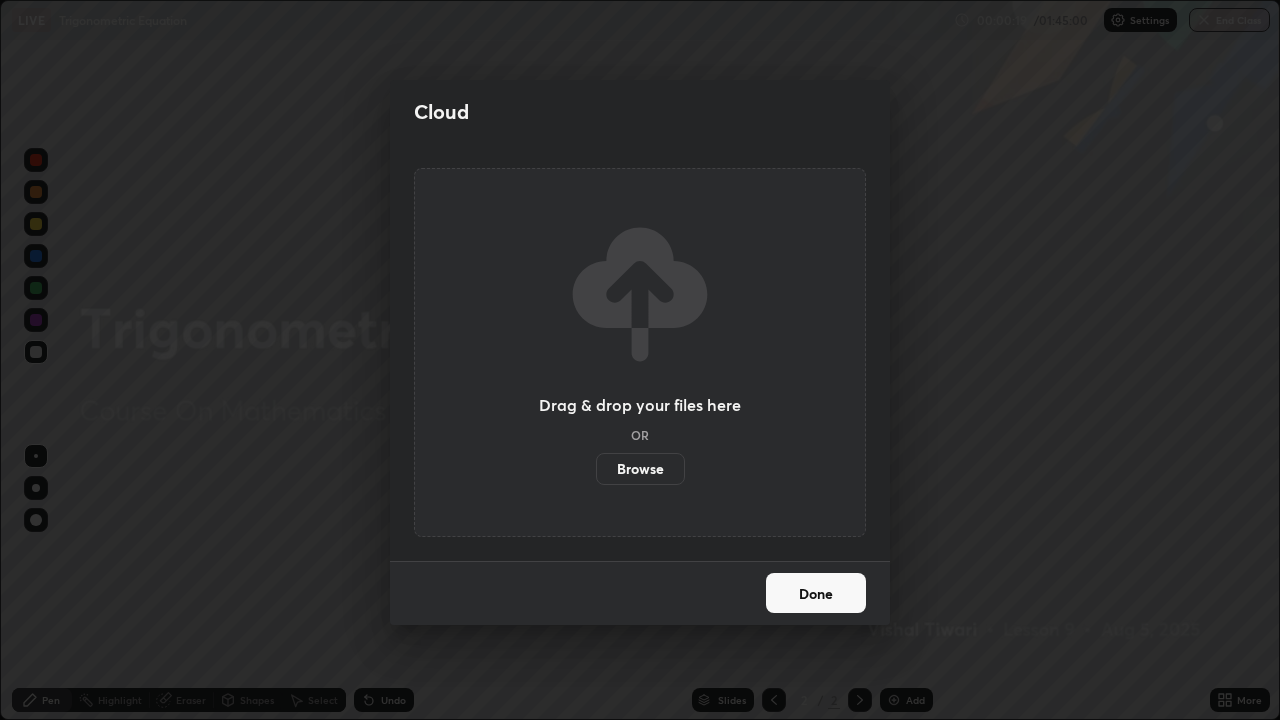 click on "Browse" at bounding box center (640, 469) 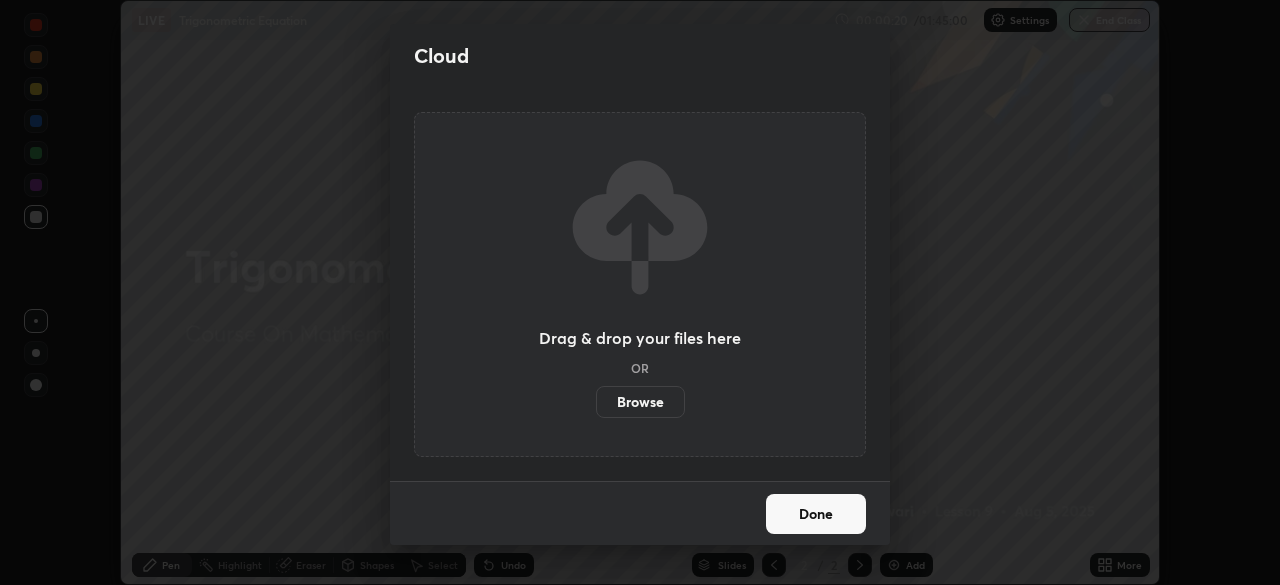 scroll, scrollTop: 585, scrollLeft: 1280, axis: both 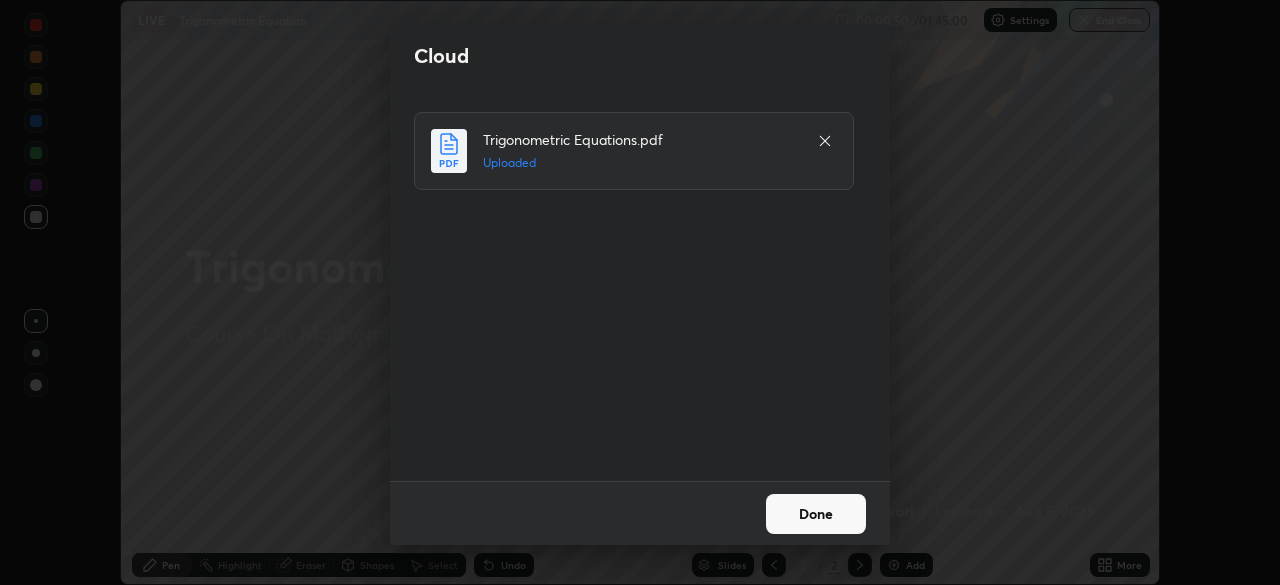 click on "Done" at bounding box center [816, 514] 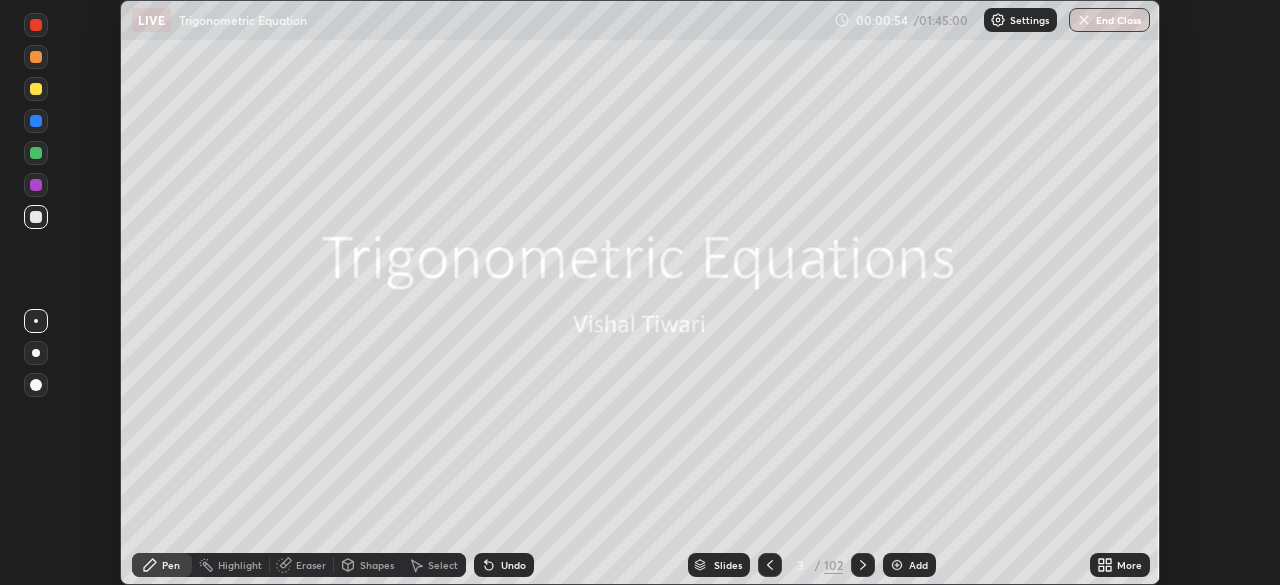 click on "Add" at bounding box center (909, 565) 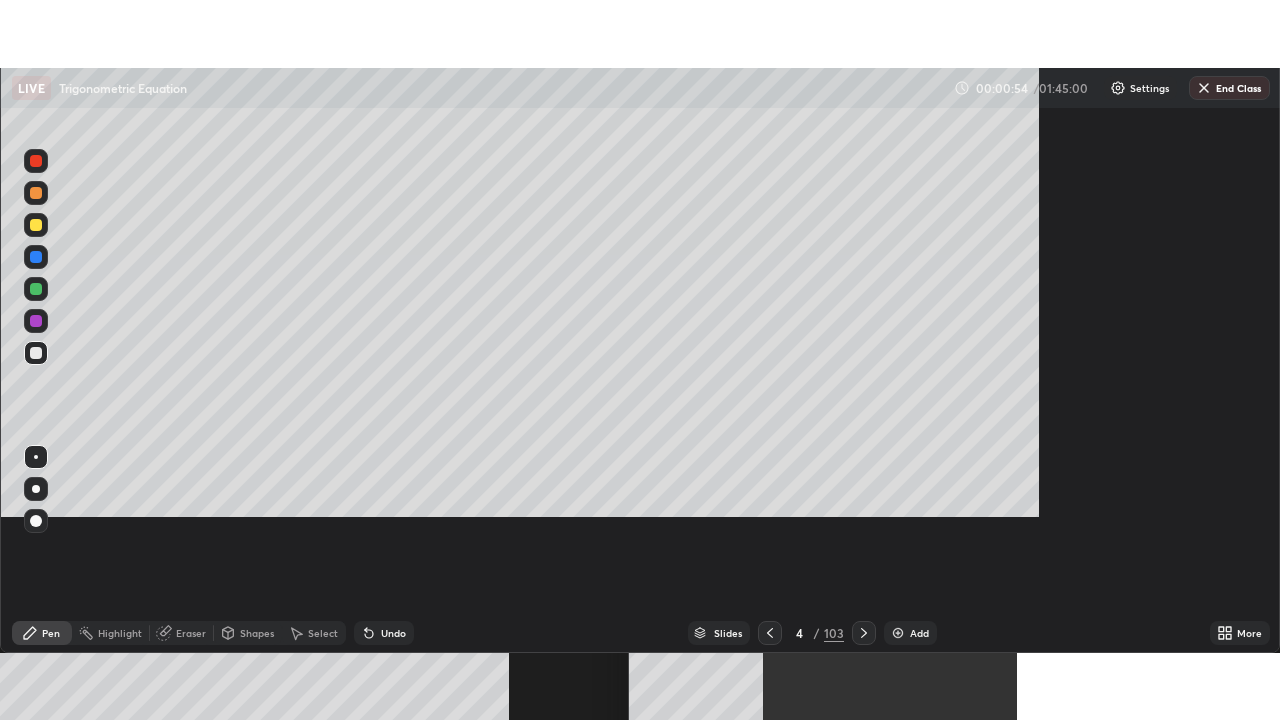 scroll, scrollTop: 99280, scrollLeft: 98720, axis: both 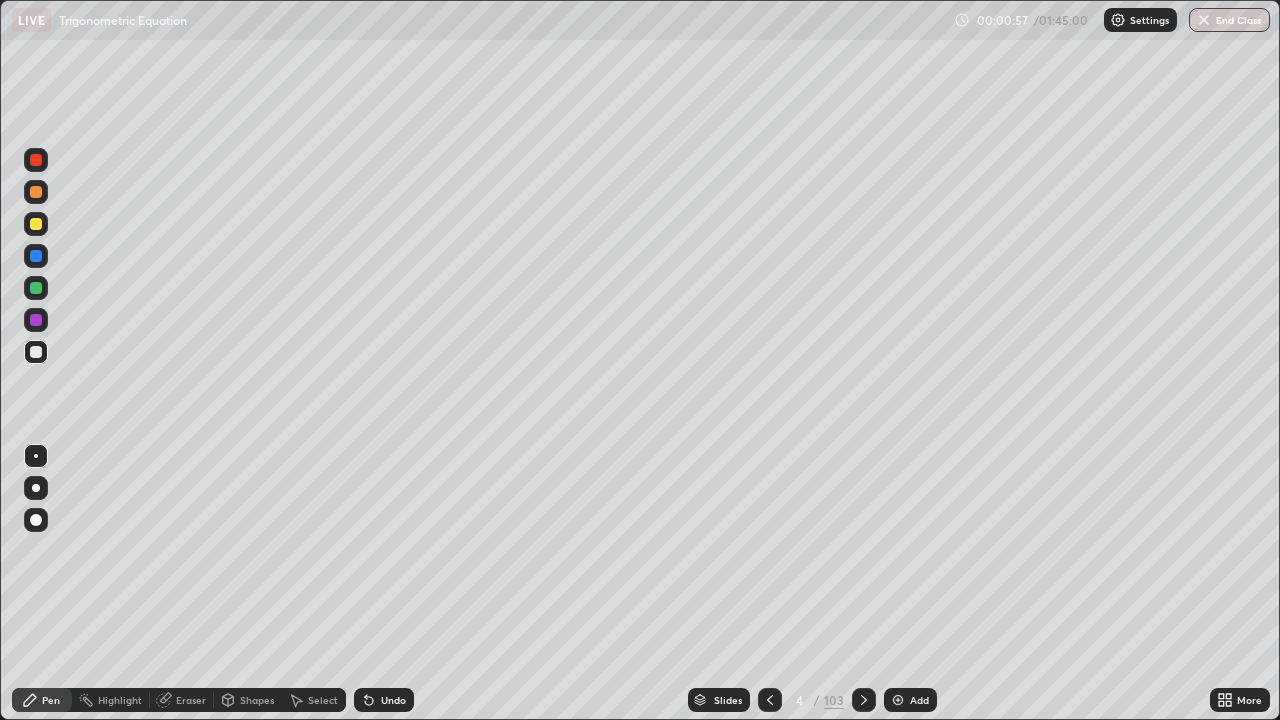 click 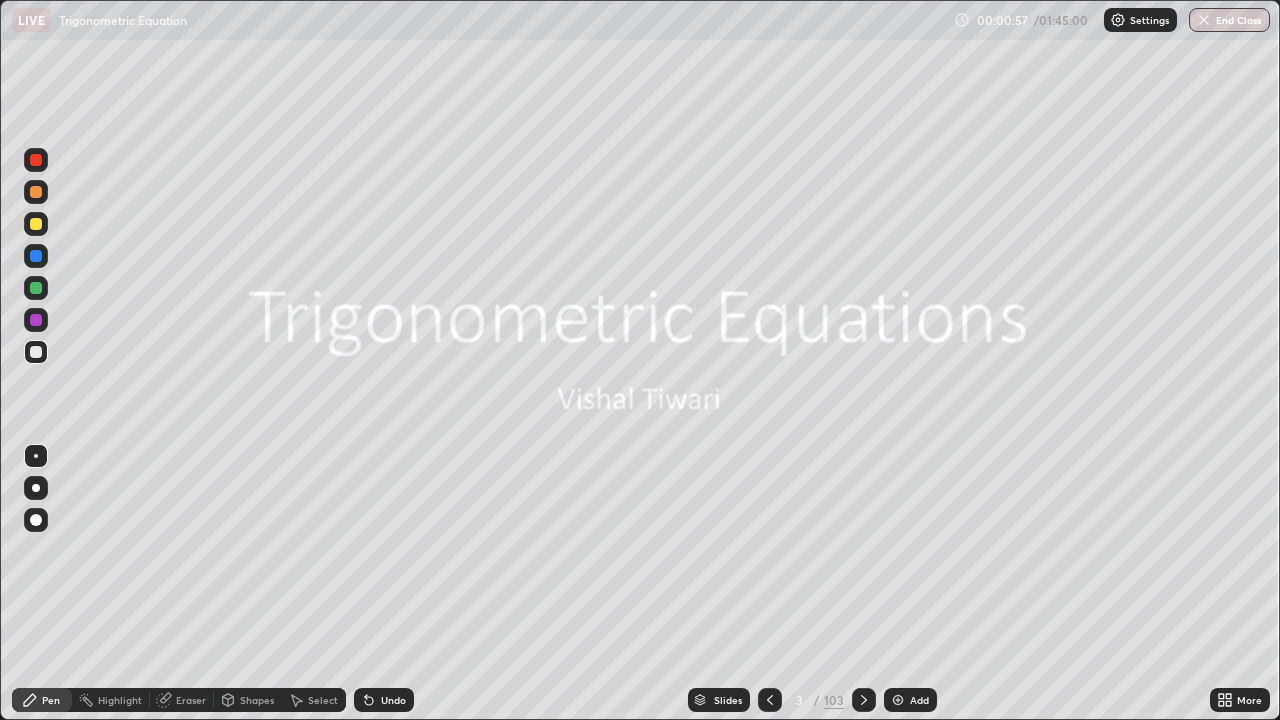 click 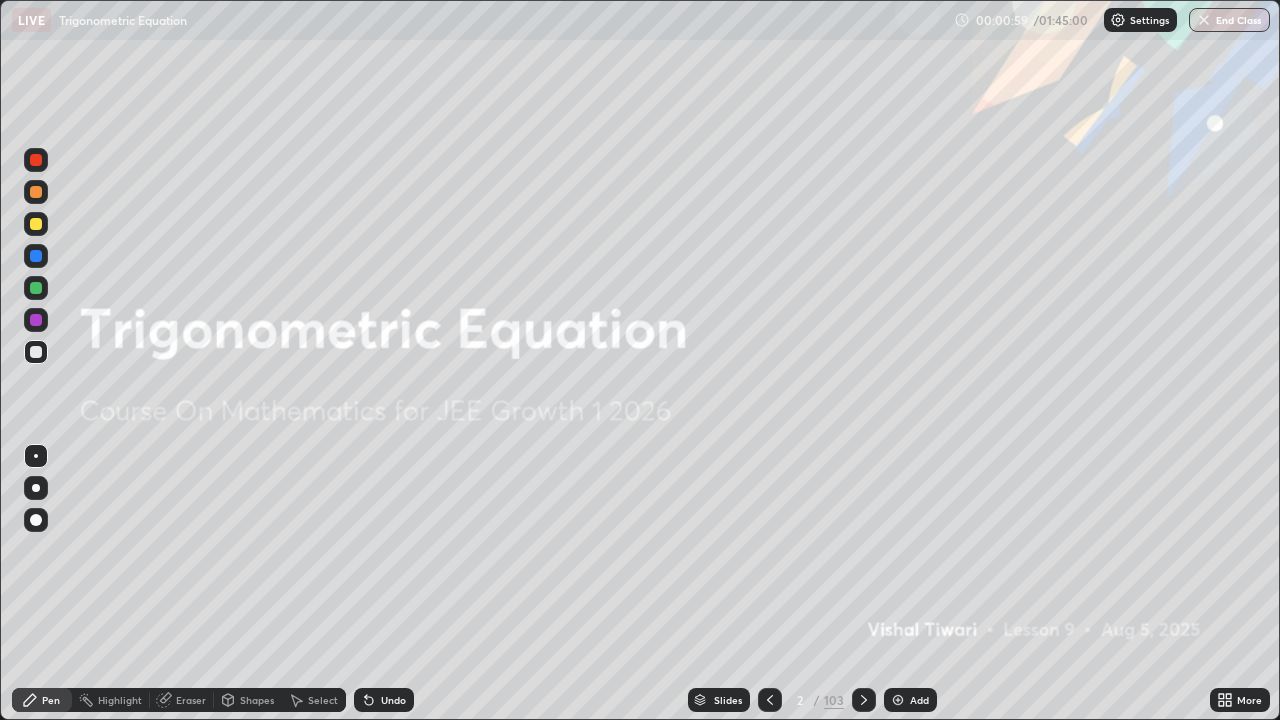 click 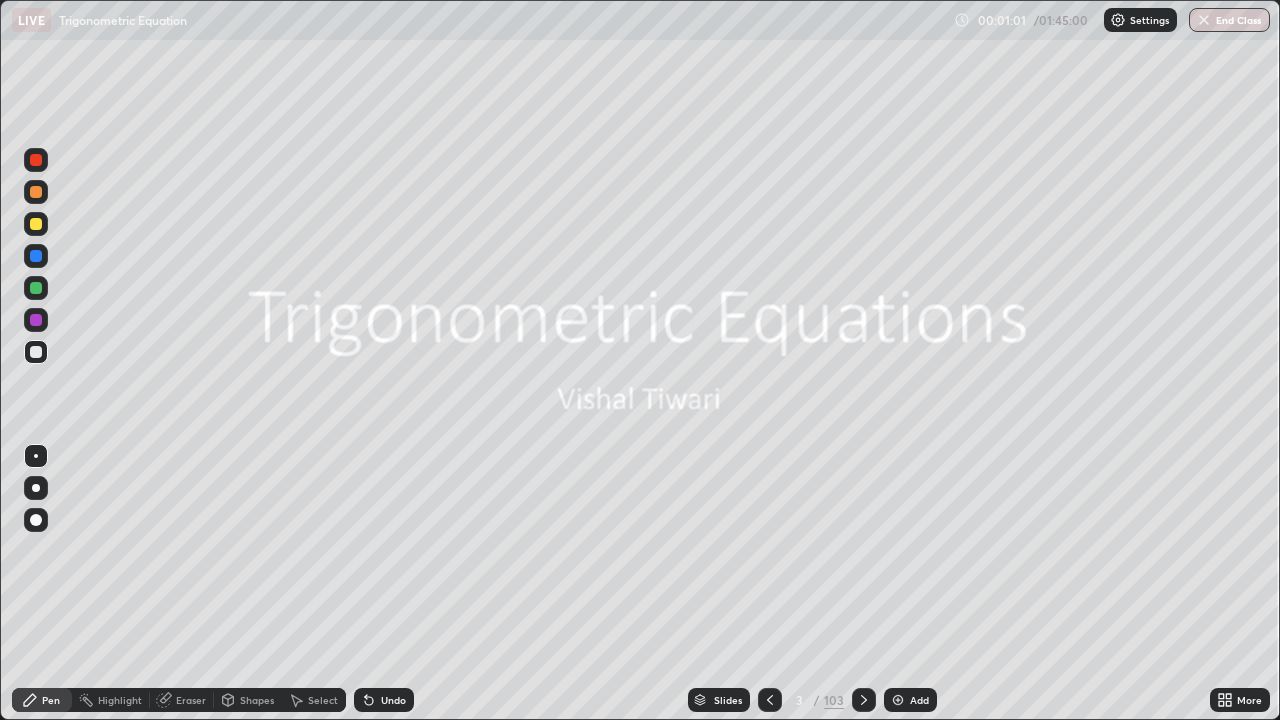 click 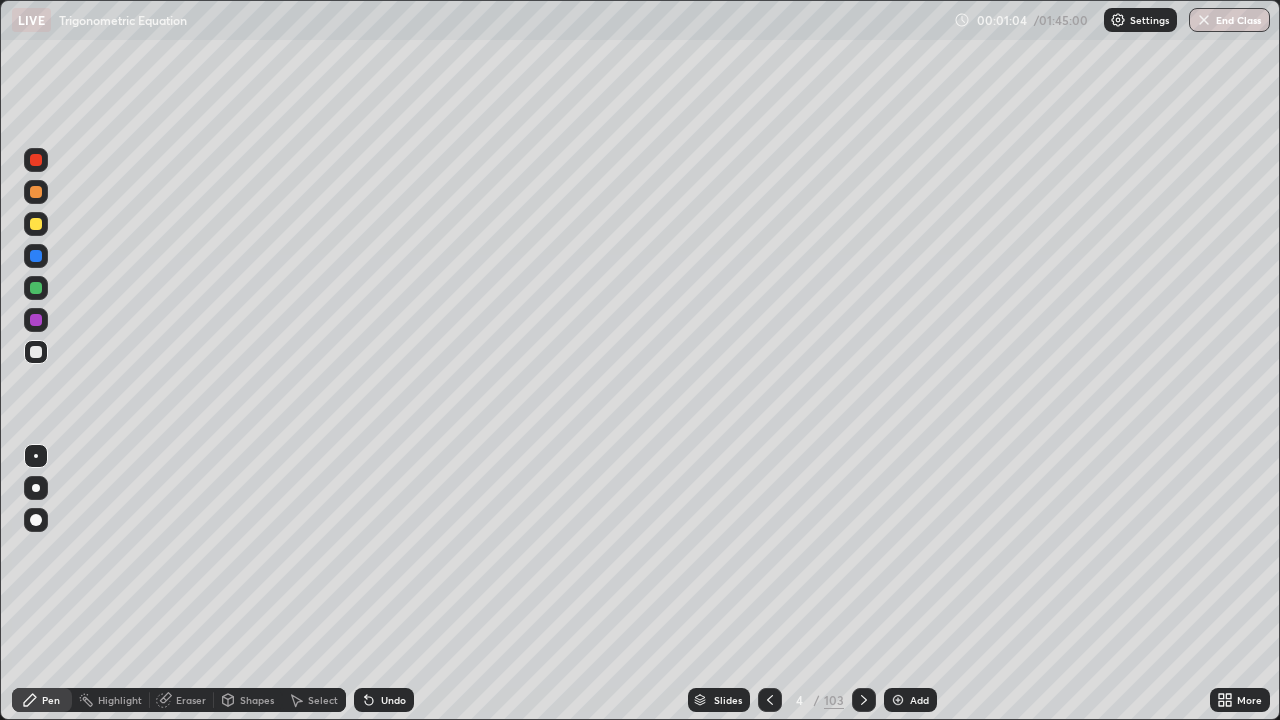 click 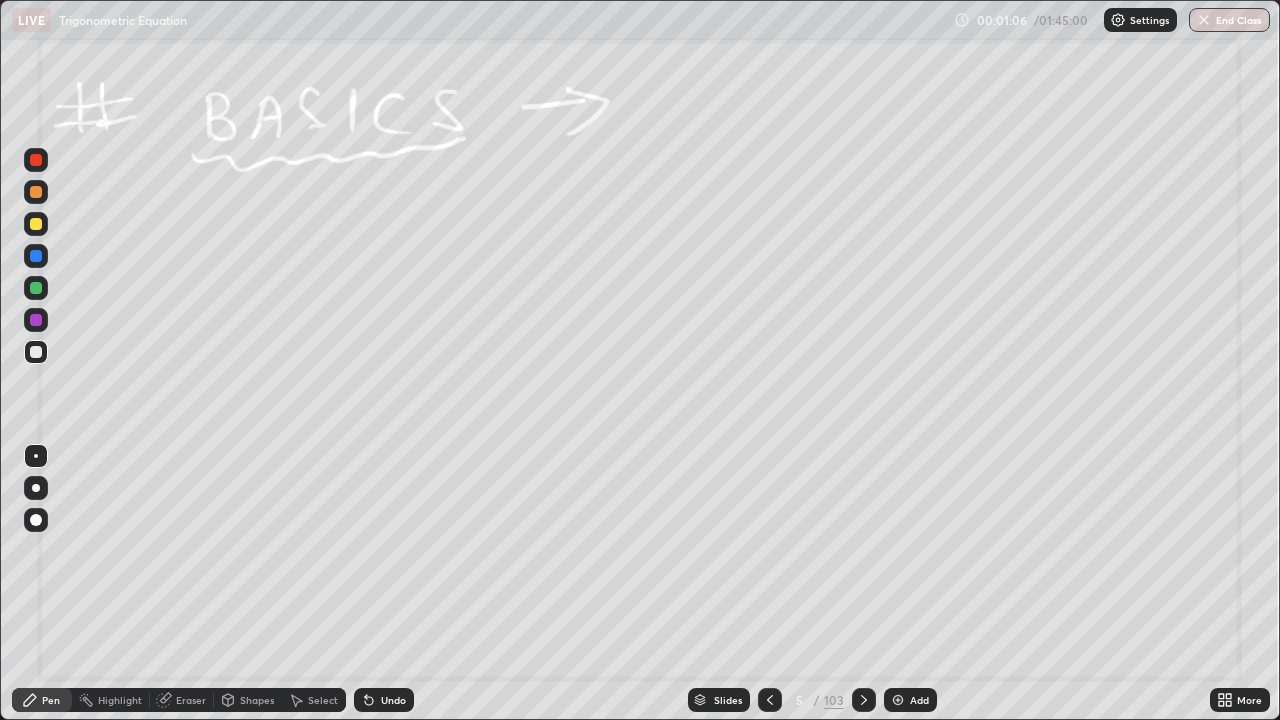 click 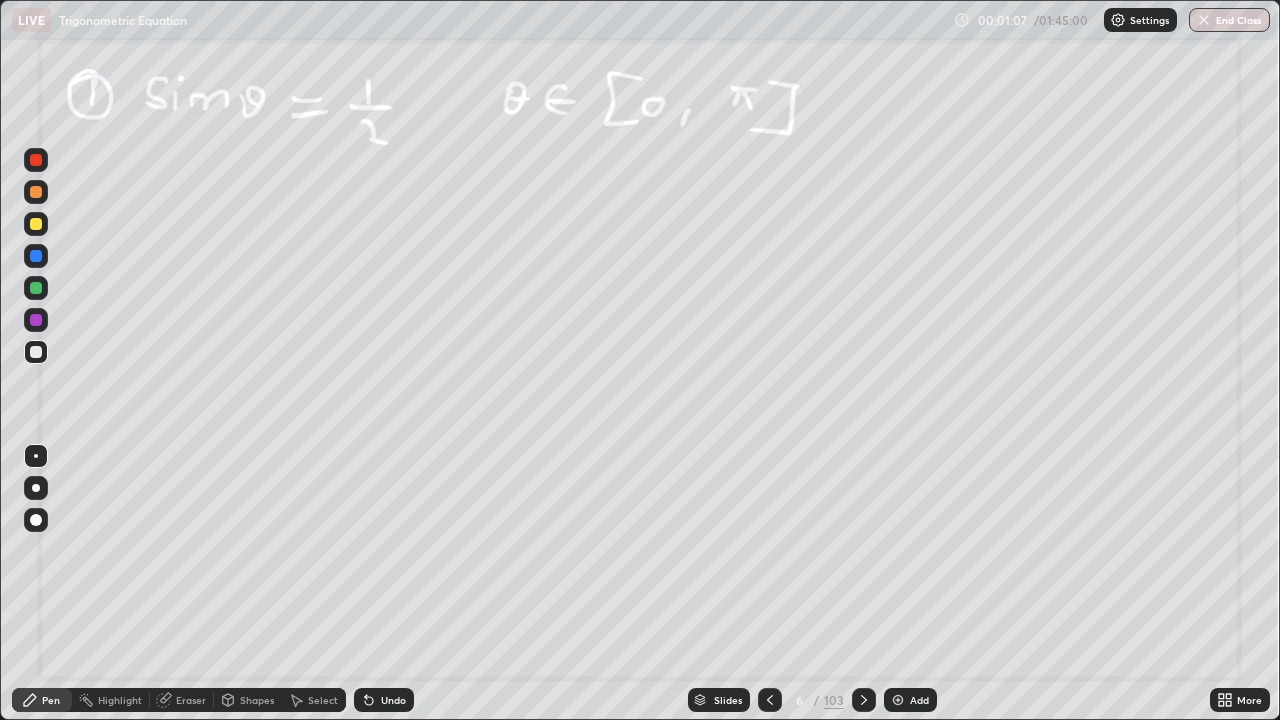 click 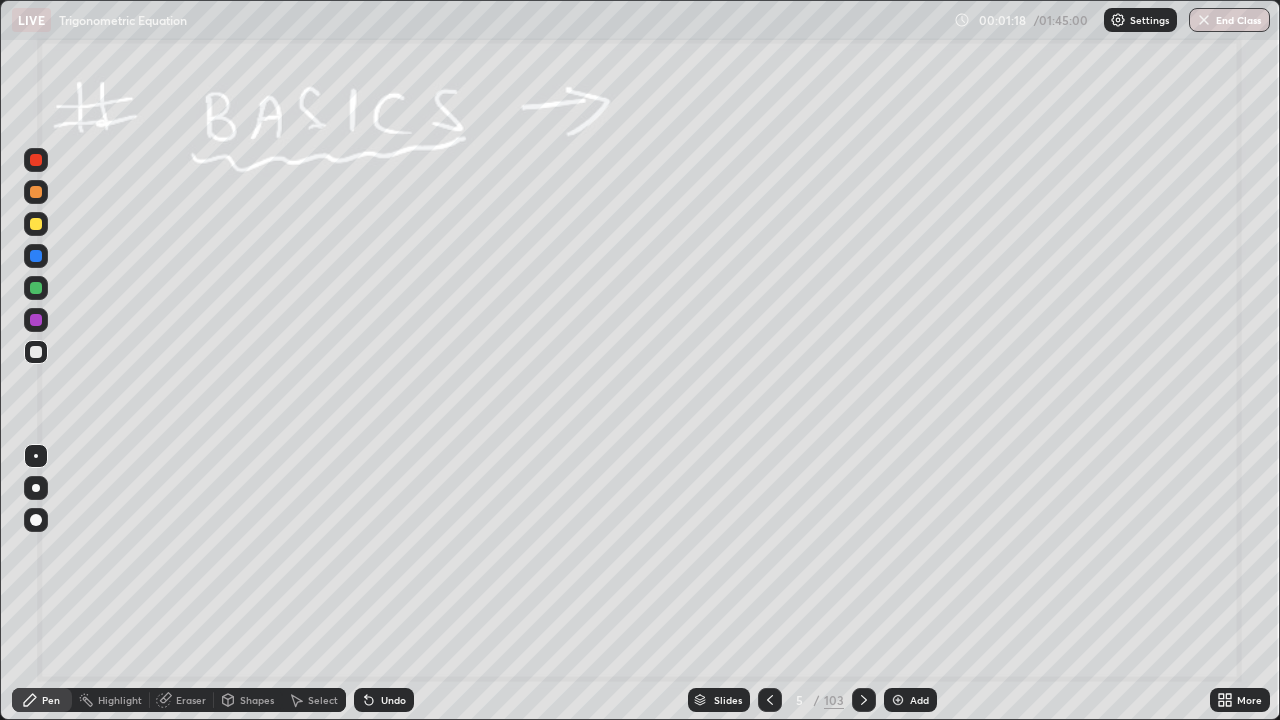 click at bounding box center [36, 288] 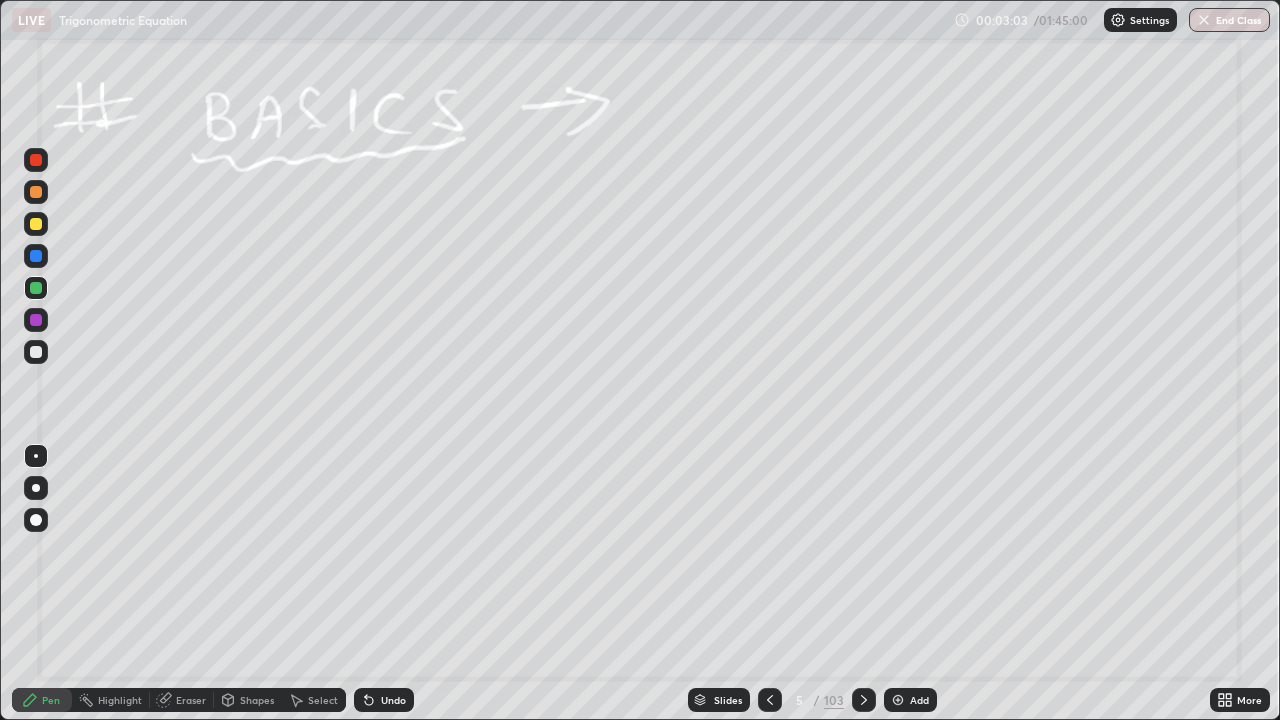 click 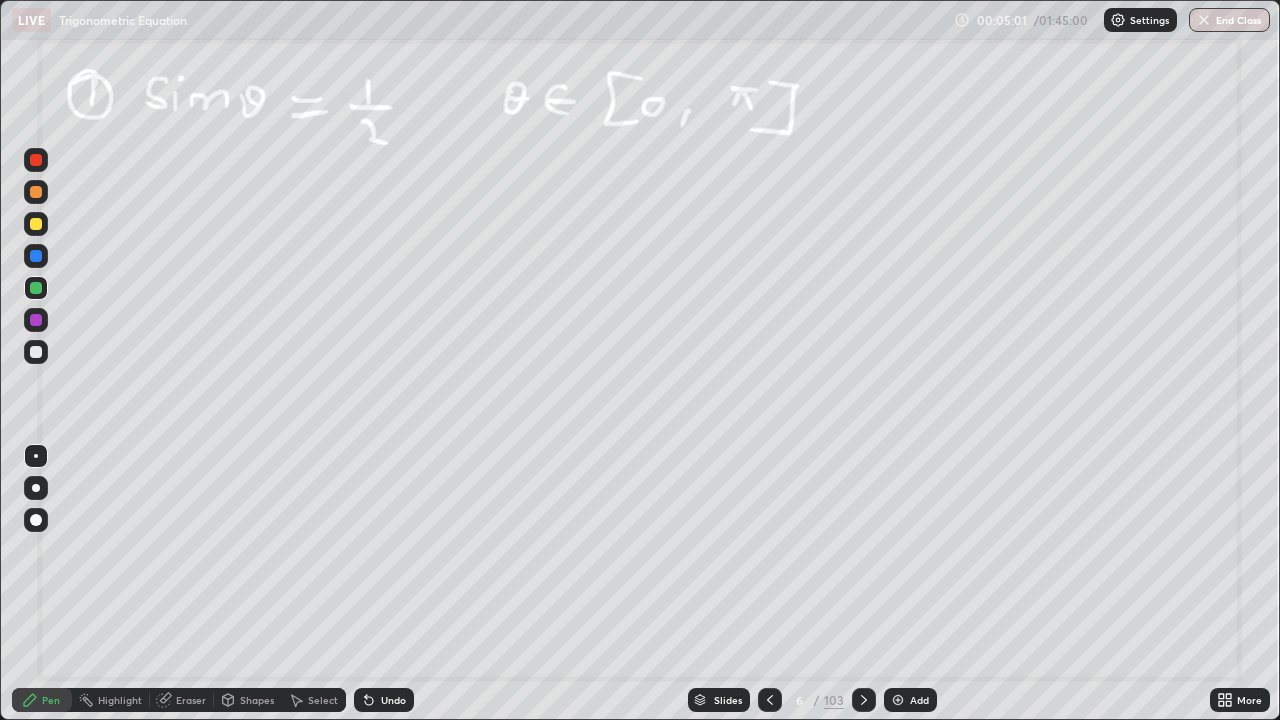 click on "Add" at bounding box center [919, 700] 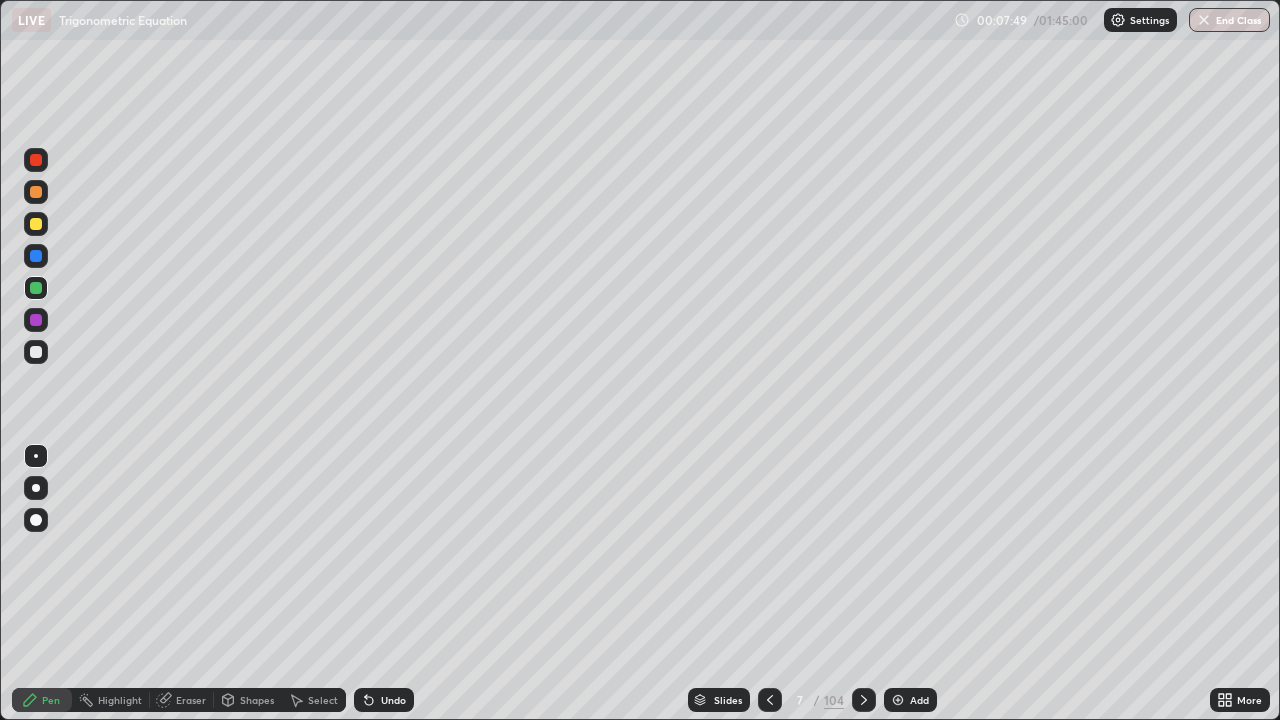 click 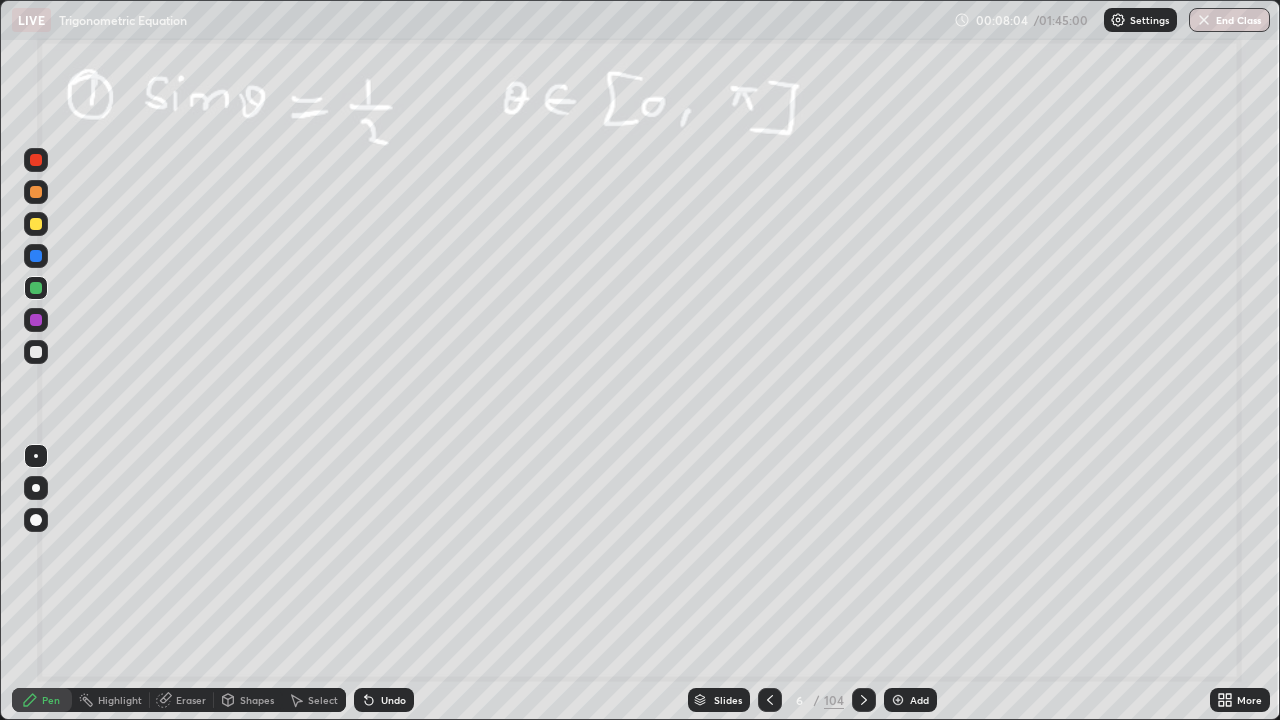 click at bounding box center (36, 320) 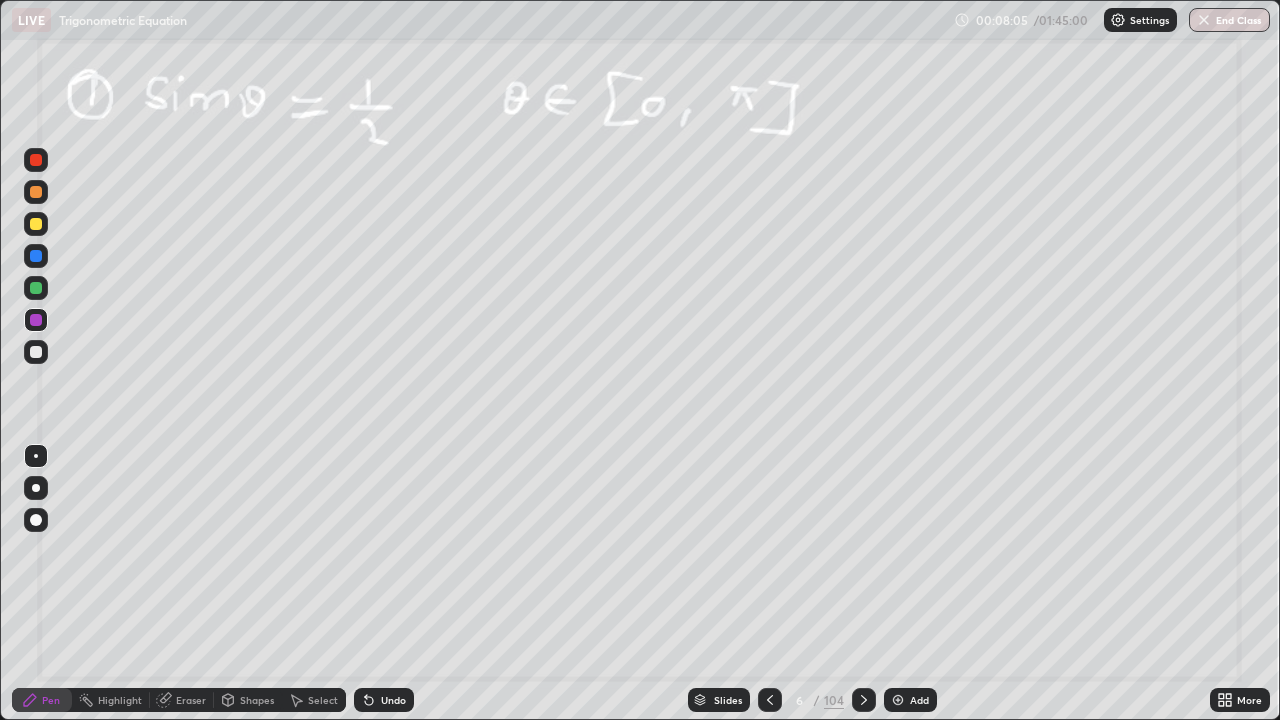 click on "Shapes" at bounding box center (257, 700) 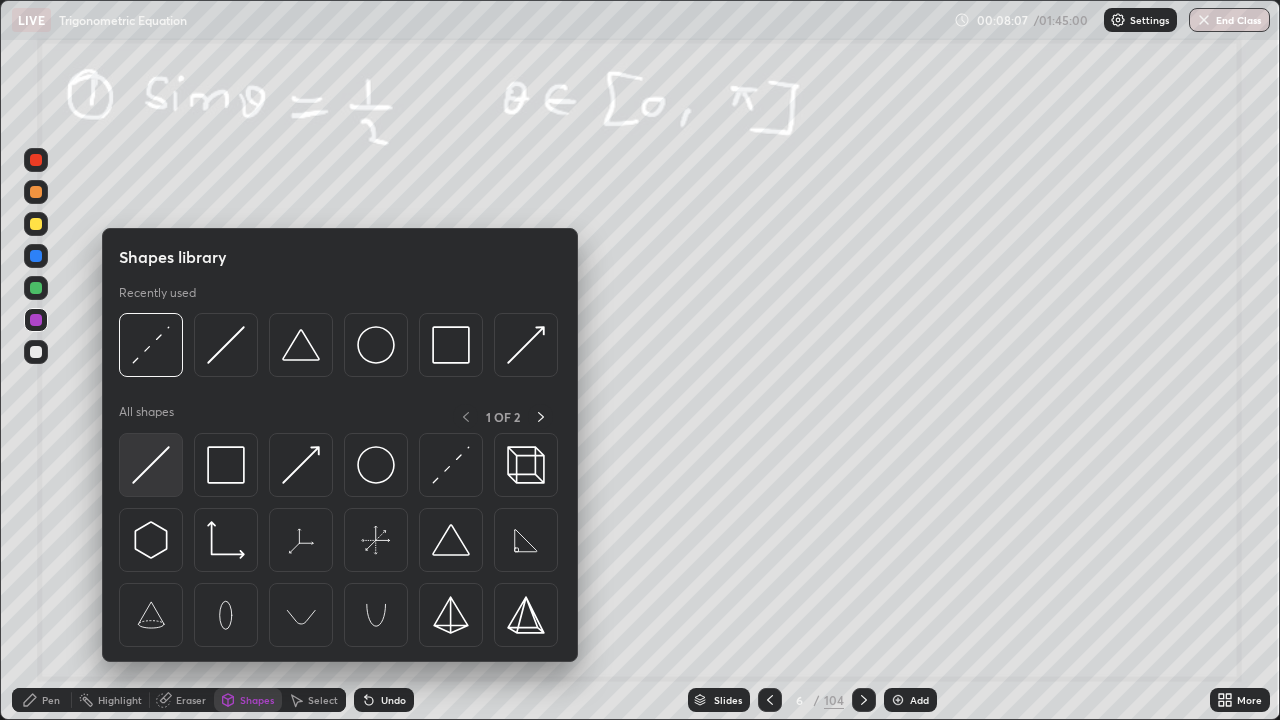 click at bounding box center [151, 465] 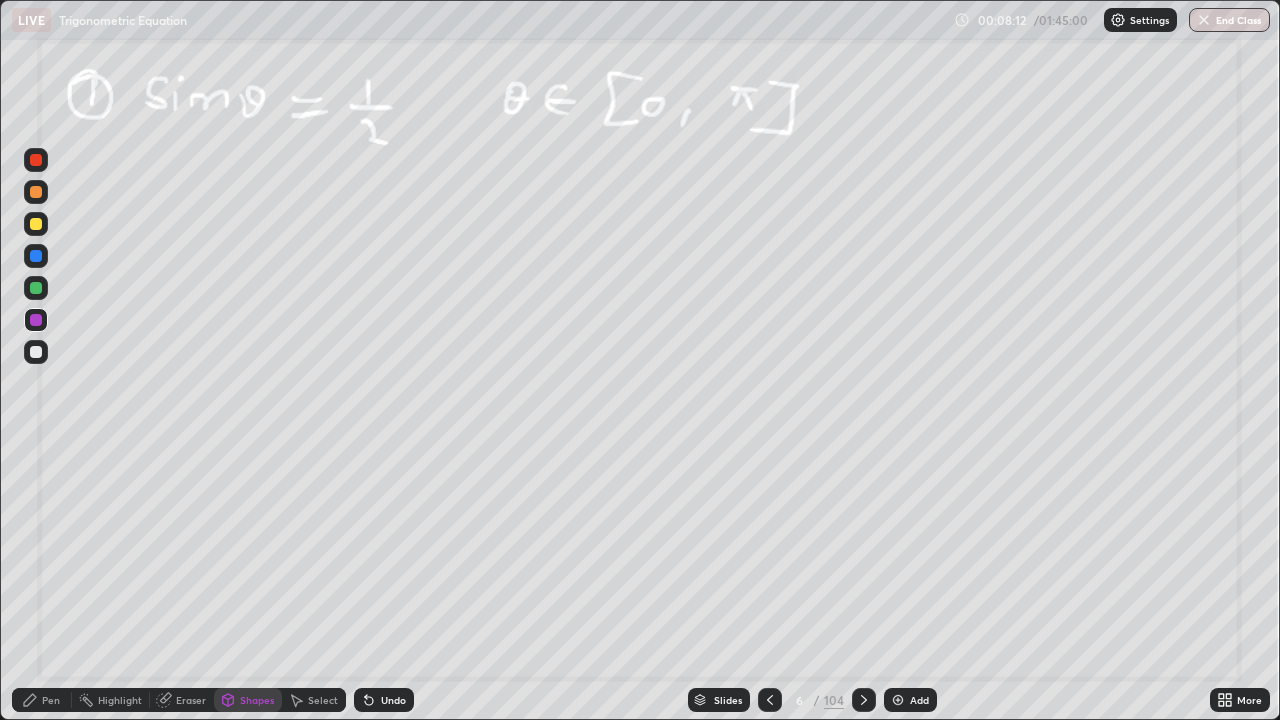 click on "Pen" at bounding box center [42, 700] 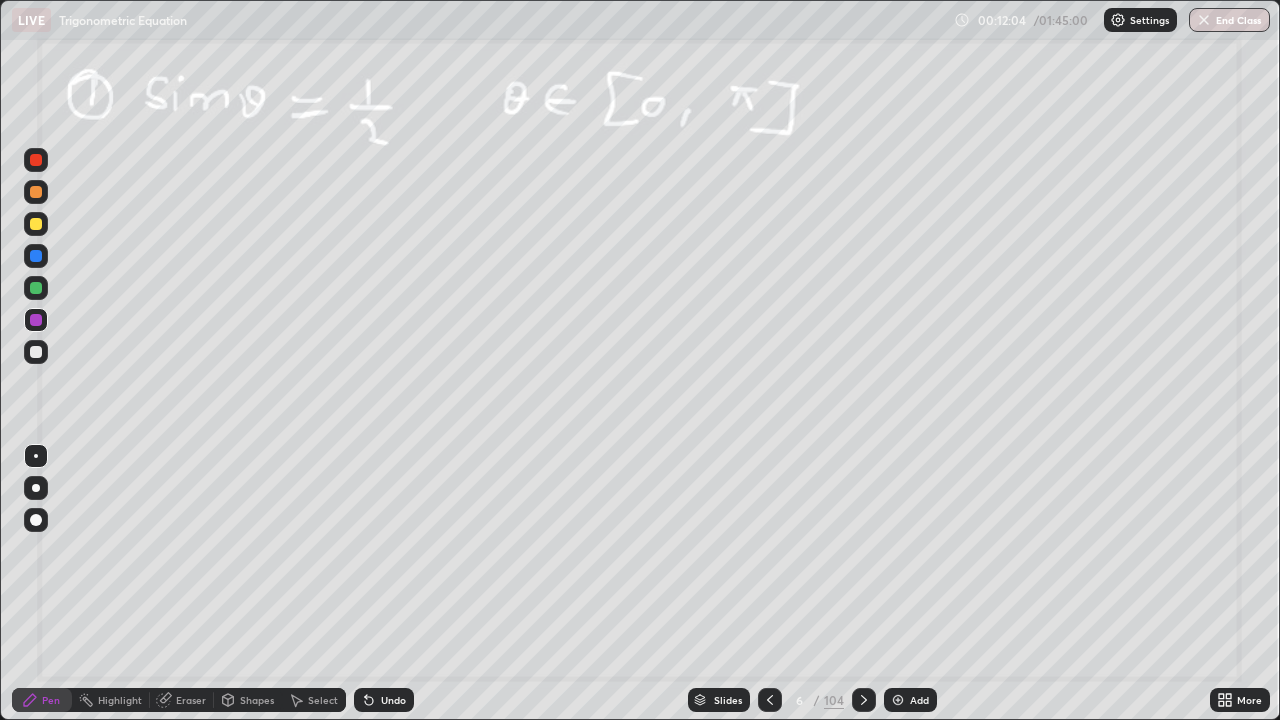 click 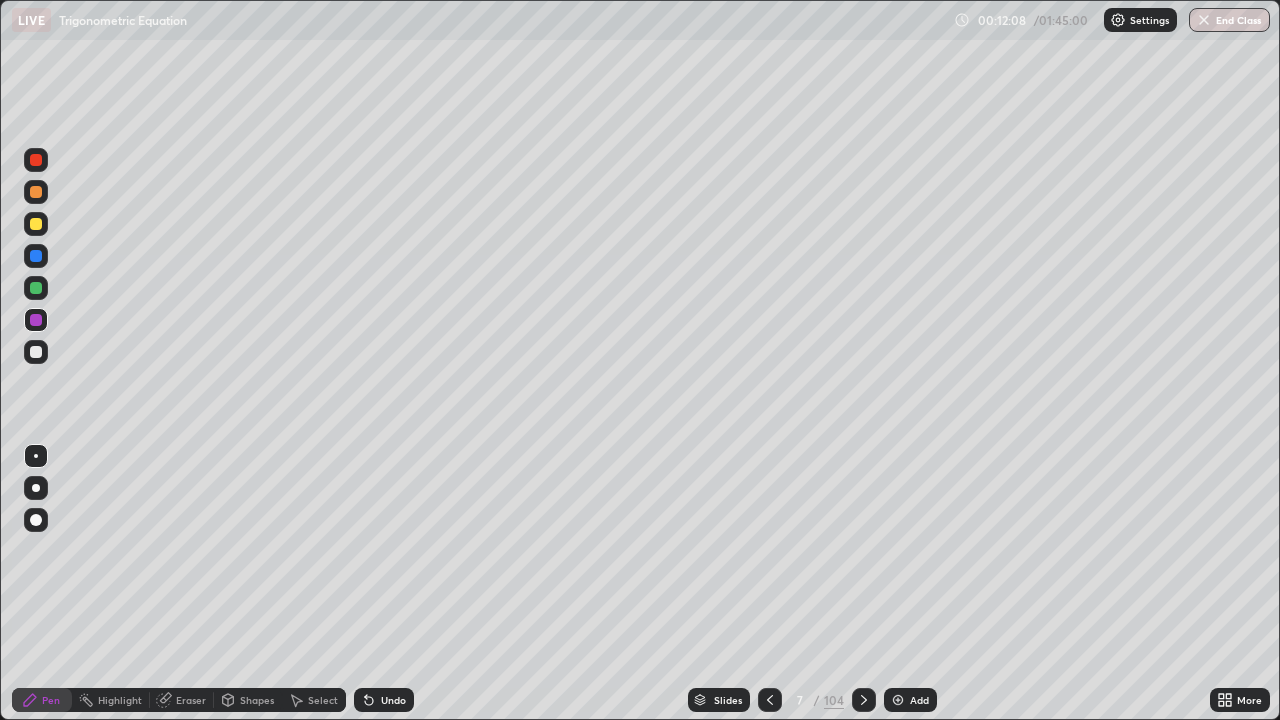 click 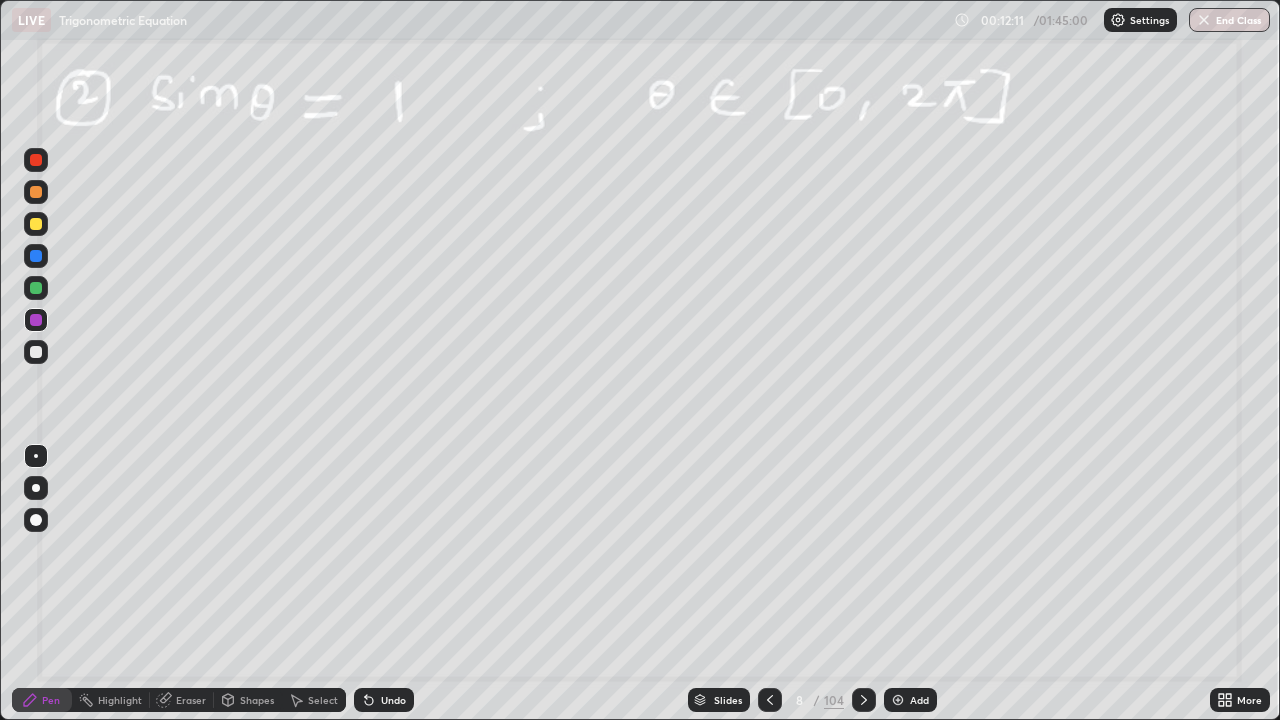 click 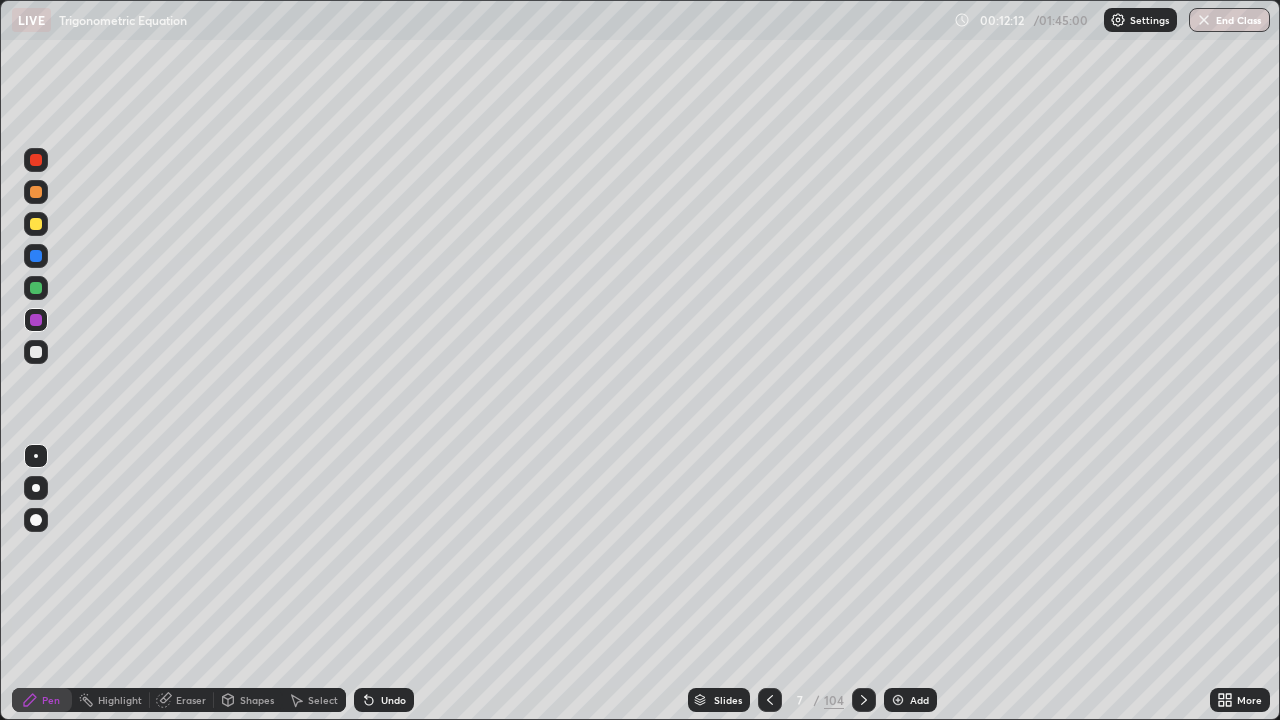 click 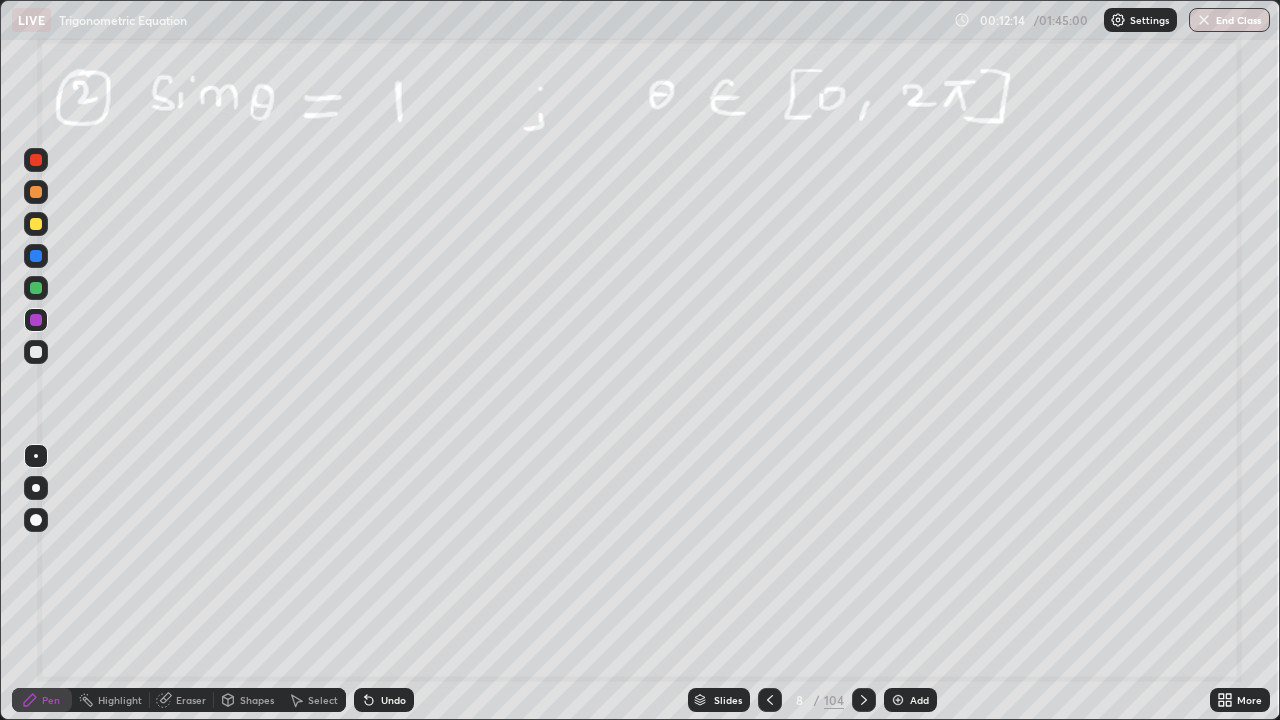 click at bounding box center (770, 700) 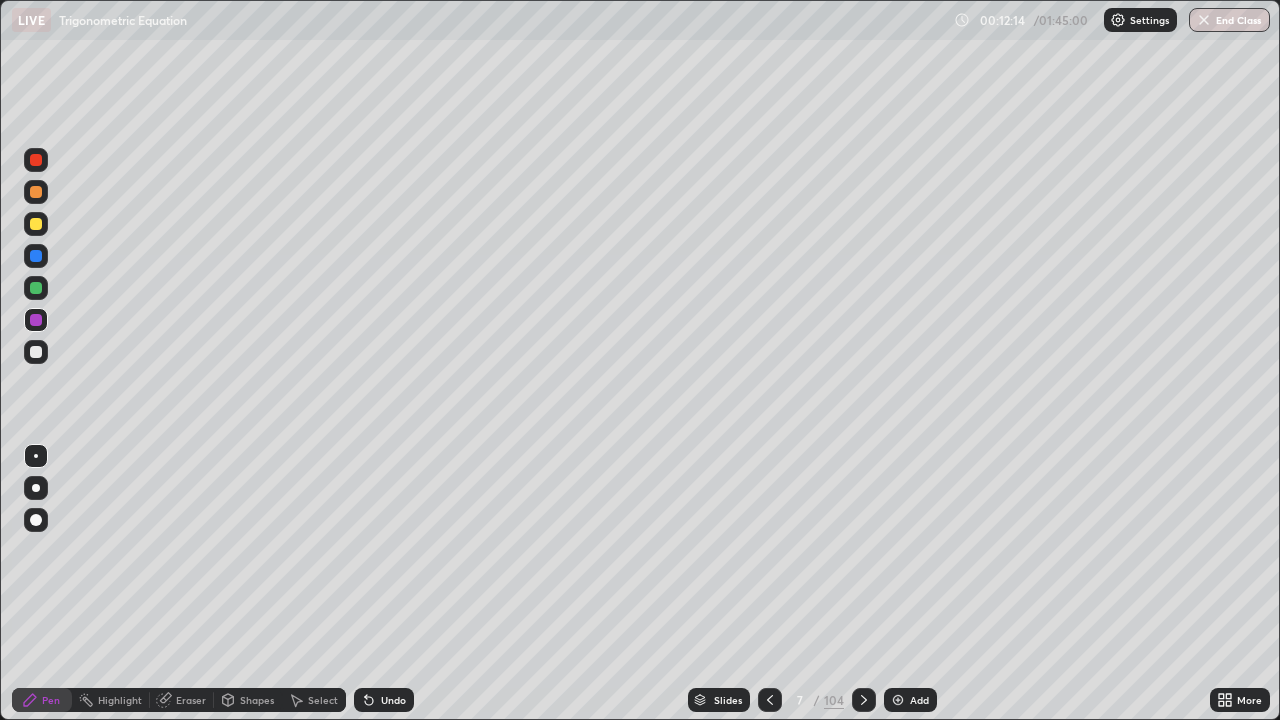 click 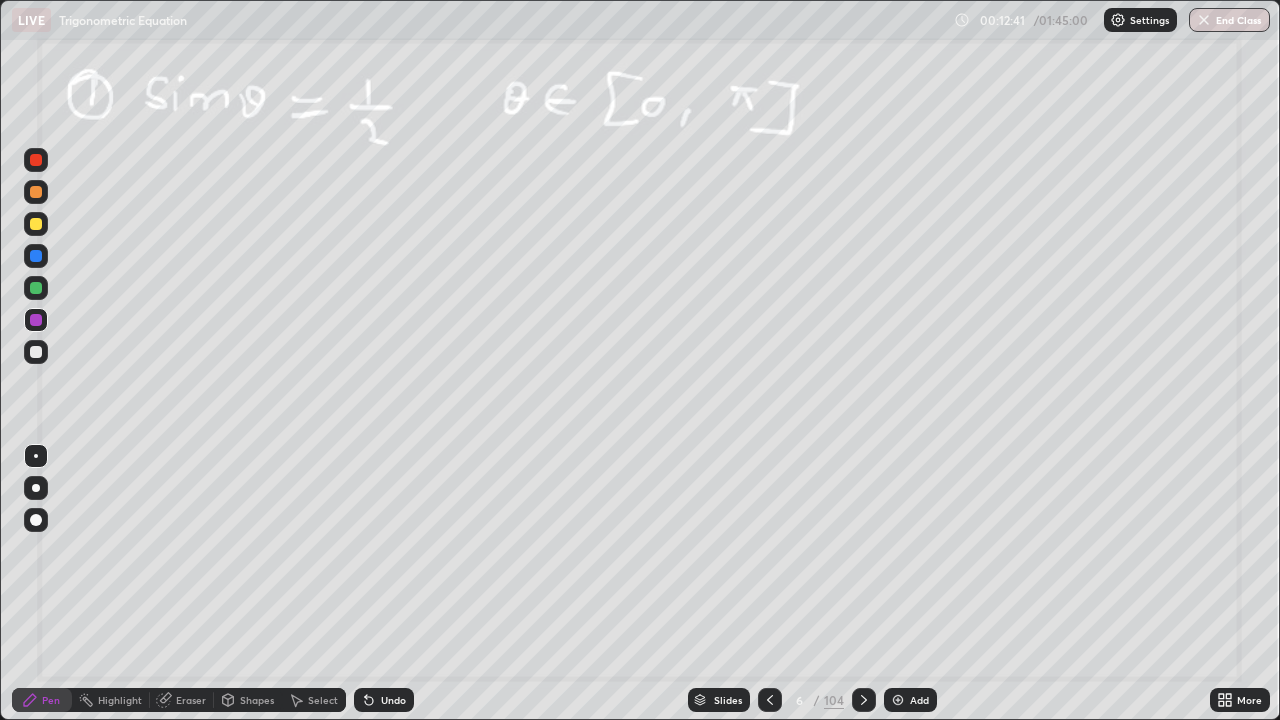 click 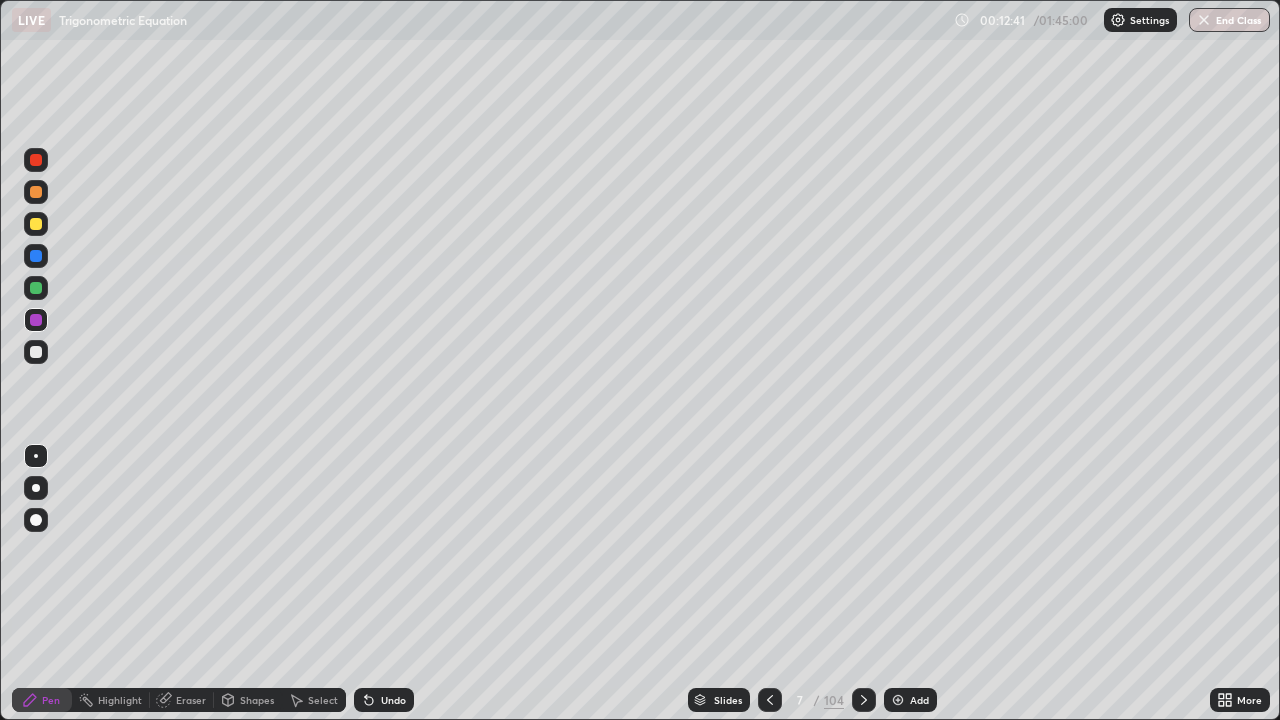 click at bounding box center (864, 700) 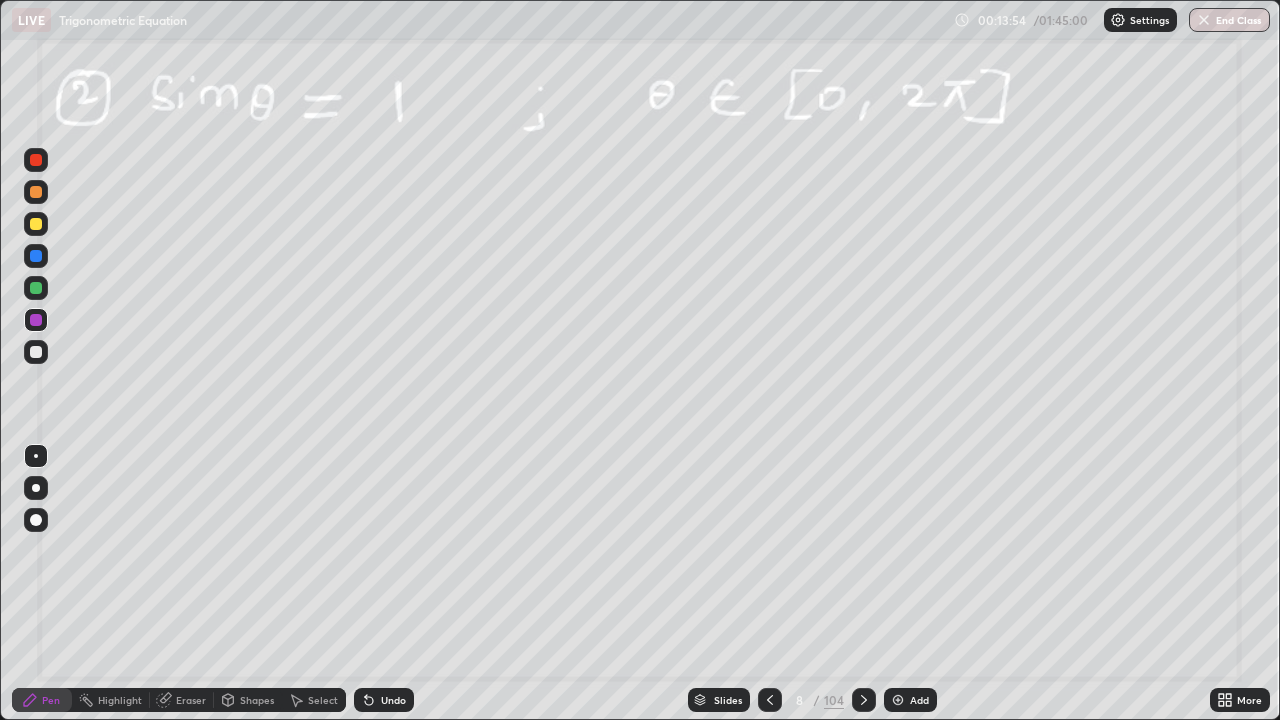 click 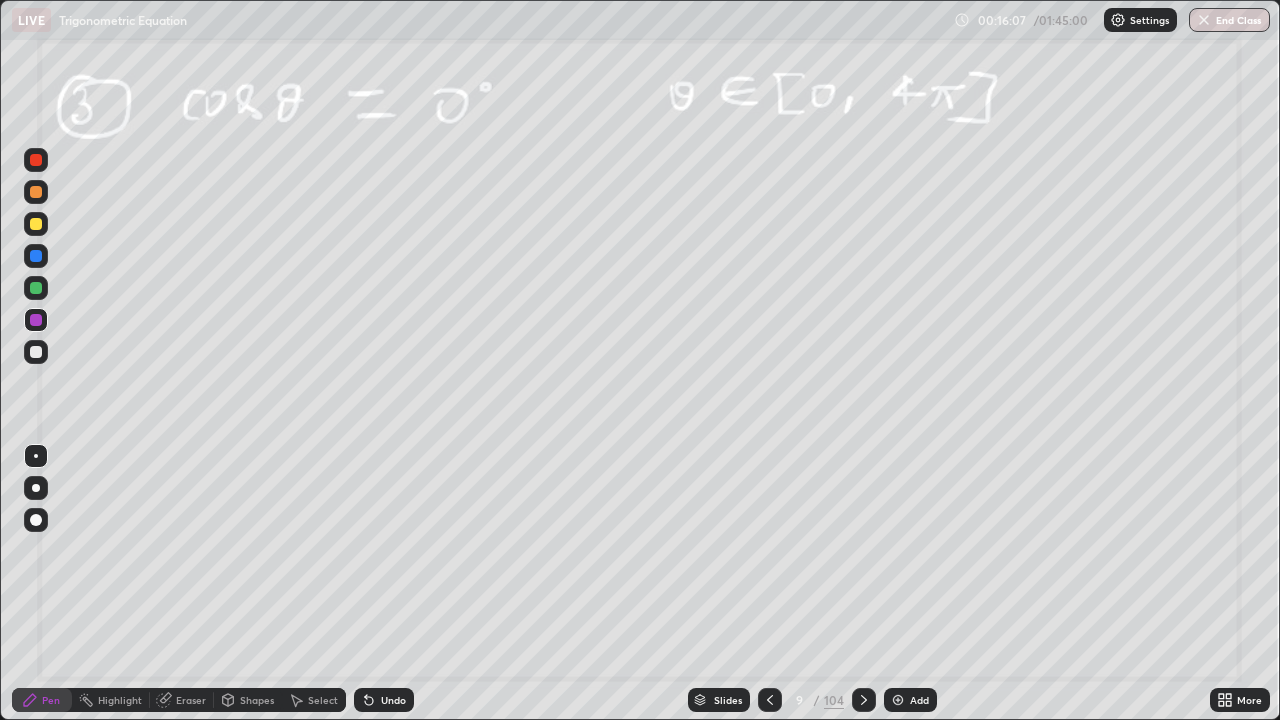 click at bounding box center [36, 352] 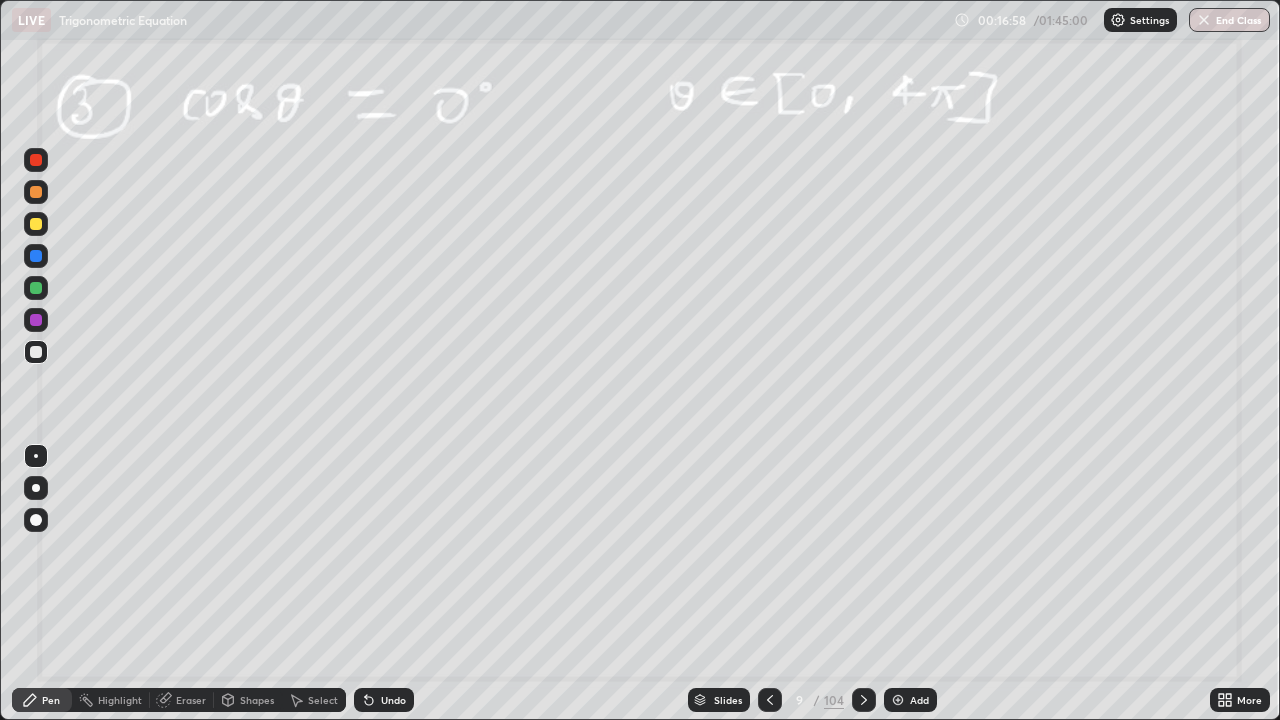 click 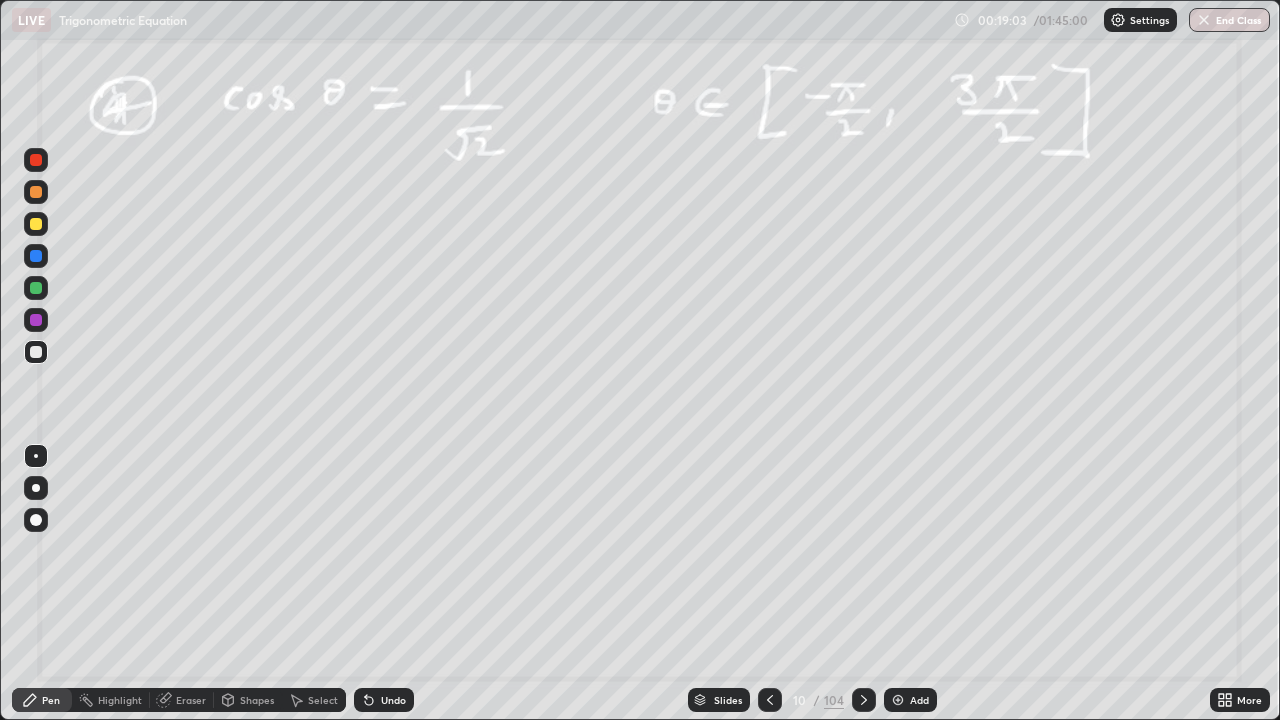 click on "Eraser" at bounding box center [191, 700] 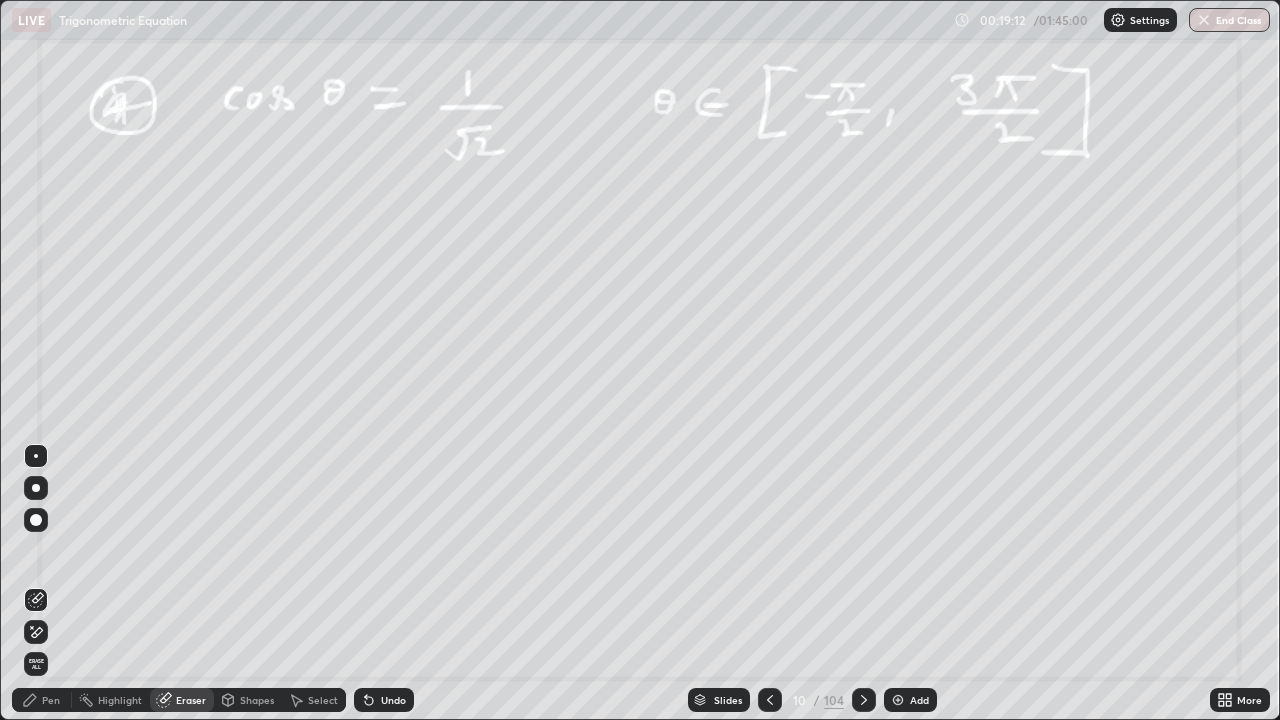click on "Pen" at bounding box center [51, 700] 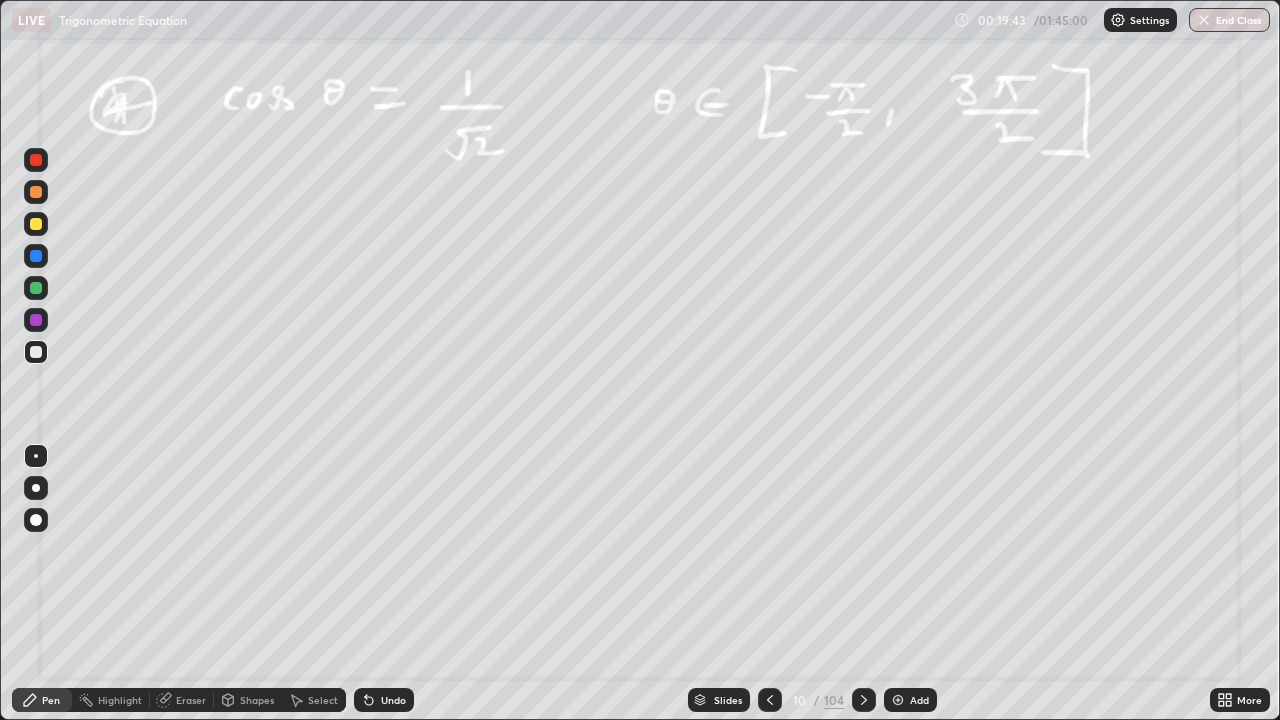 click at bounding box center [898, 700] 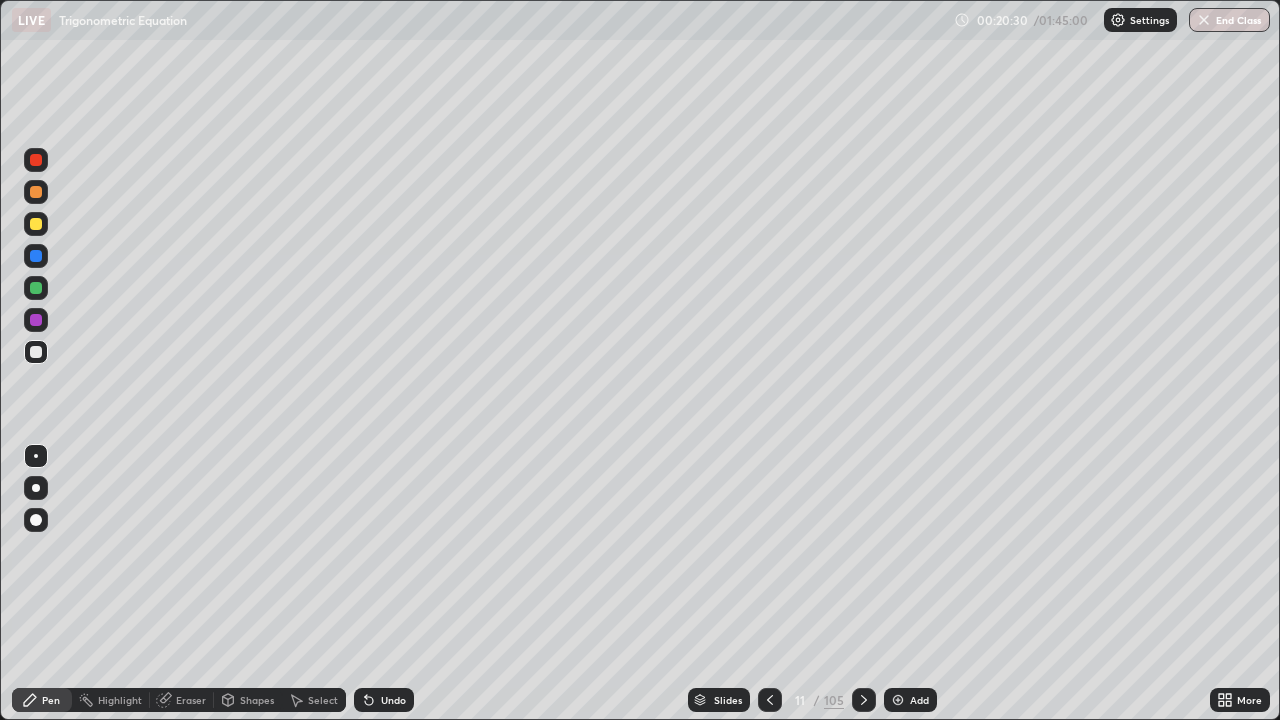 click 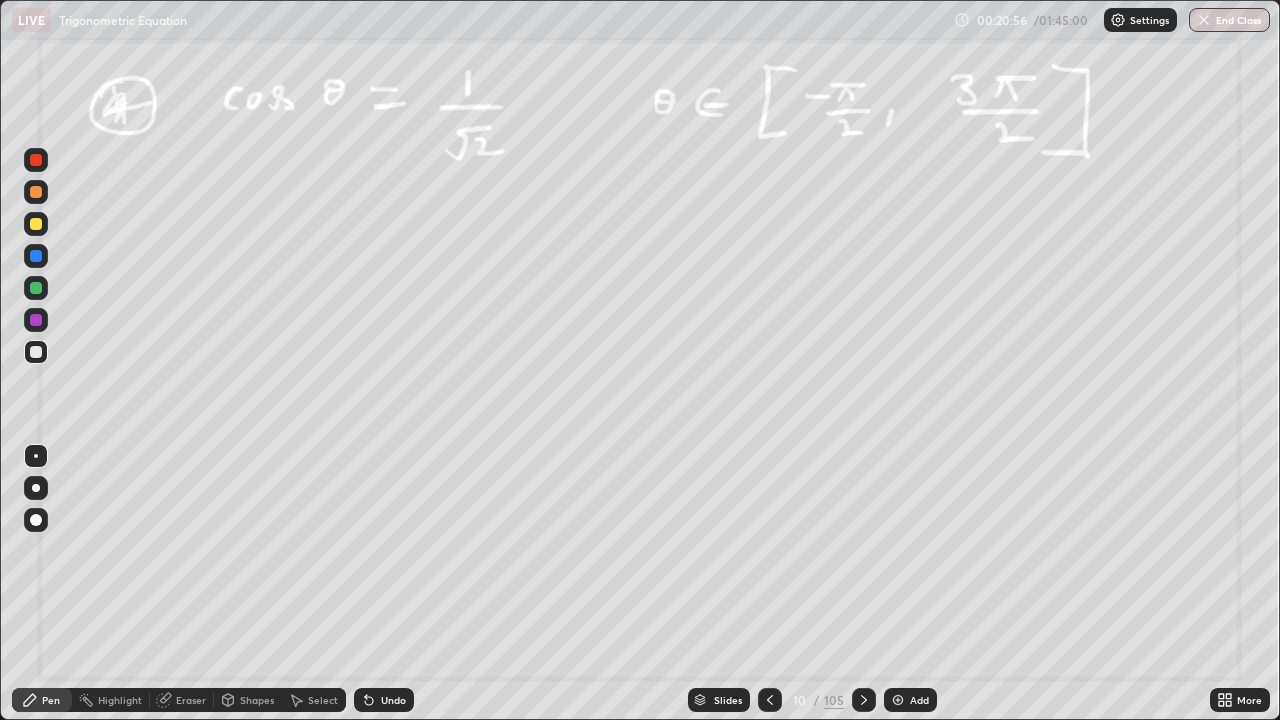 click at bounding box center [36, 320] 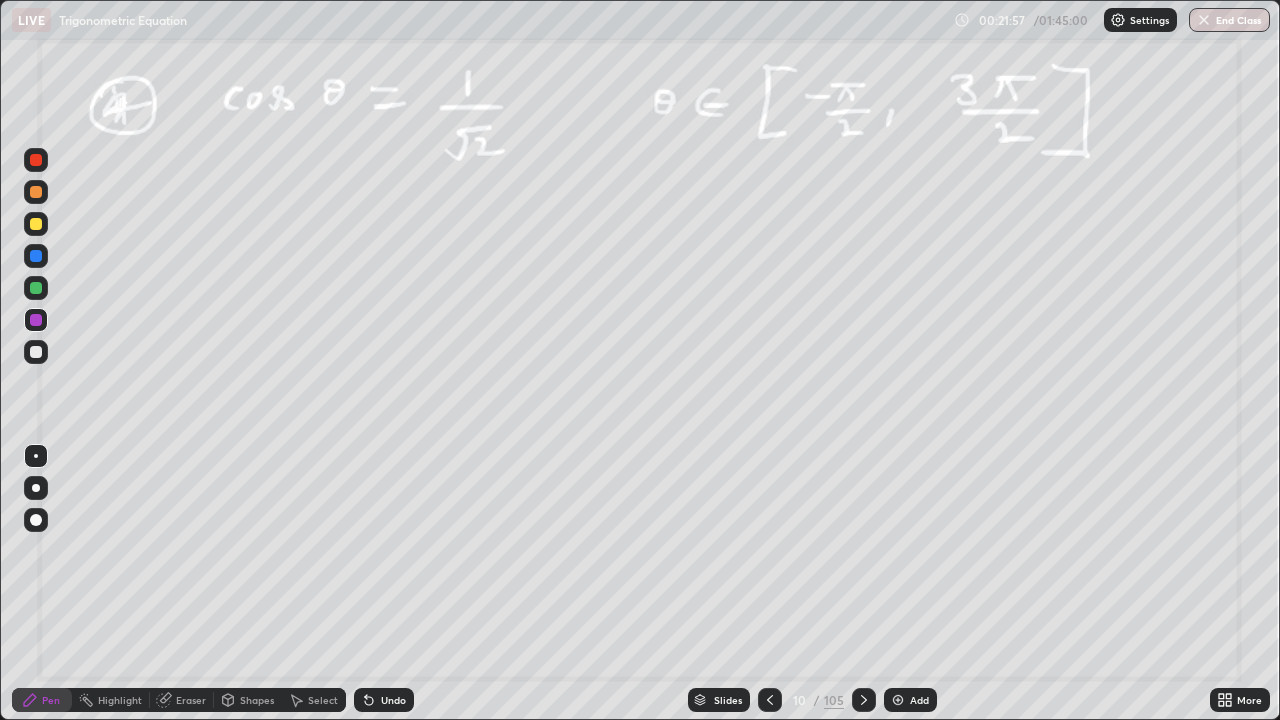 click on "Add" at bounding box center [910, 700] 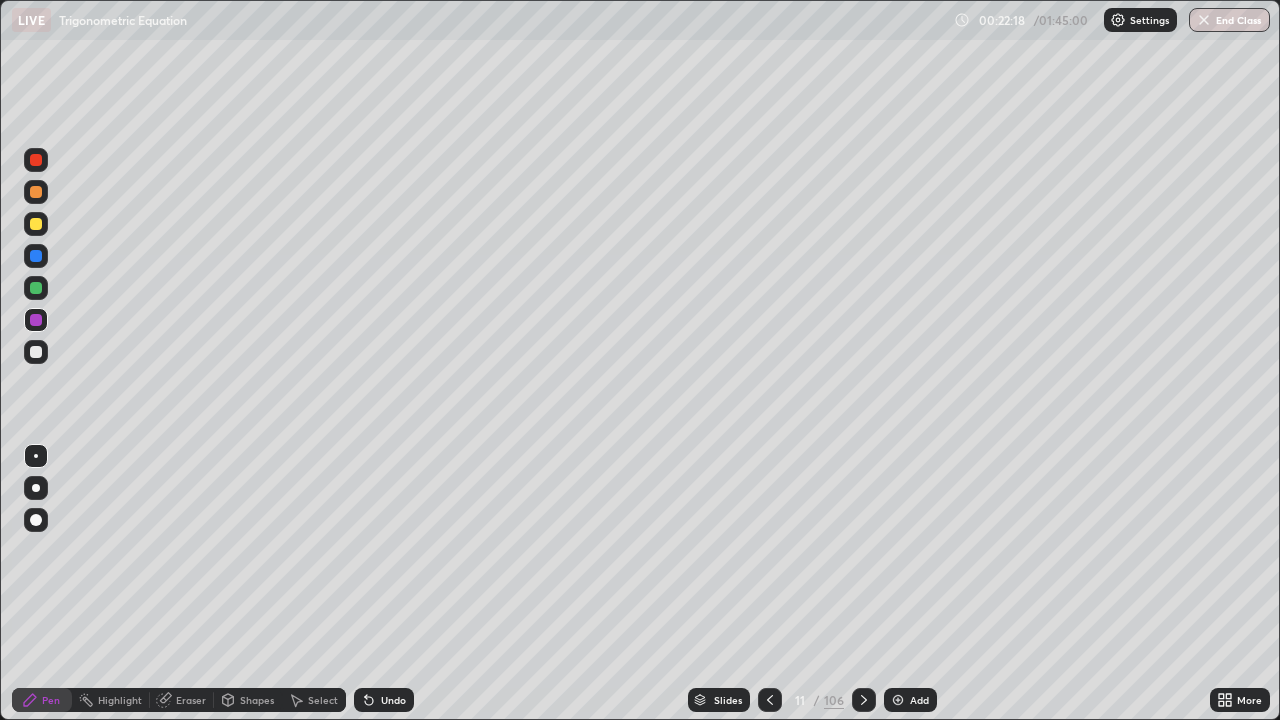 click 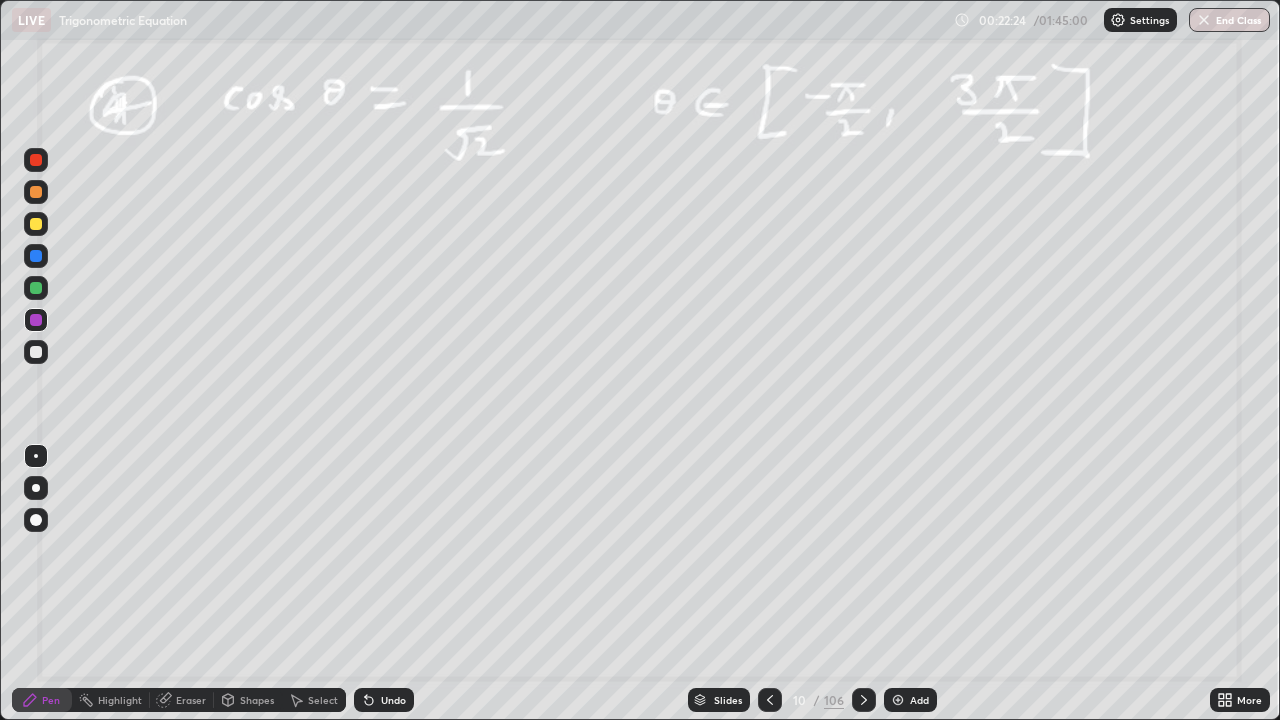 click 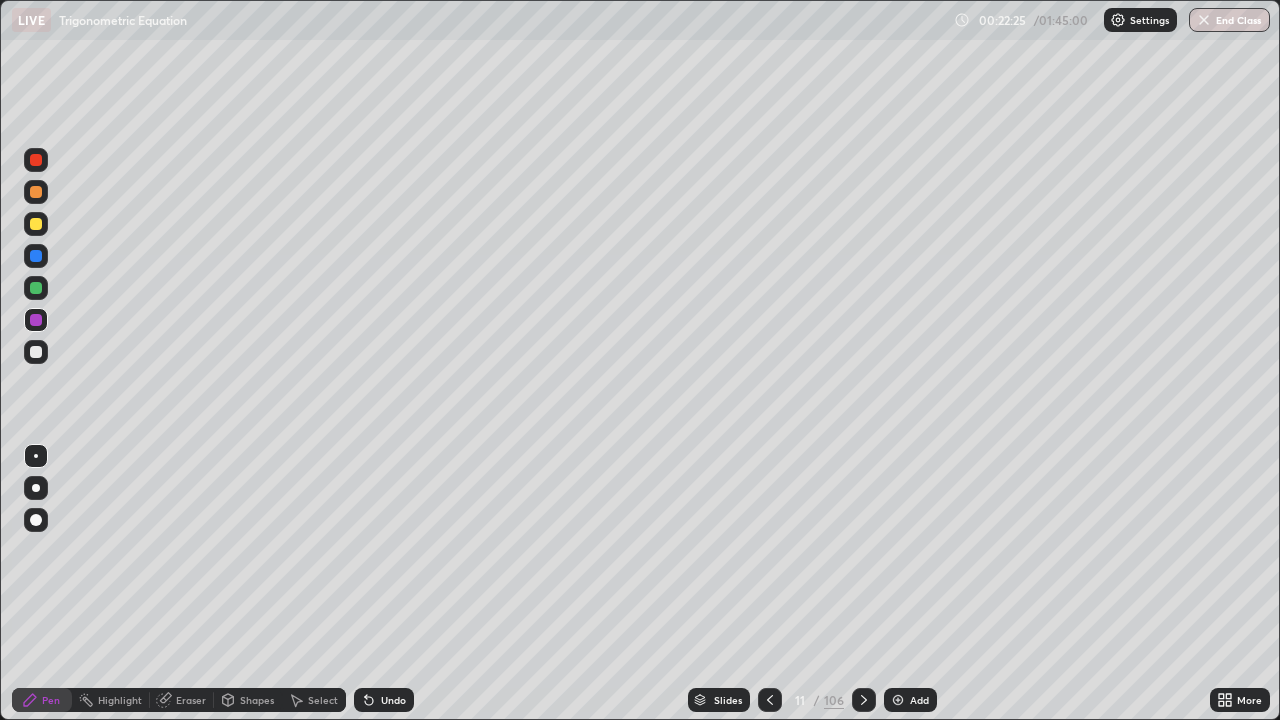 click 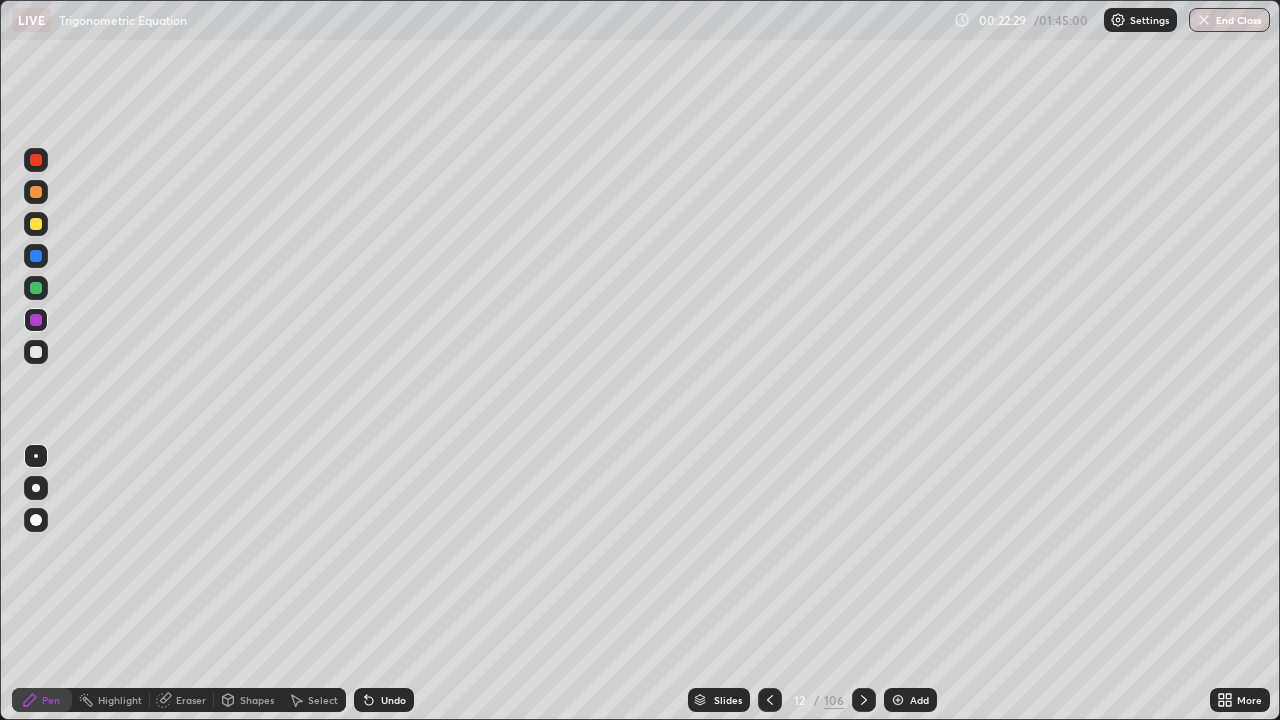 click at bounding box center (864, 700) 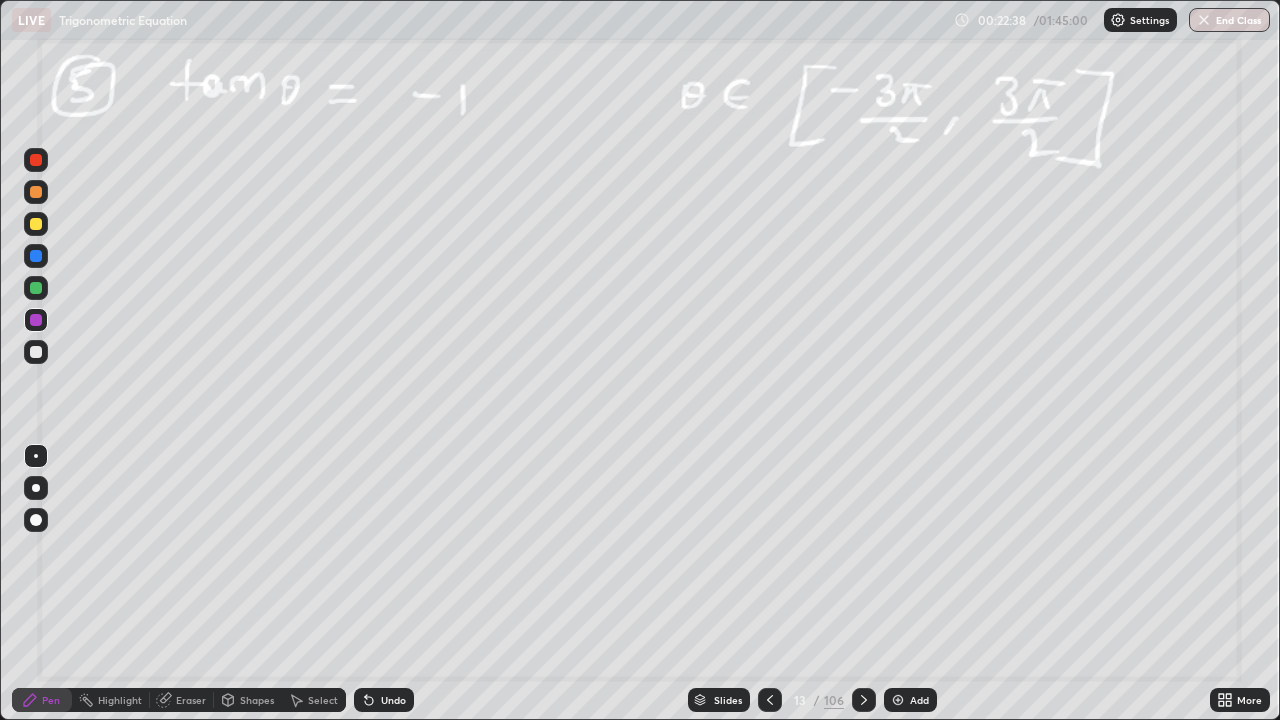 click 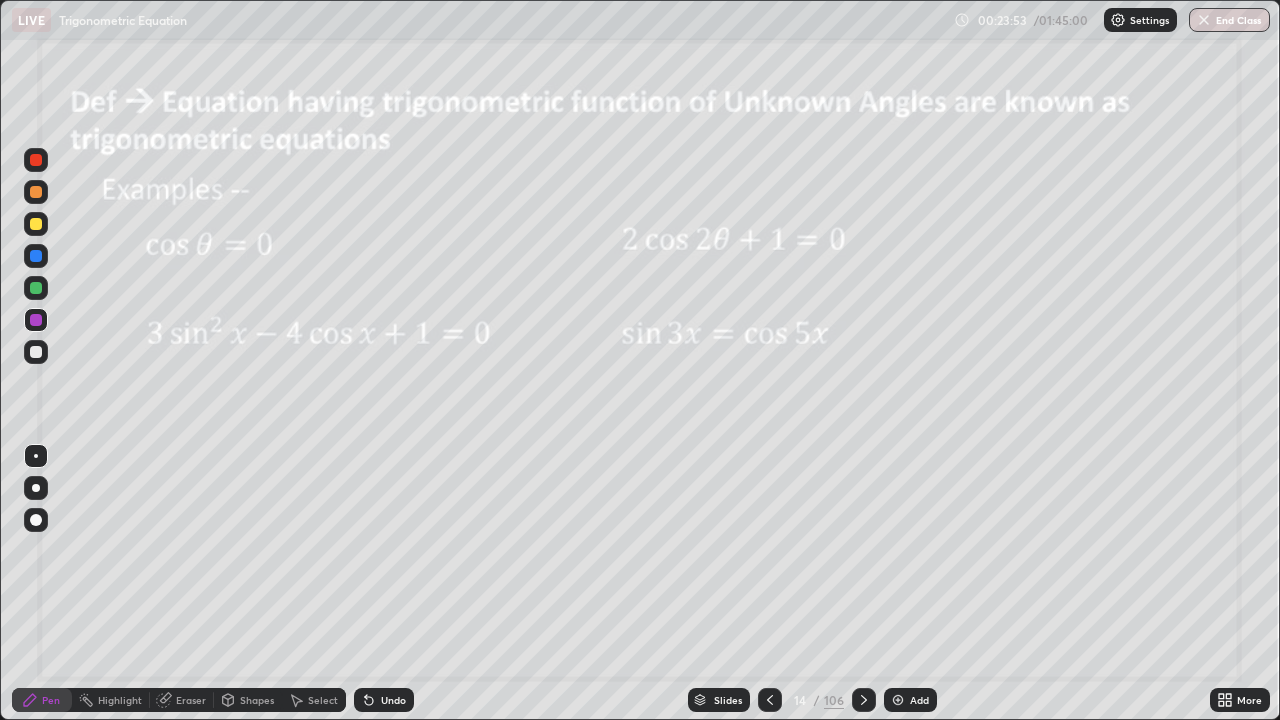 click 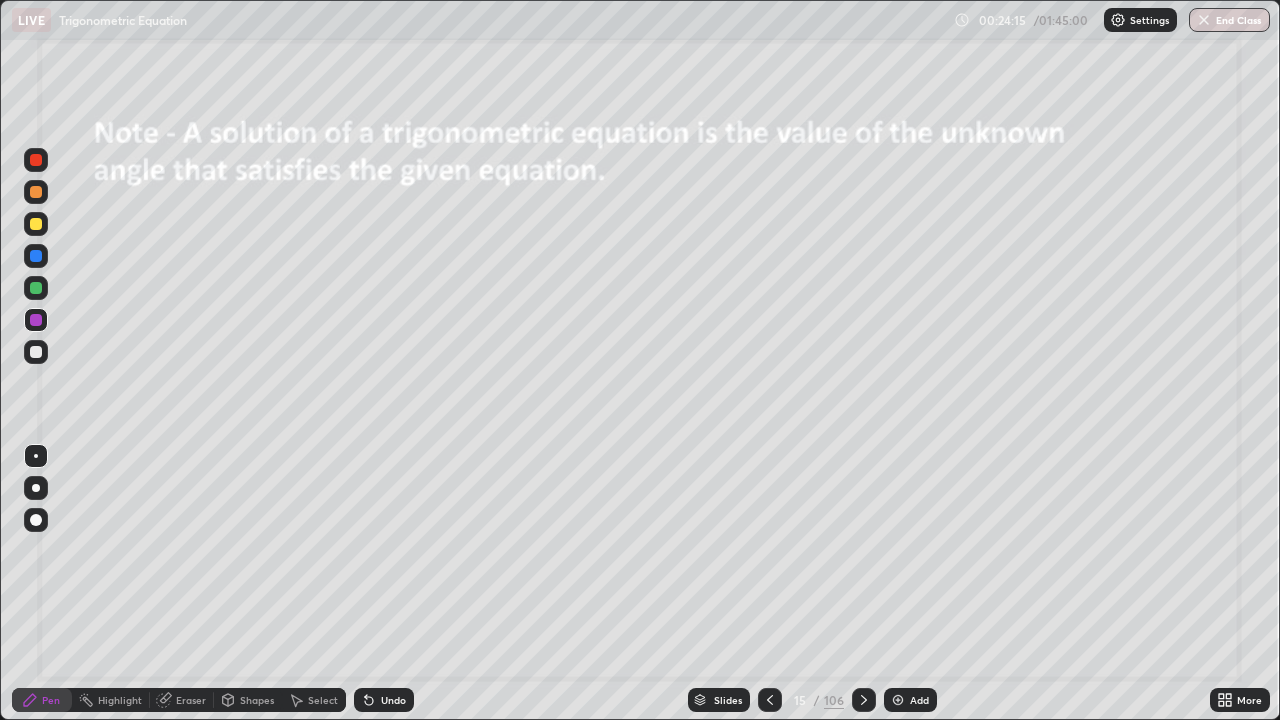click 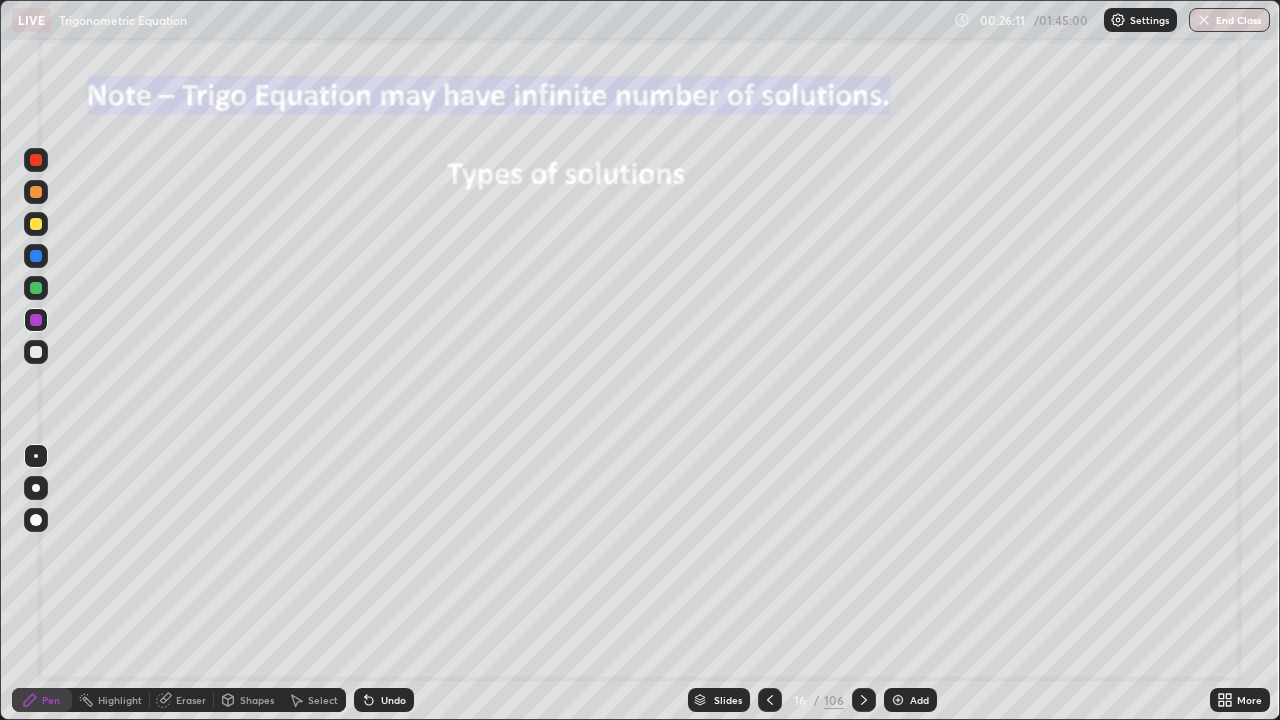 click 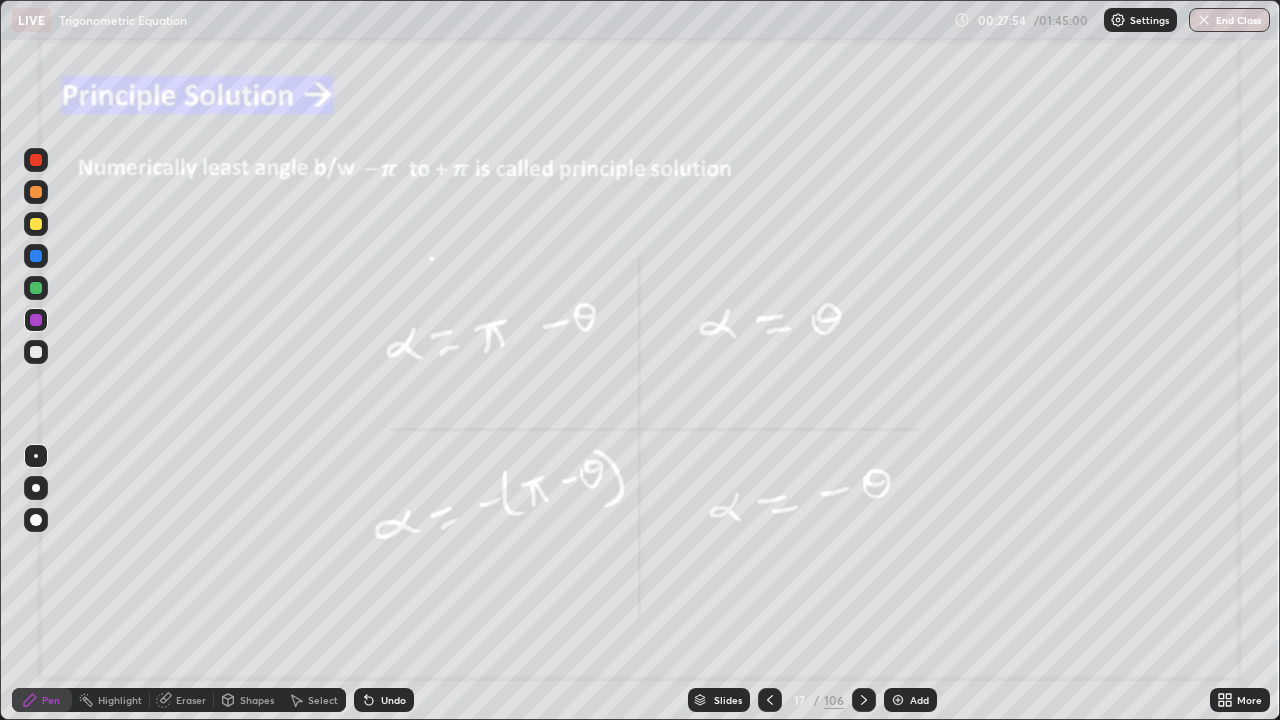 click on "Add" at bounding box center [910, 700] 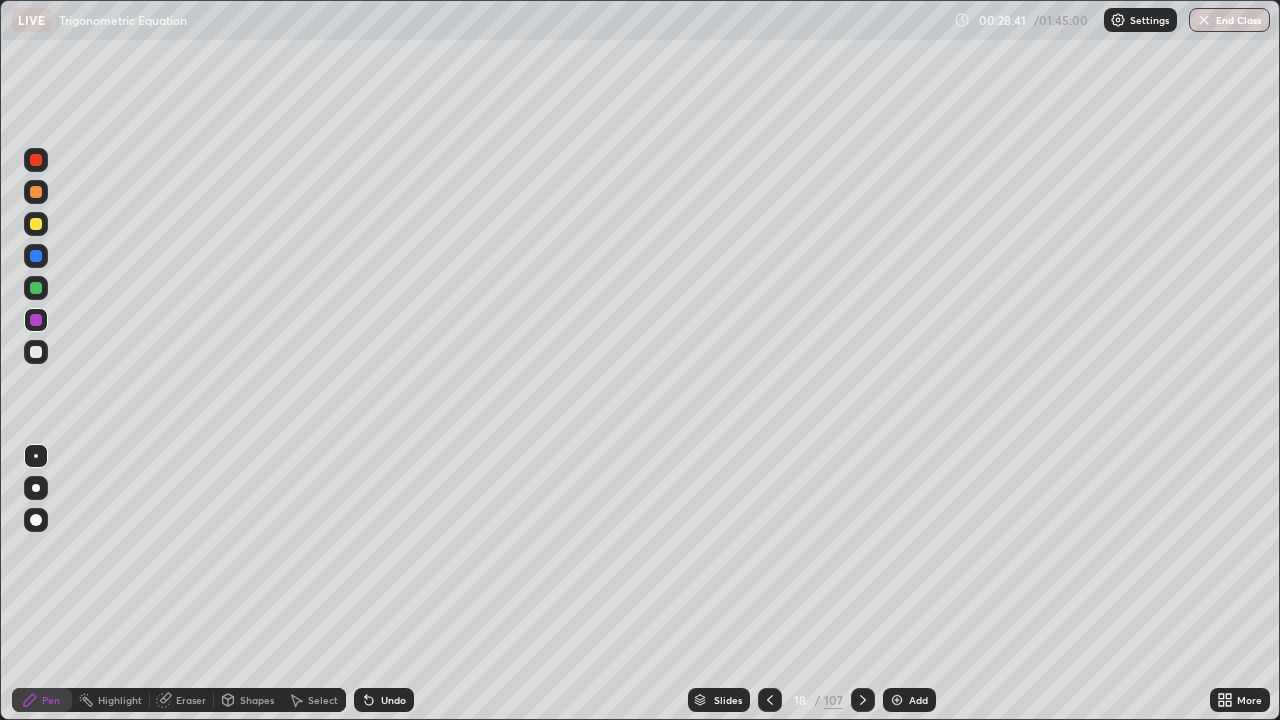 click at bounding box center (897, 700) 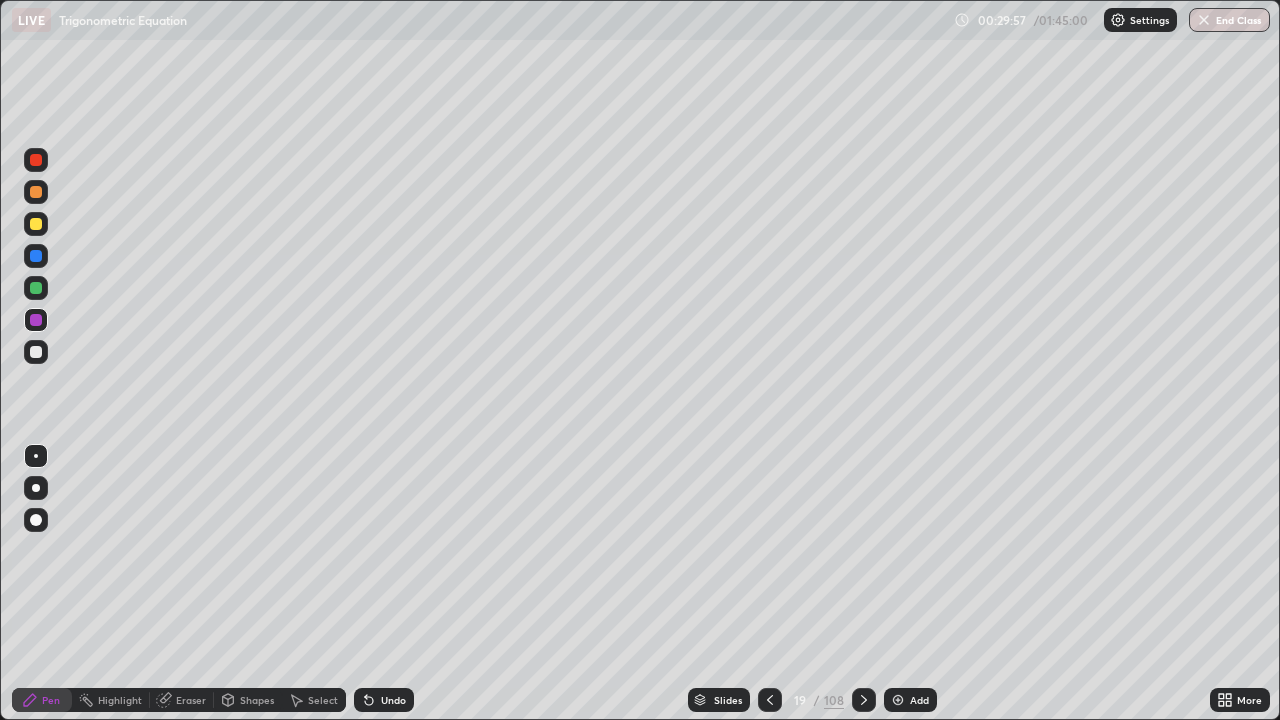 click at bounding box center [770, 700] 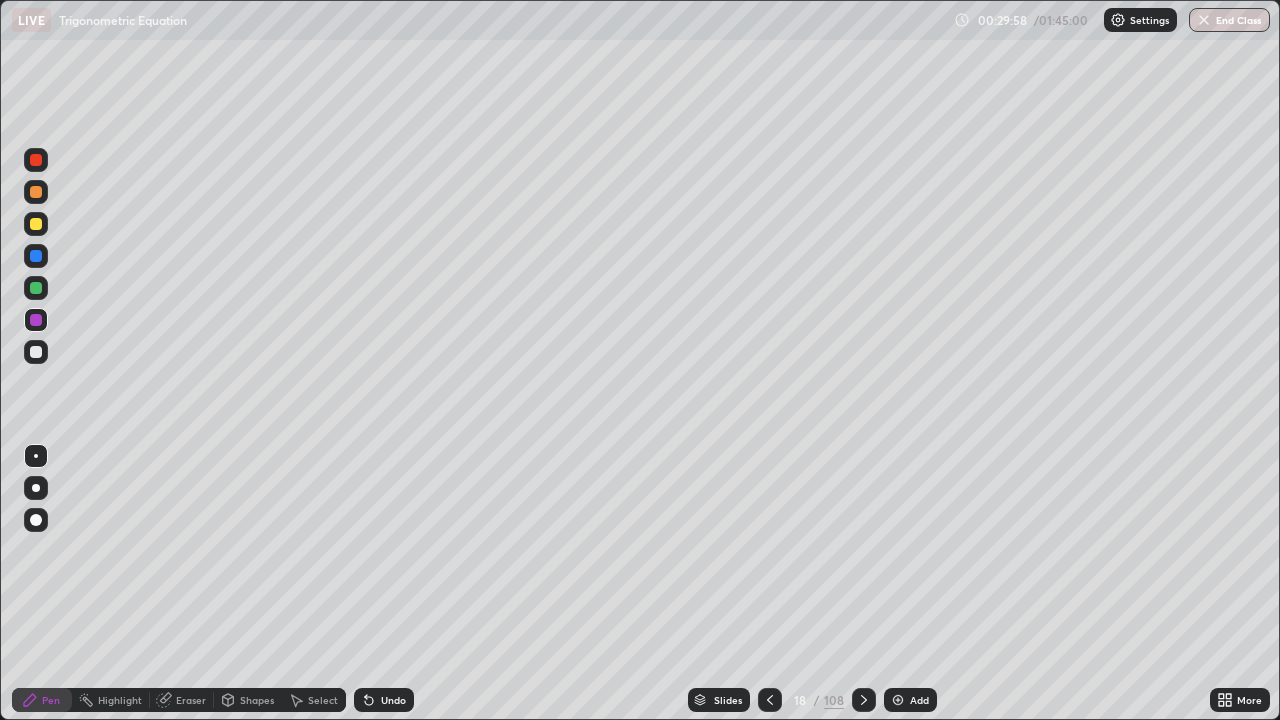click 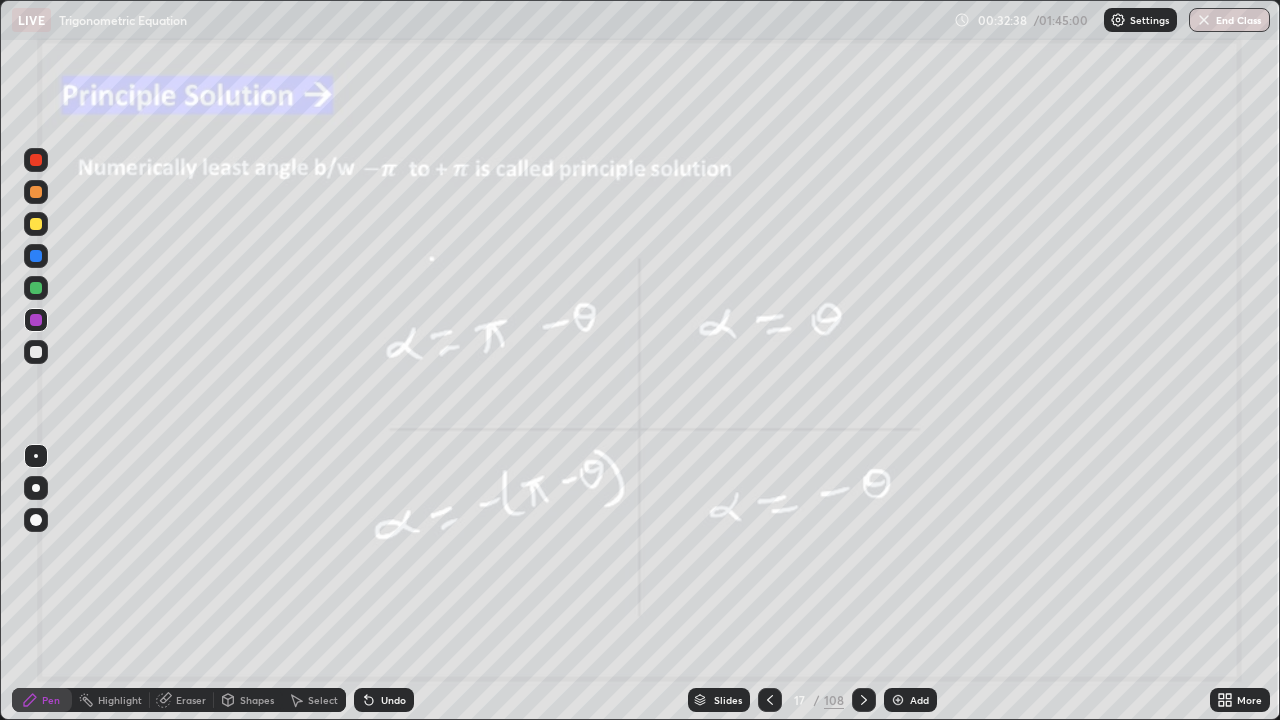 click at bounding box center [864, 700] 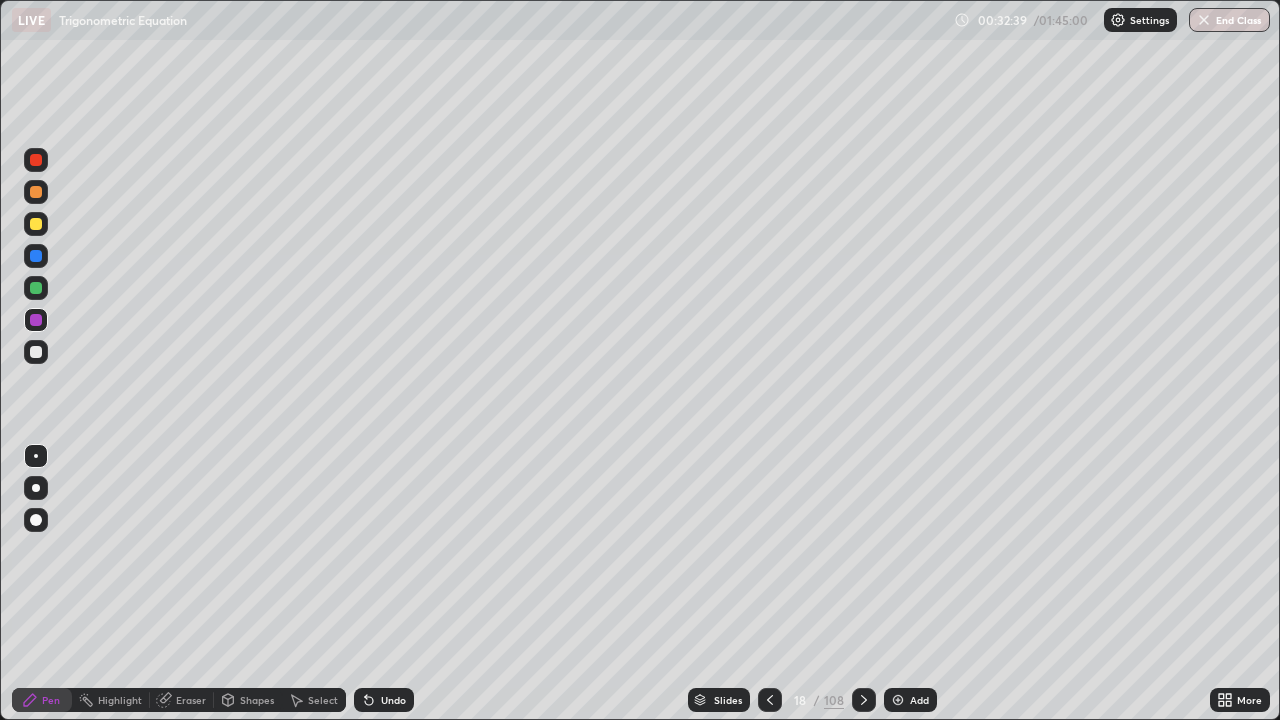click 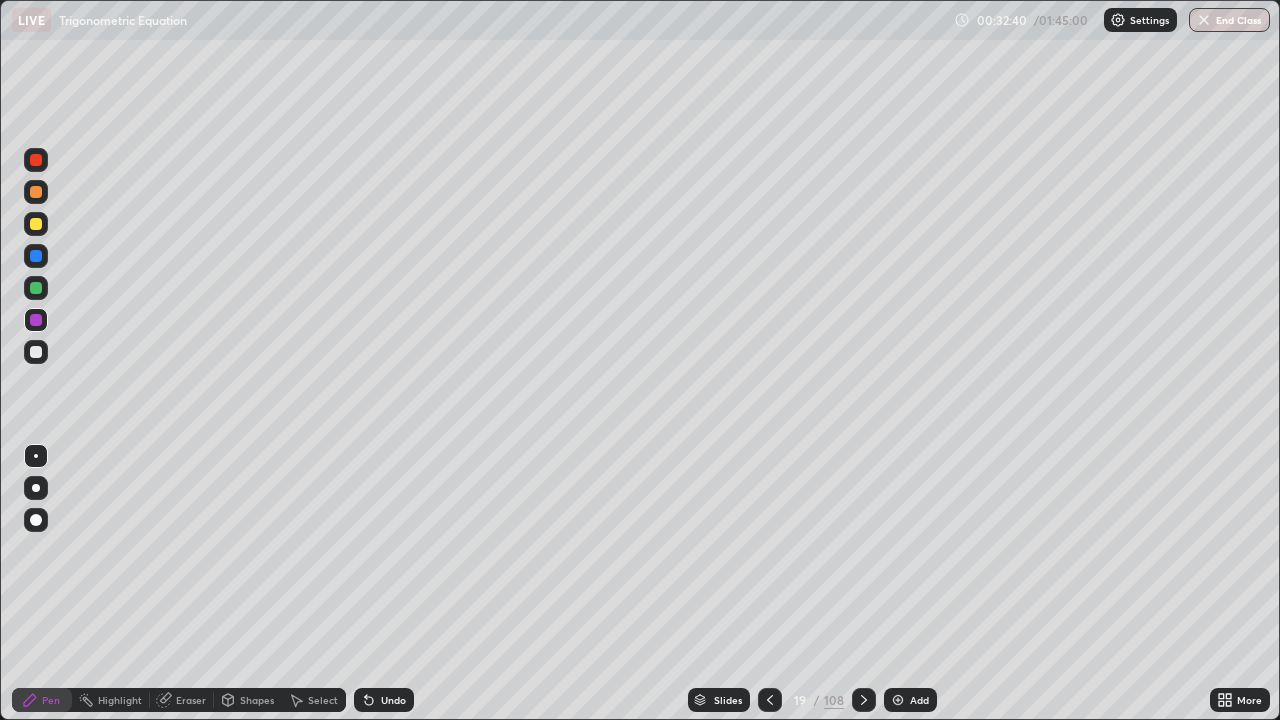 click at bounding box center (864, 700) 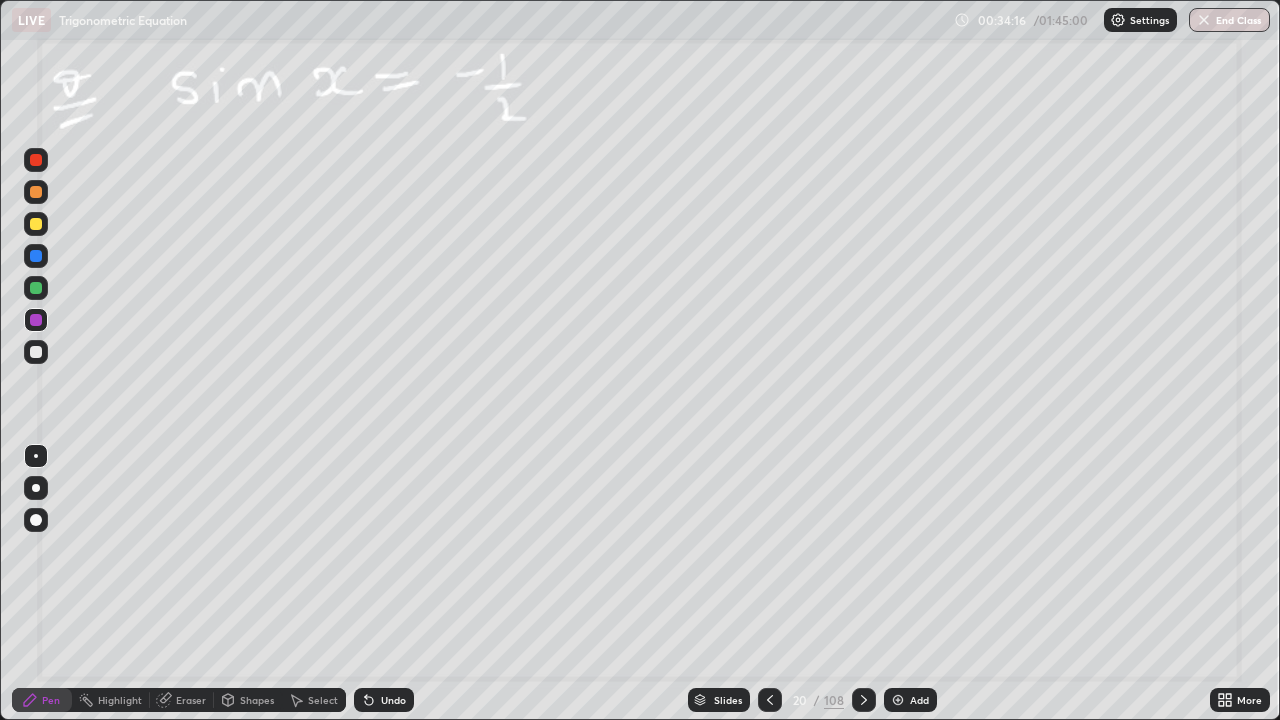click 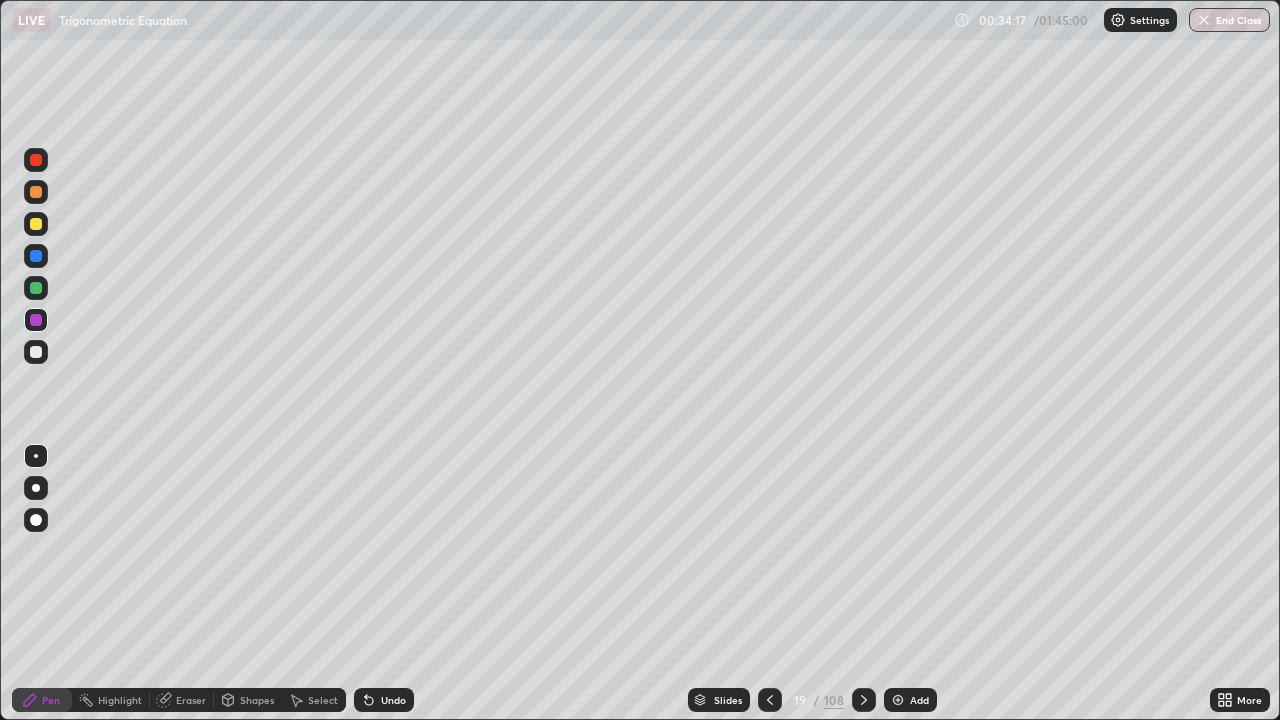 click 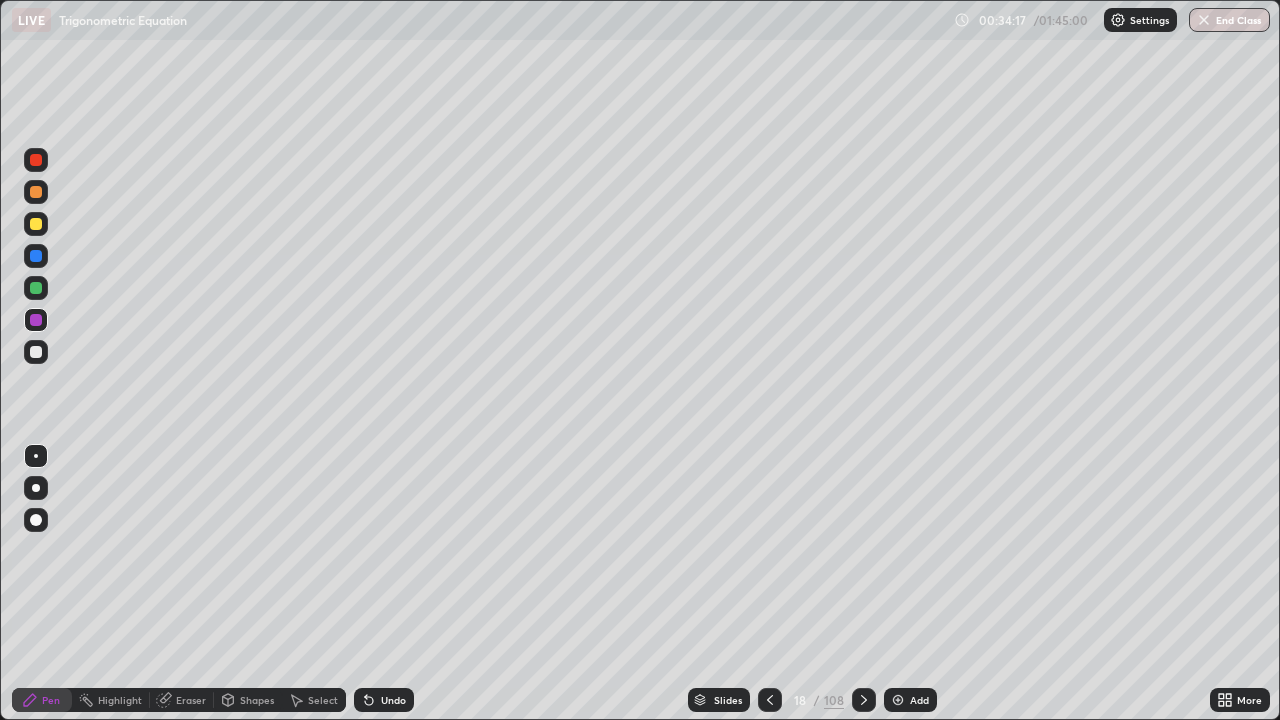 click at bounding box center [770, 700] 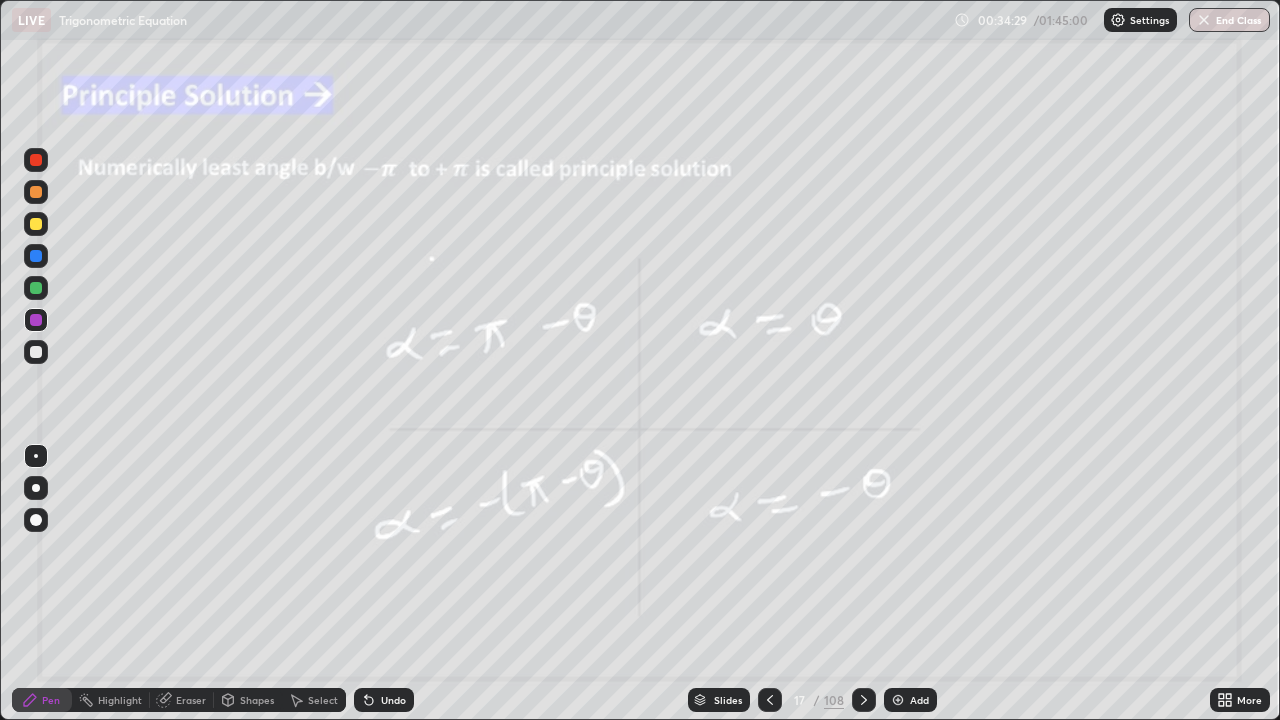 click 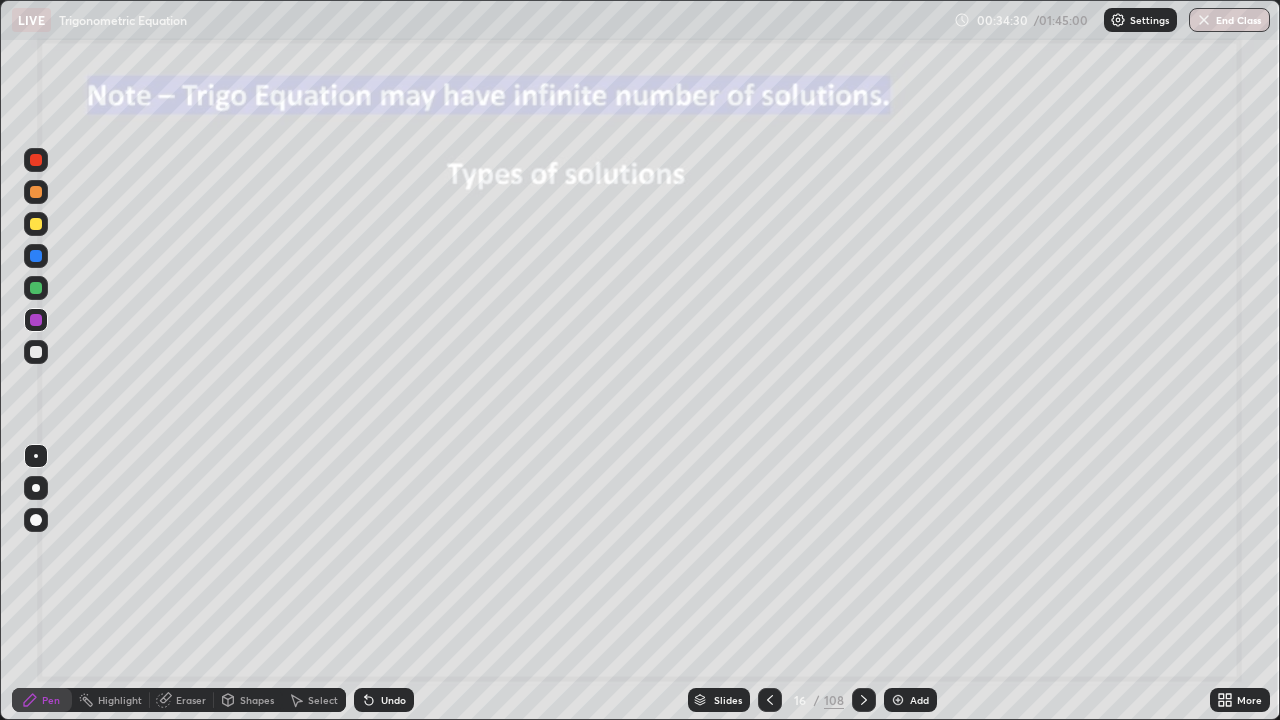 click 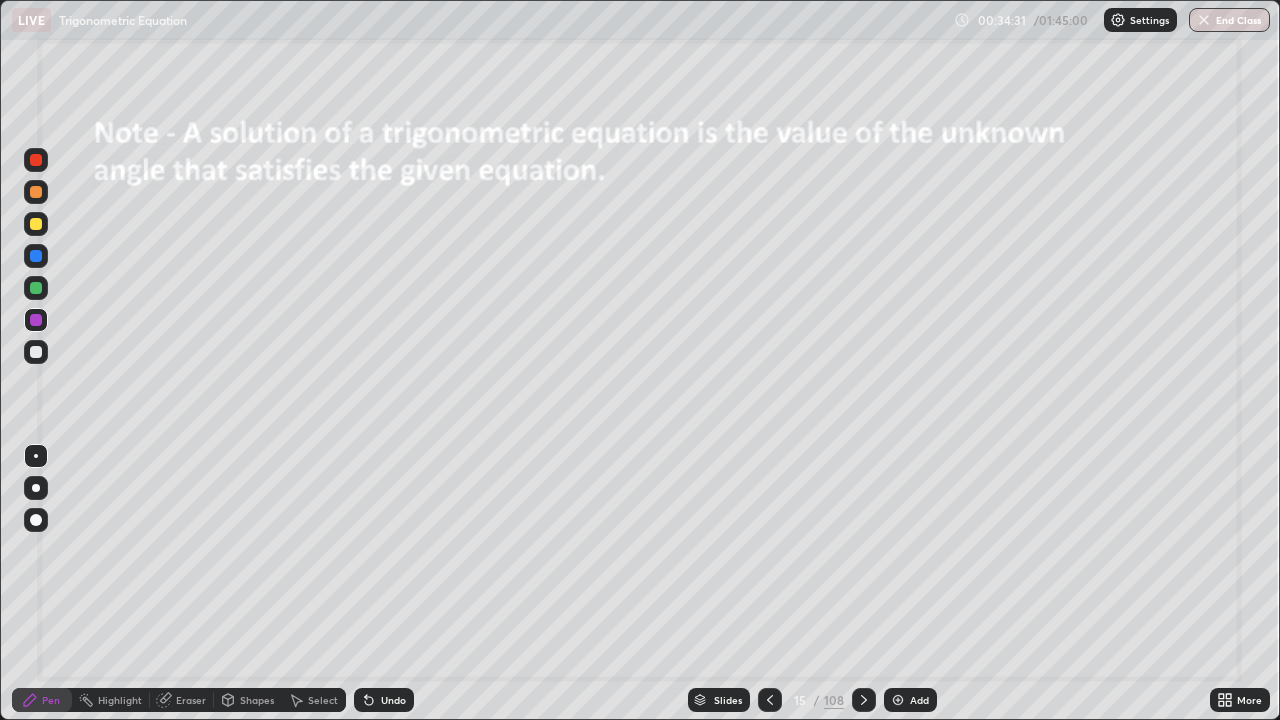 click 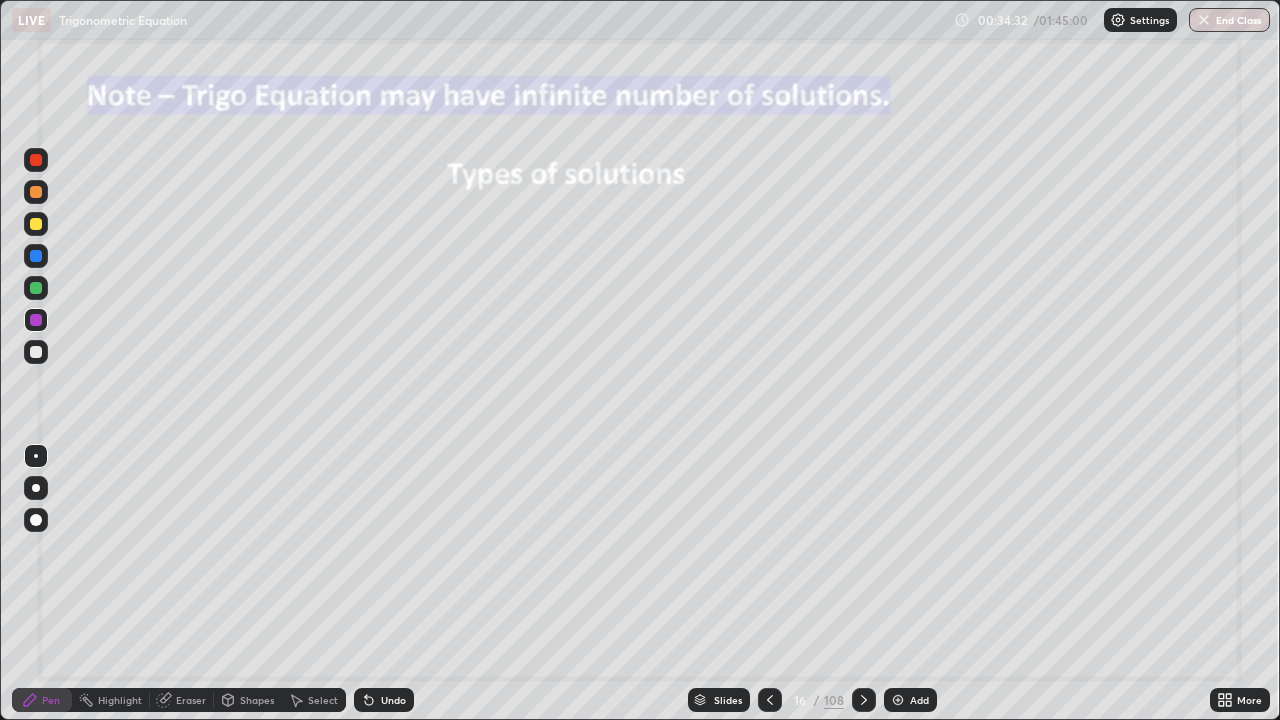 click 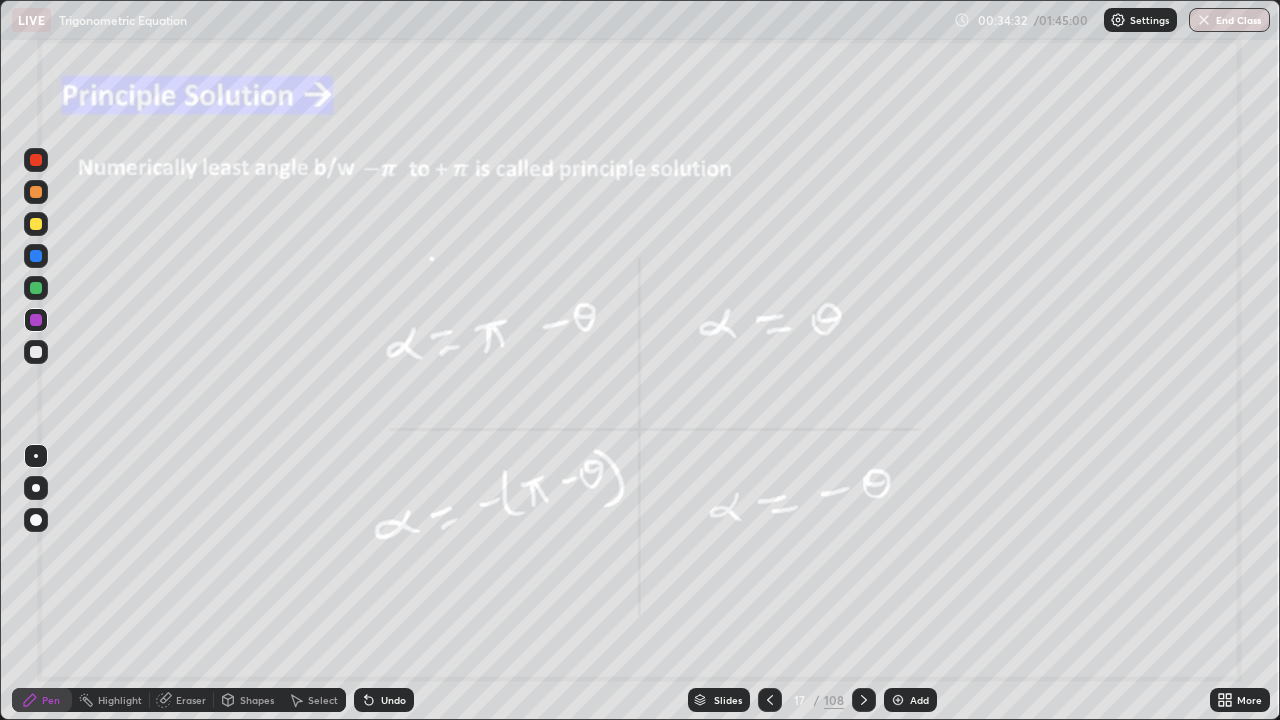 click 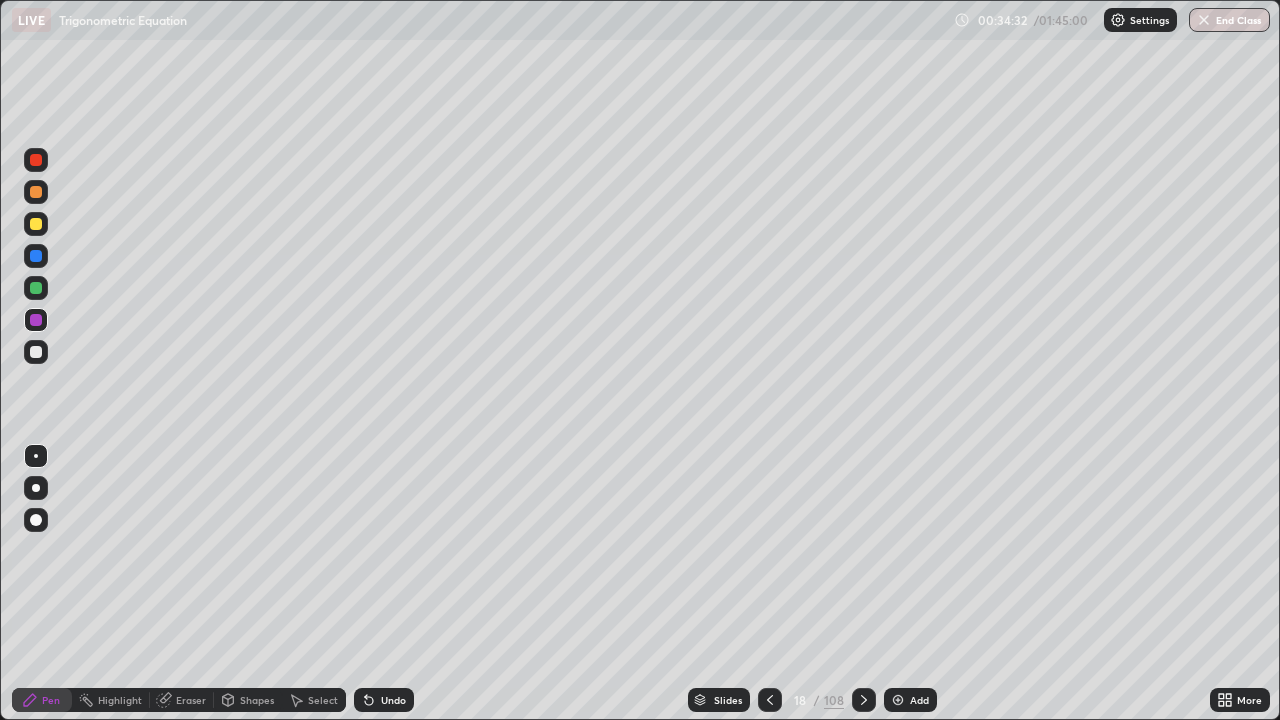 click at bounding box center [864, 700] 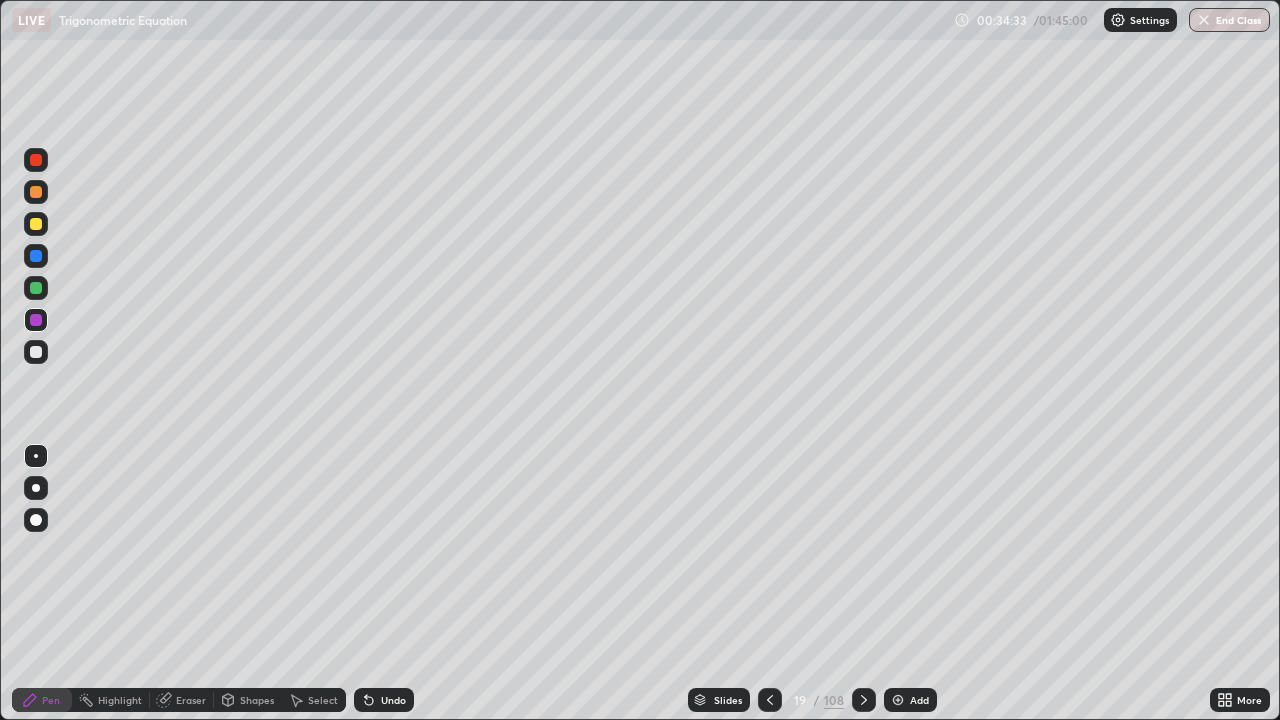 click 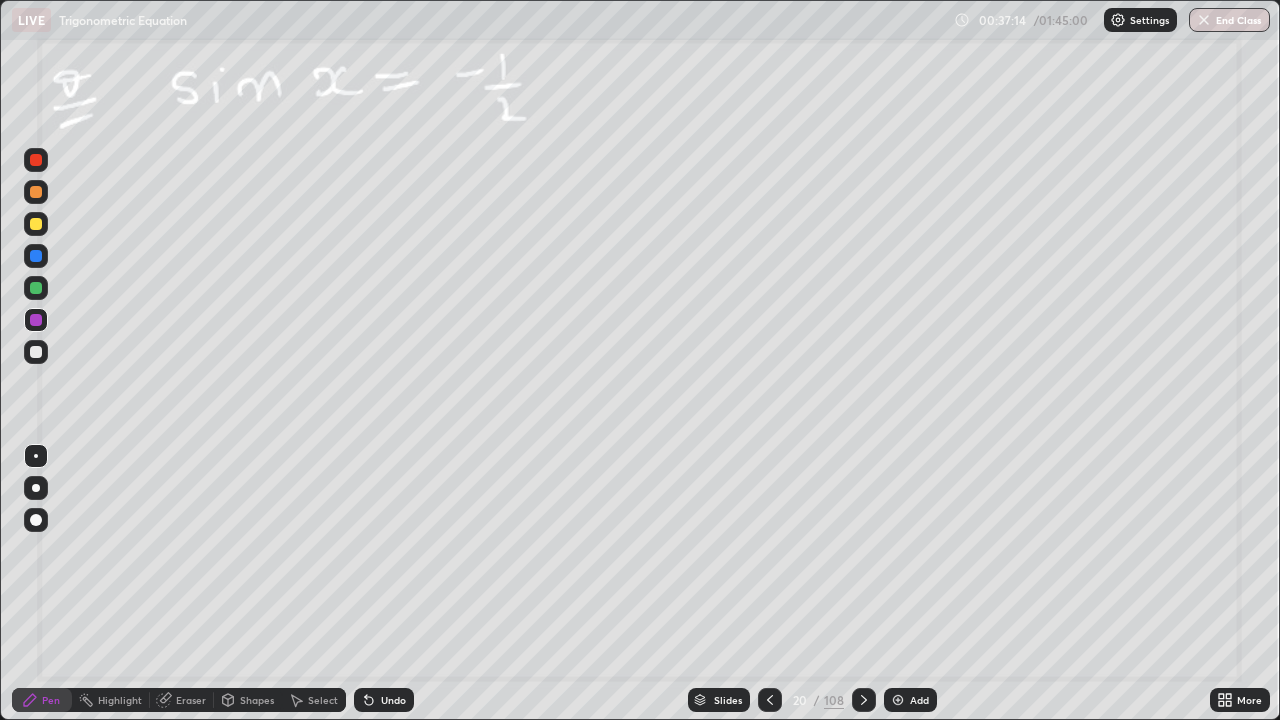 click 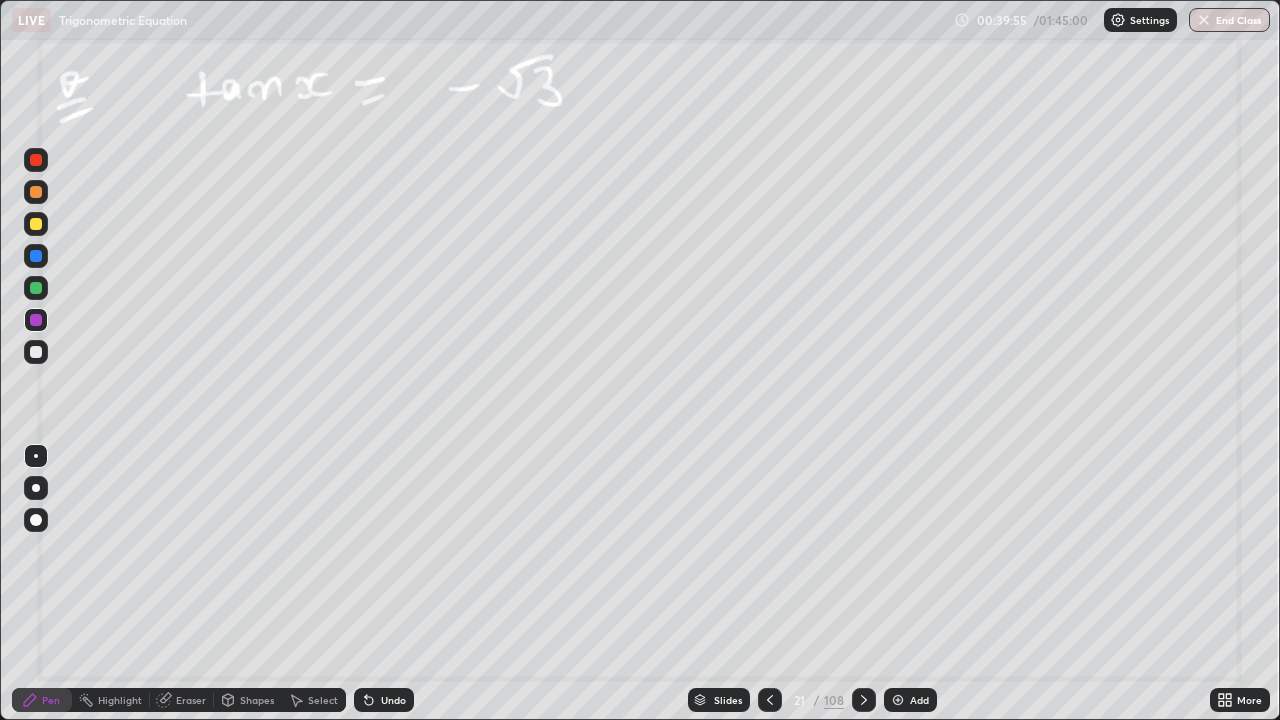 click 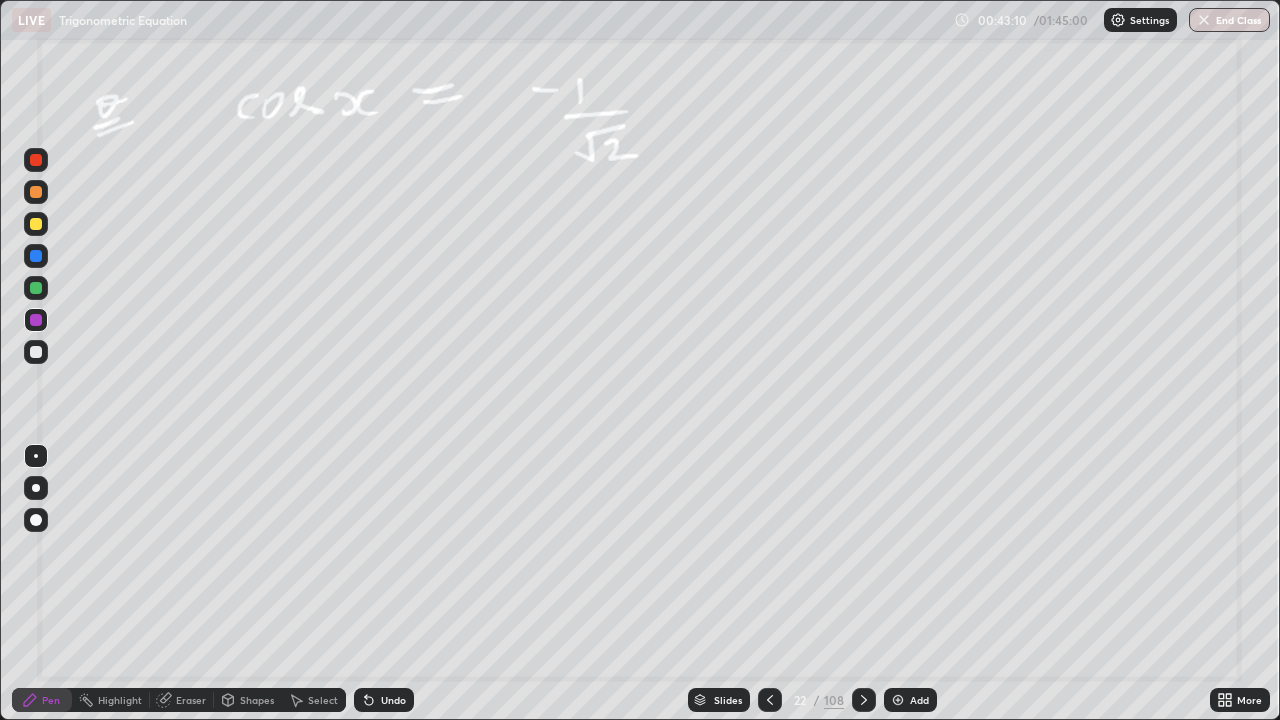 click on "Add" at bounding box center (910, 700) 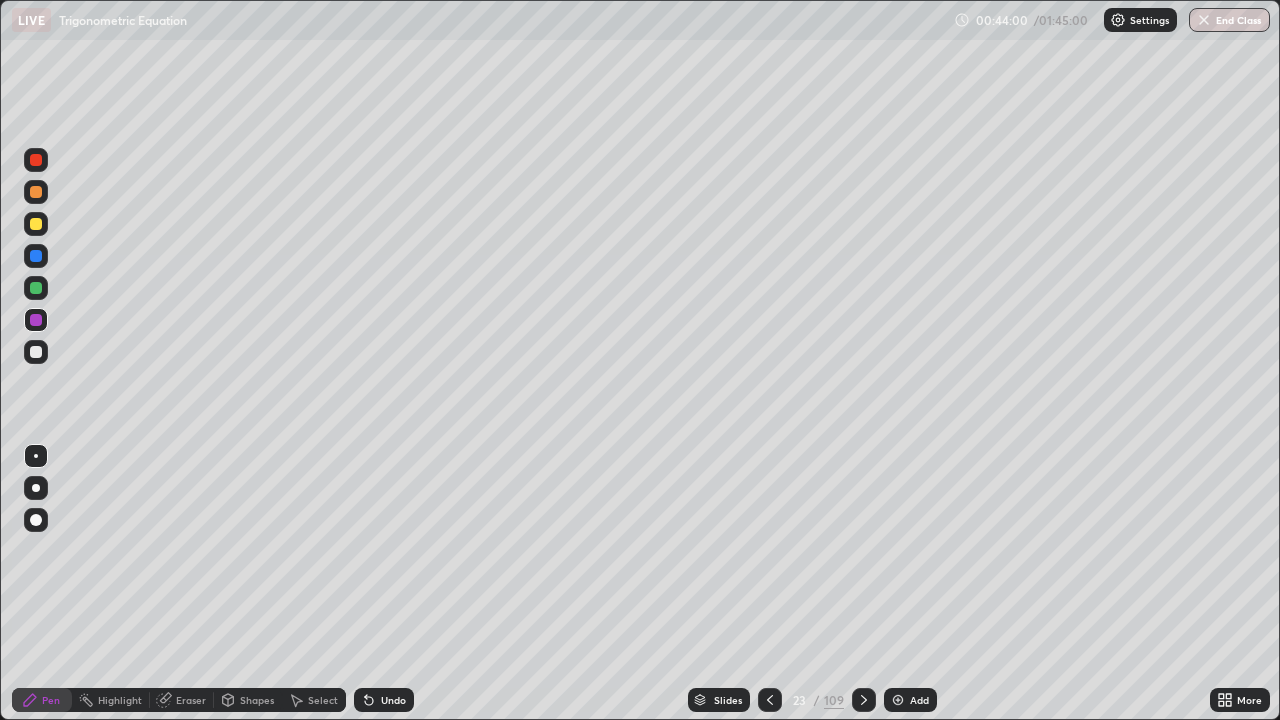 click 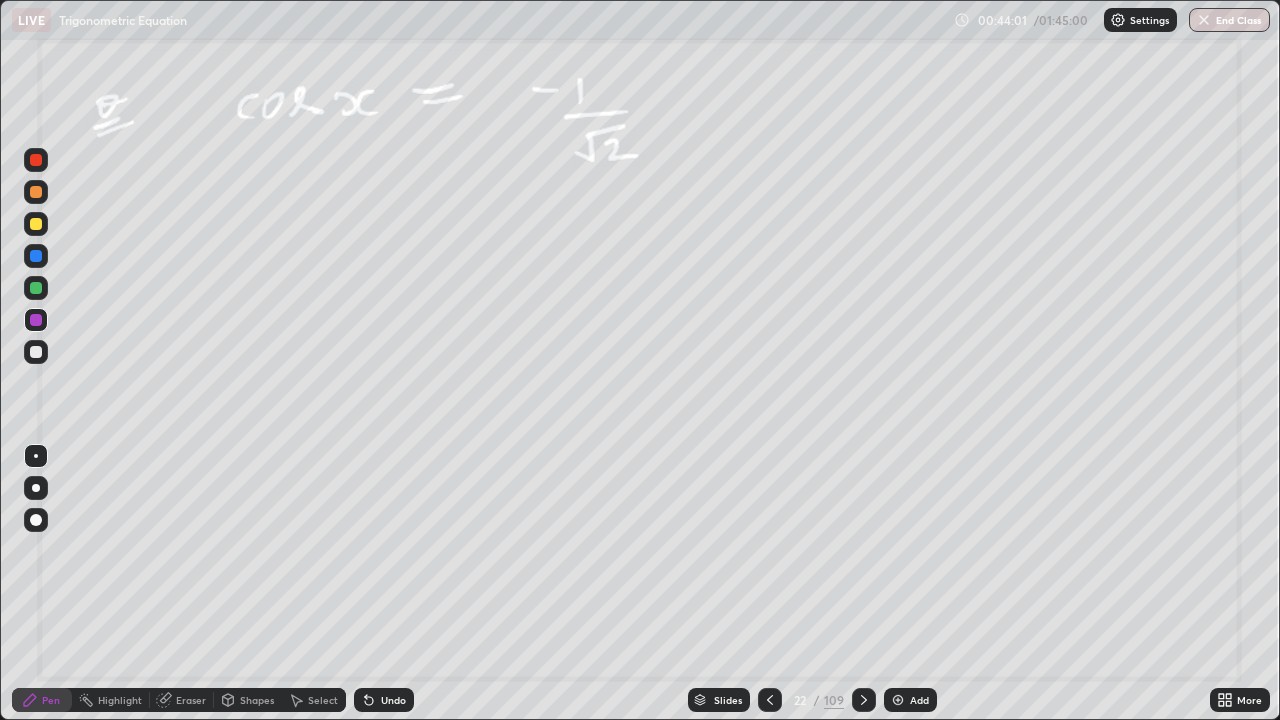 click 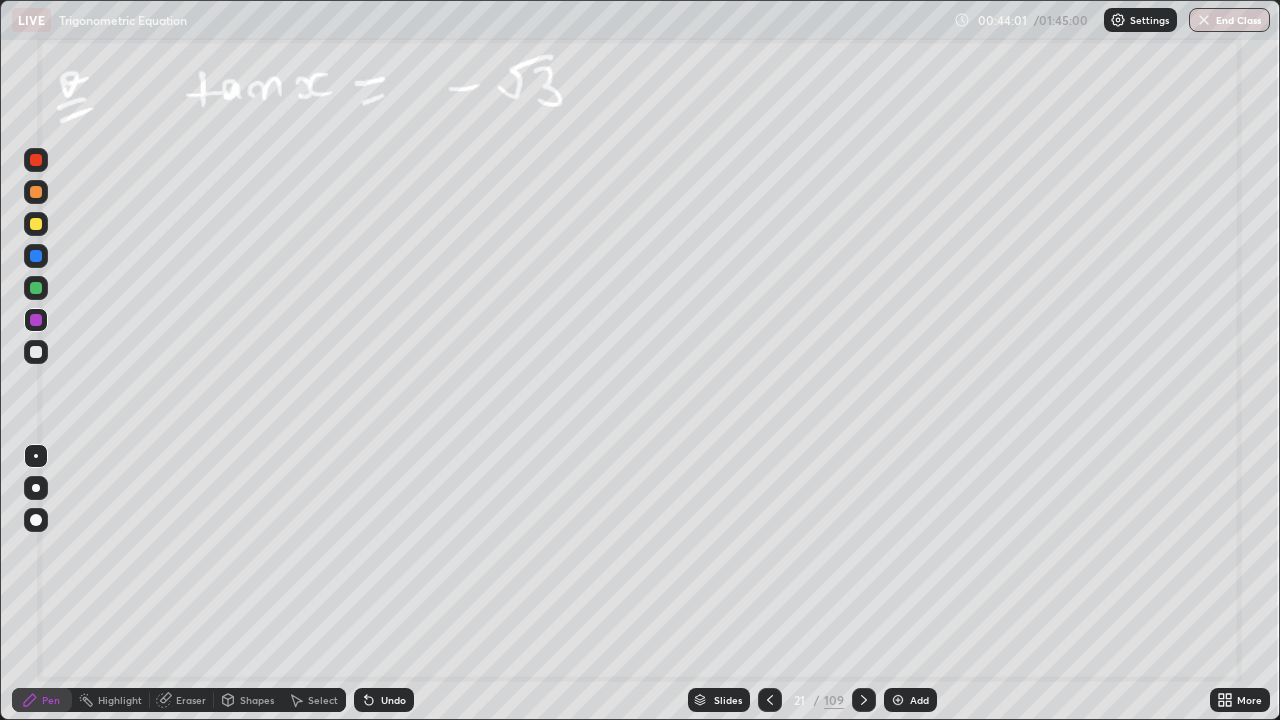 click at bounding box center [770, 700] 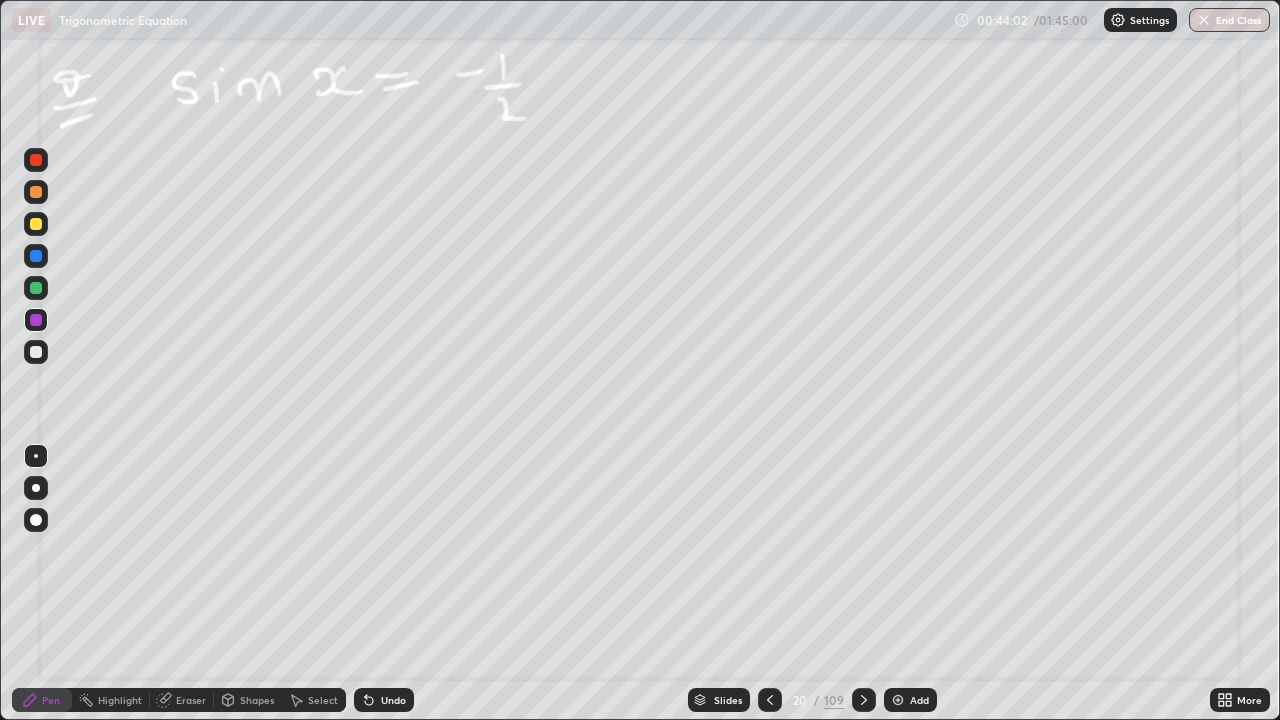 click on "20" at bounding box center [800, 700] 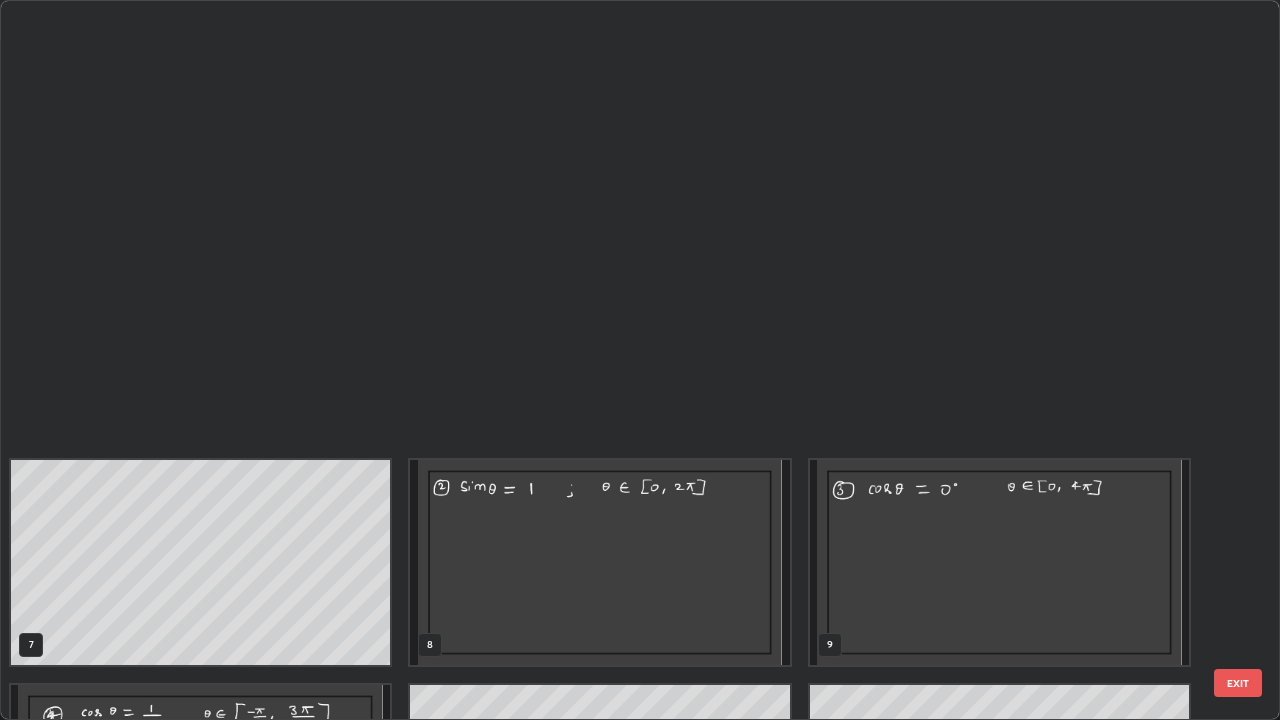 scroll, scrollTop: 854, scrollLeft: 0, axis: vertical 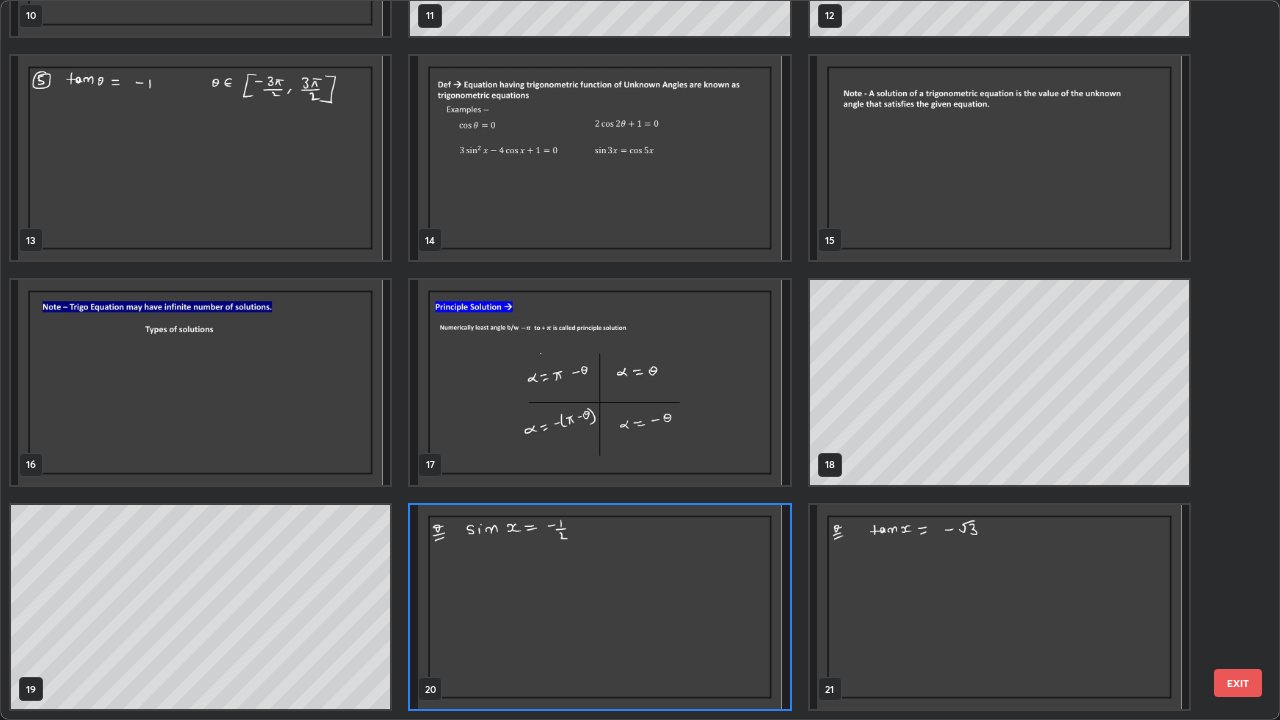 click at bounding box center [599, 382] 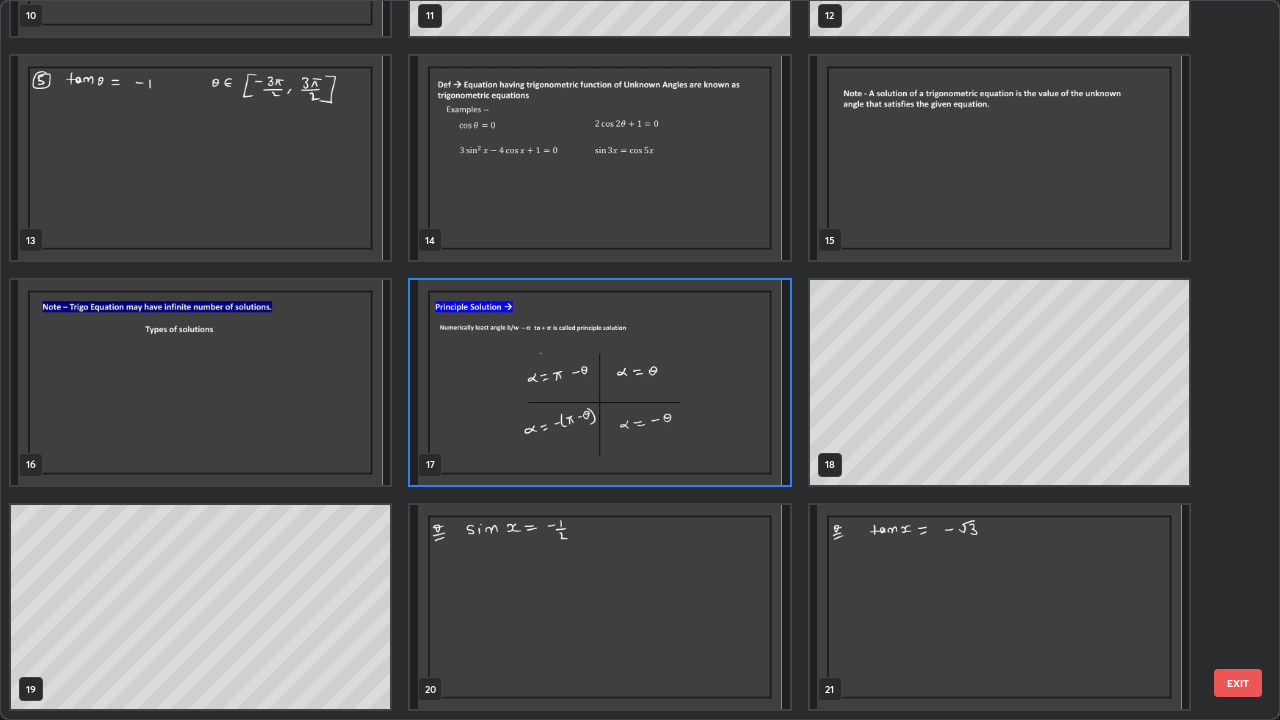 click at bounding box center (599, 382) 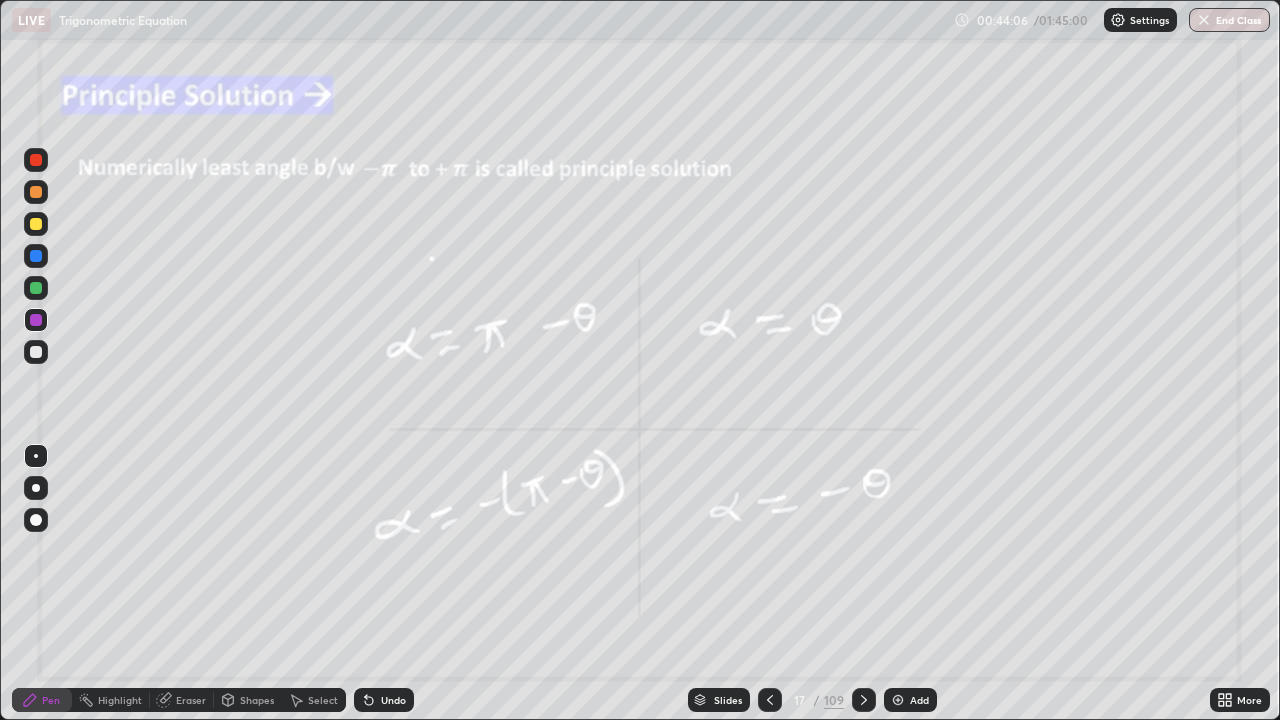 click at bounding box center [599, 382] 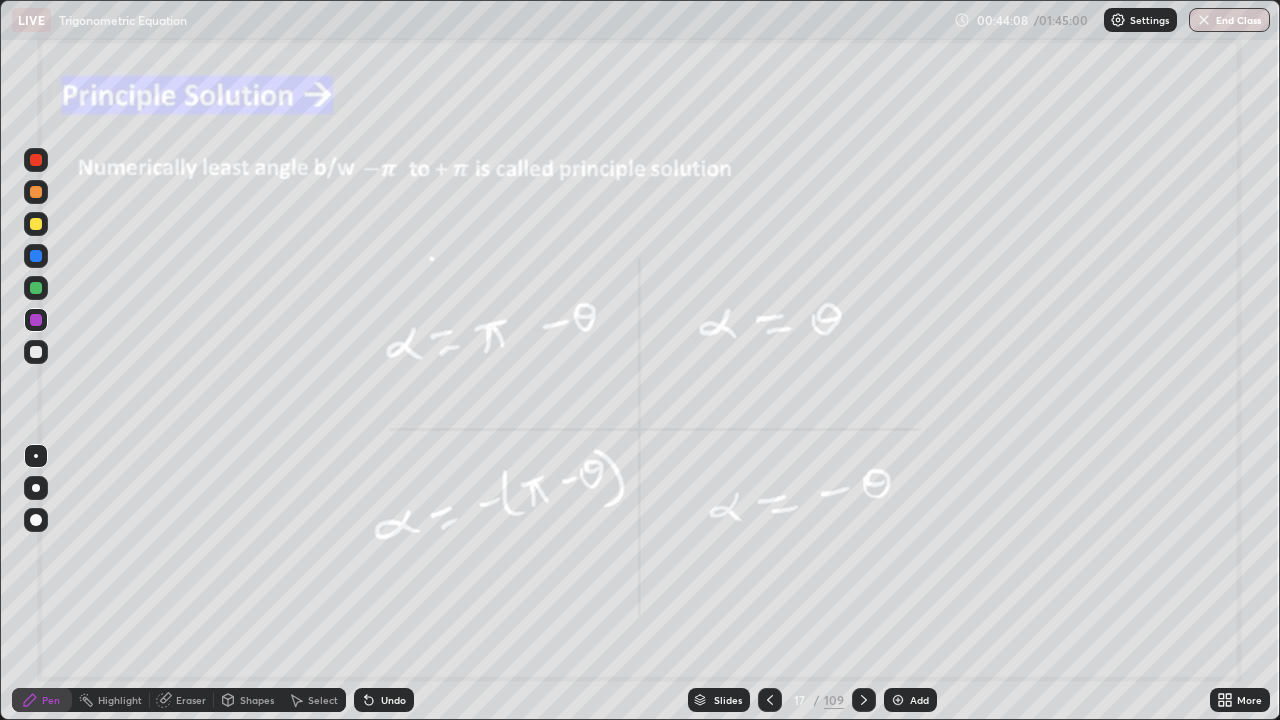 click at bounding box center (36, 288) 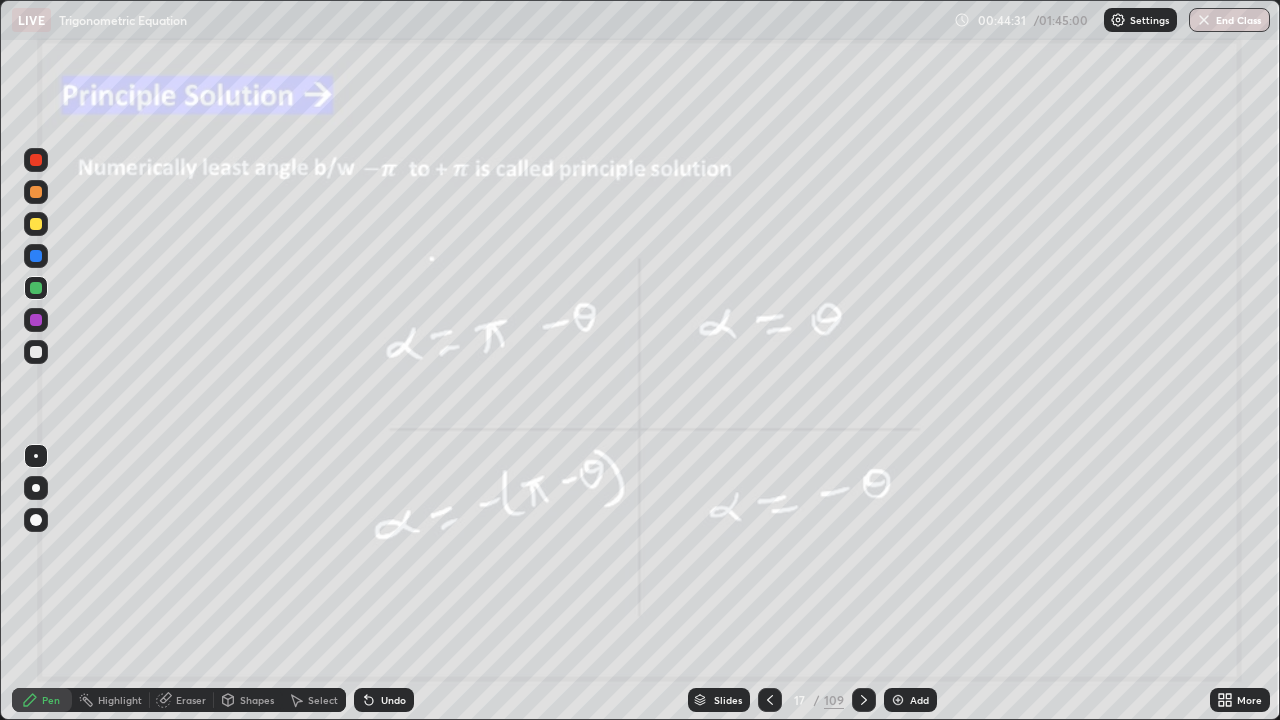 click 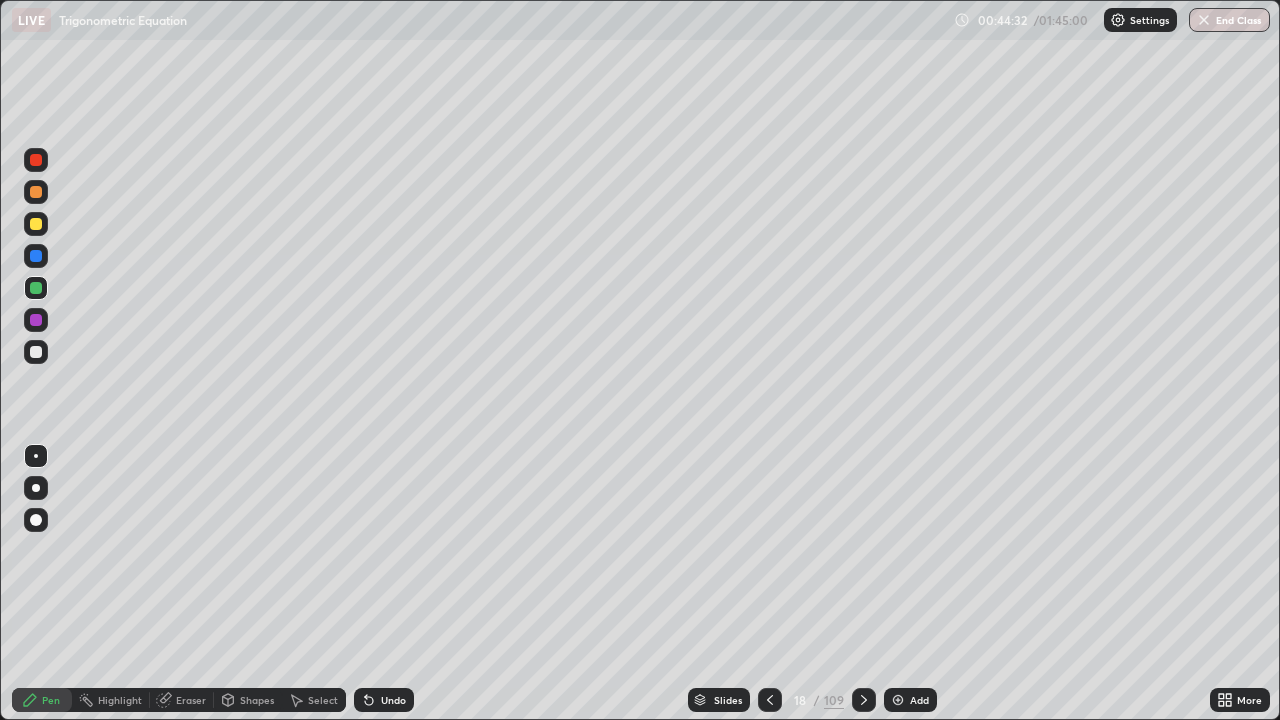 click 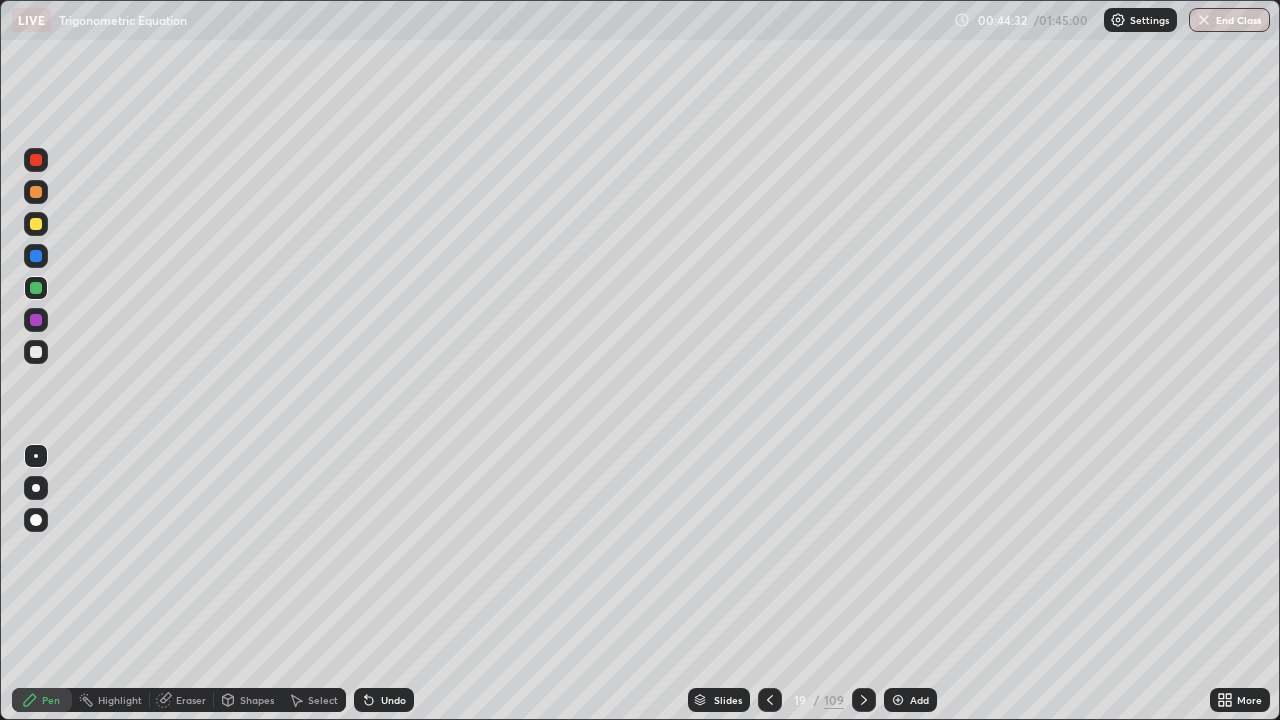 click at bounding box center (864, 700) 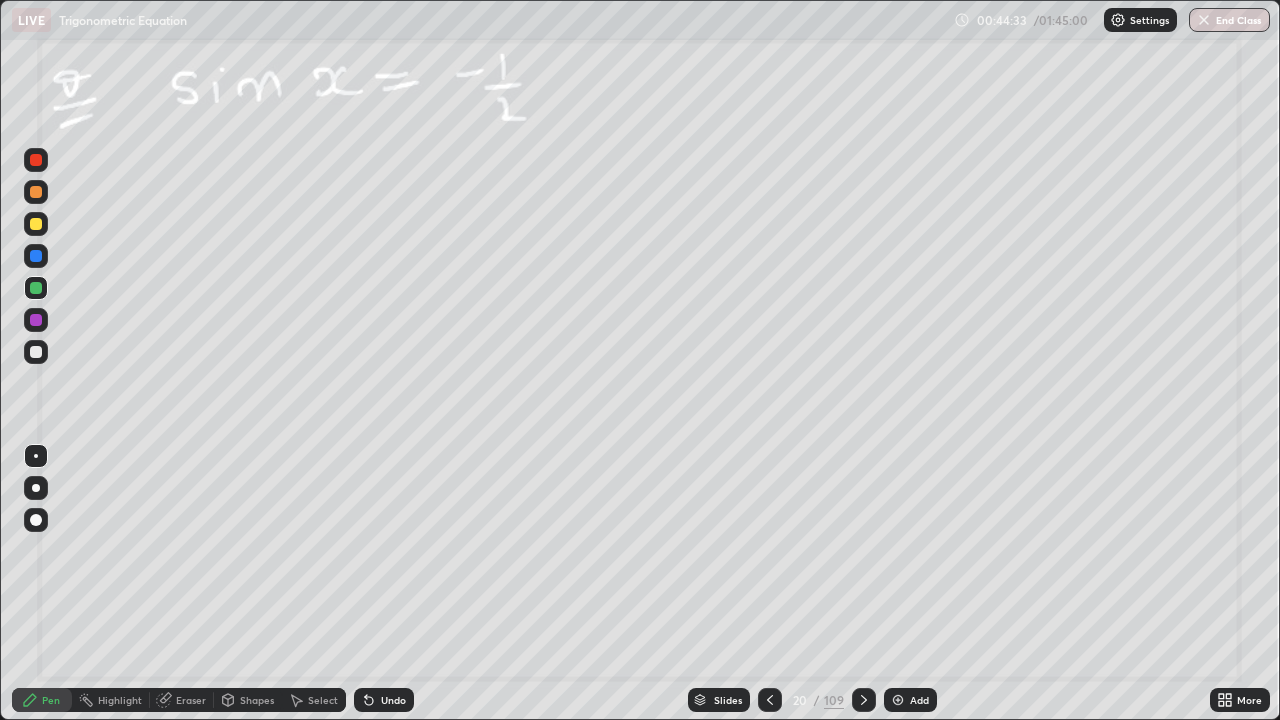 click at bounding box center [864, 700] 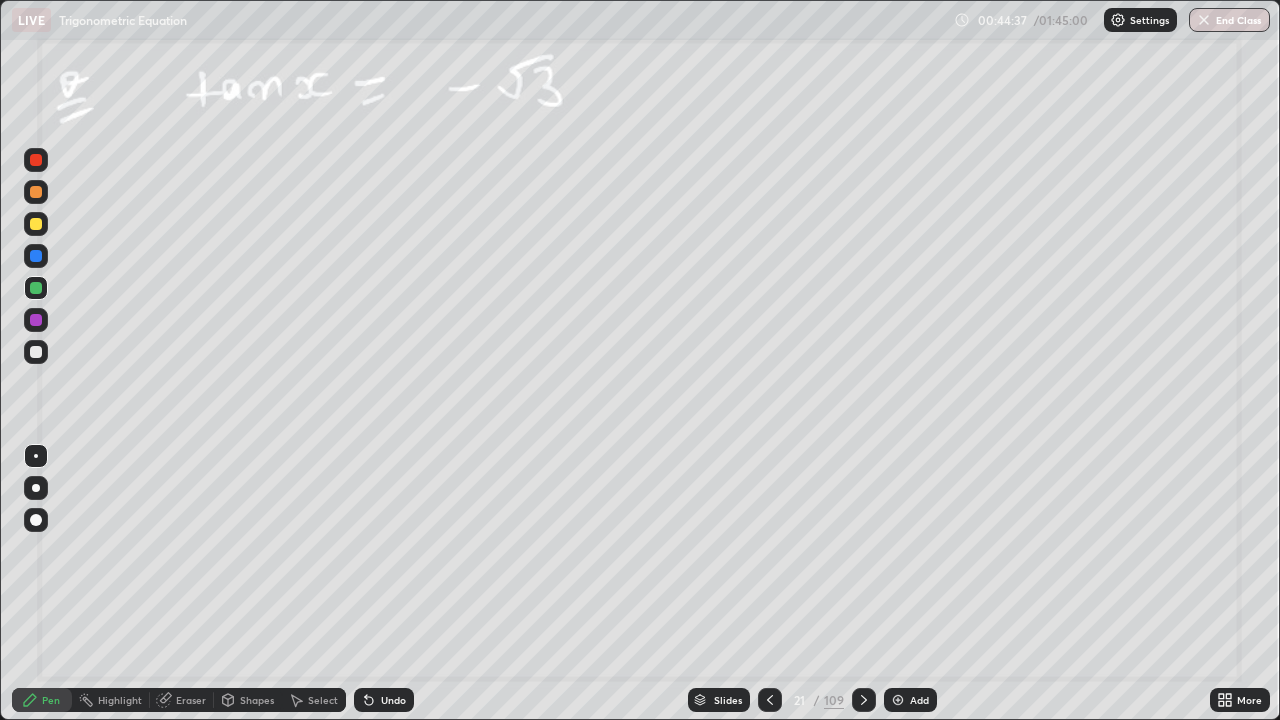 click 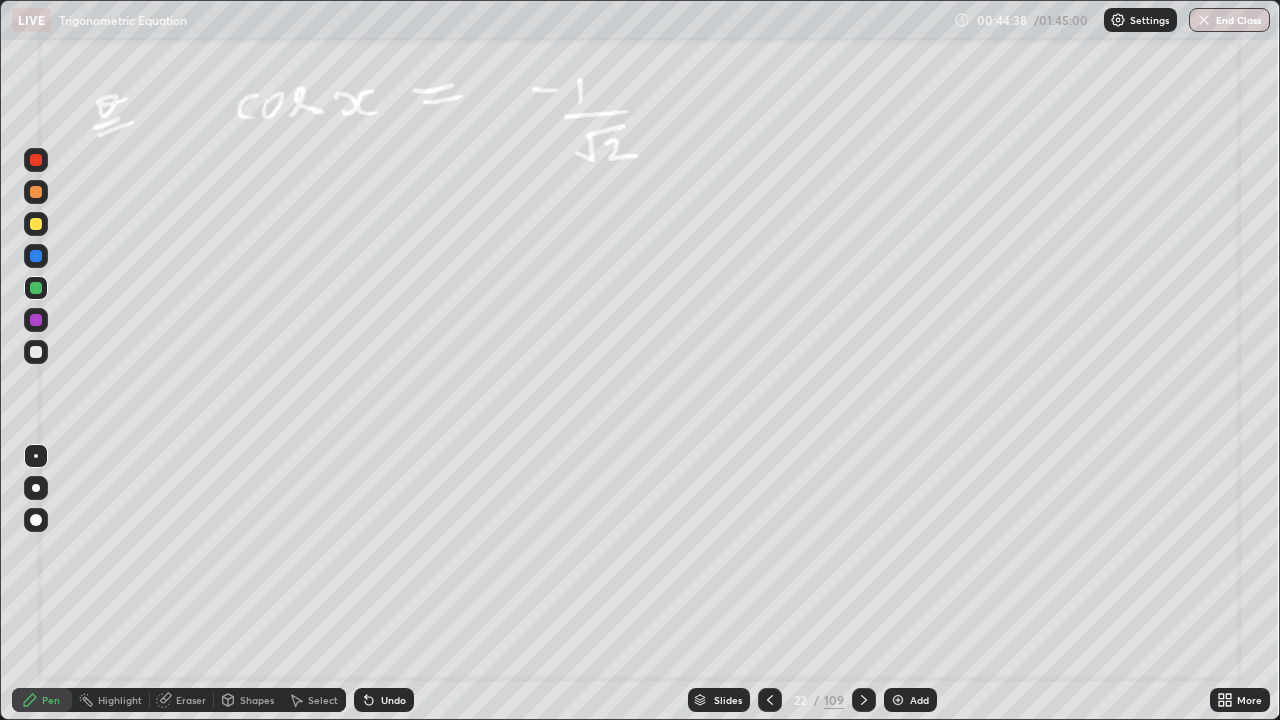 click 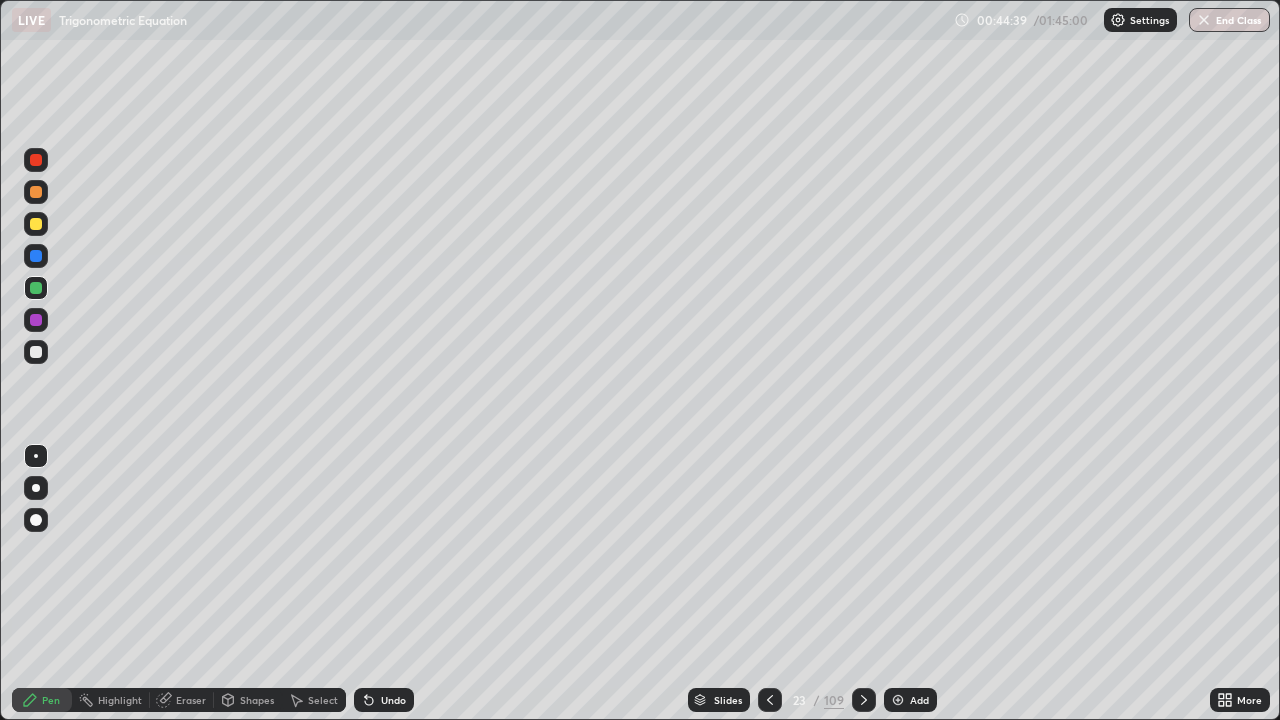 click 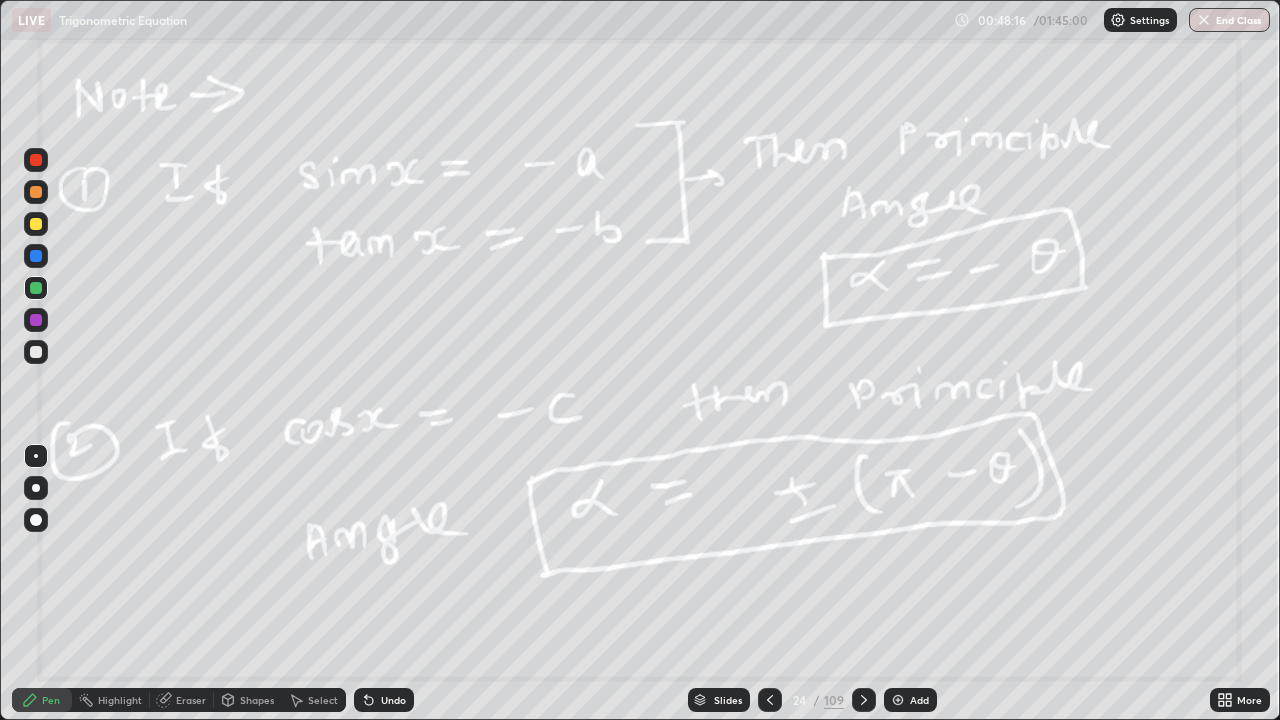 click 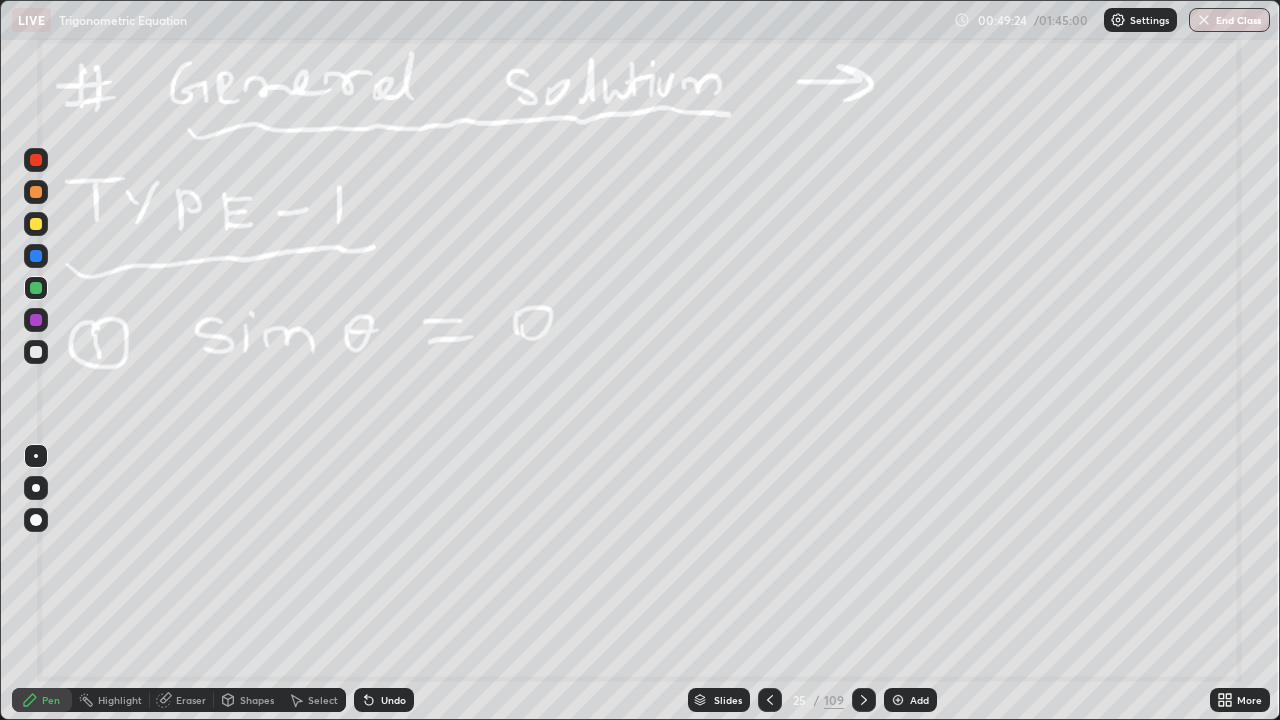 click at bounding box center (36, 224) 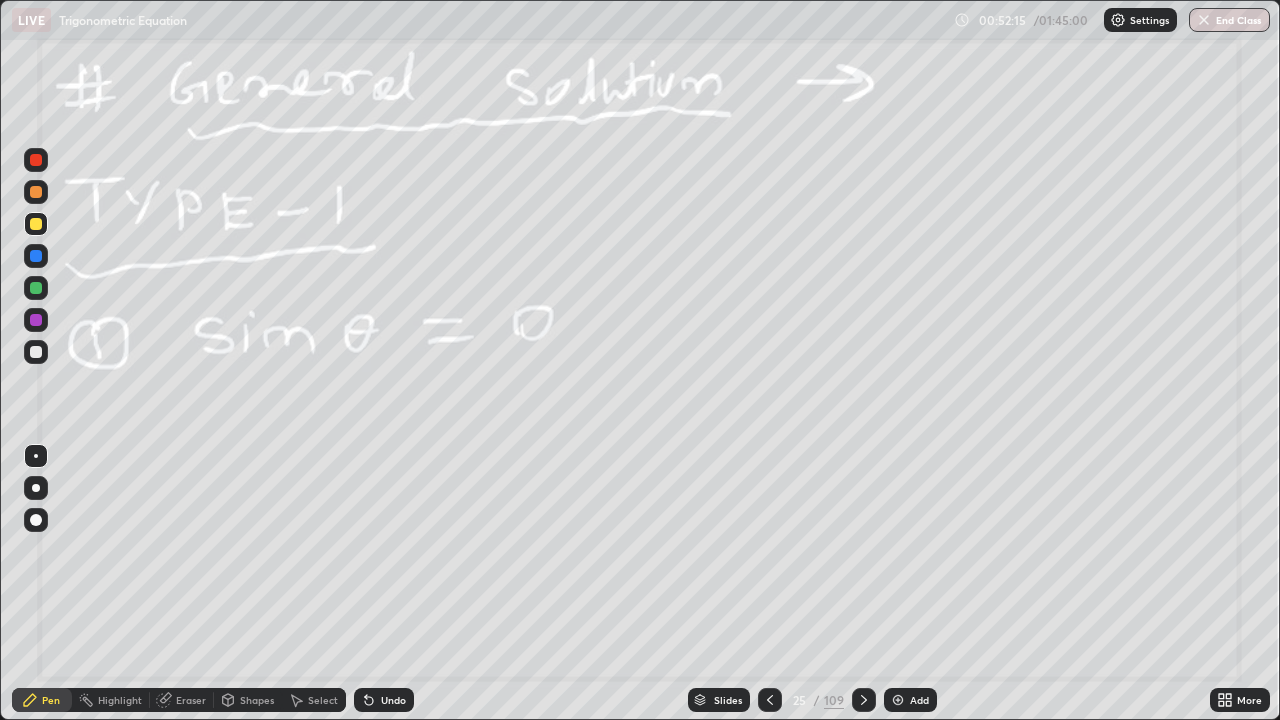 click on "Add" at bounding box center (919, 700) 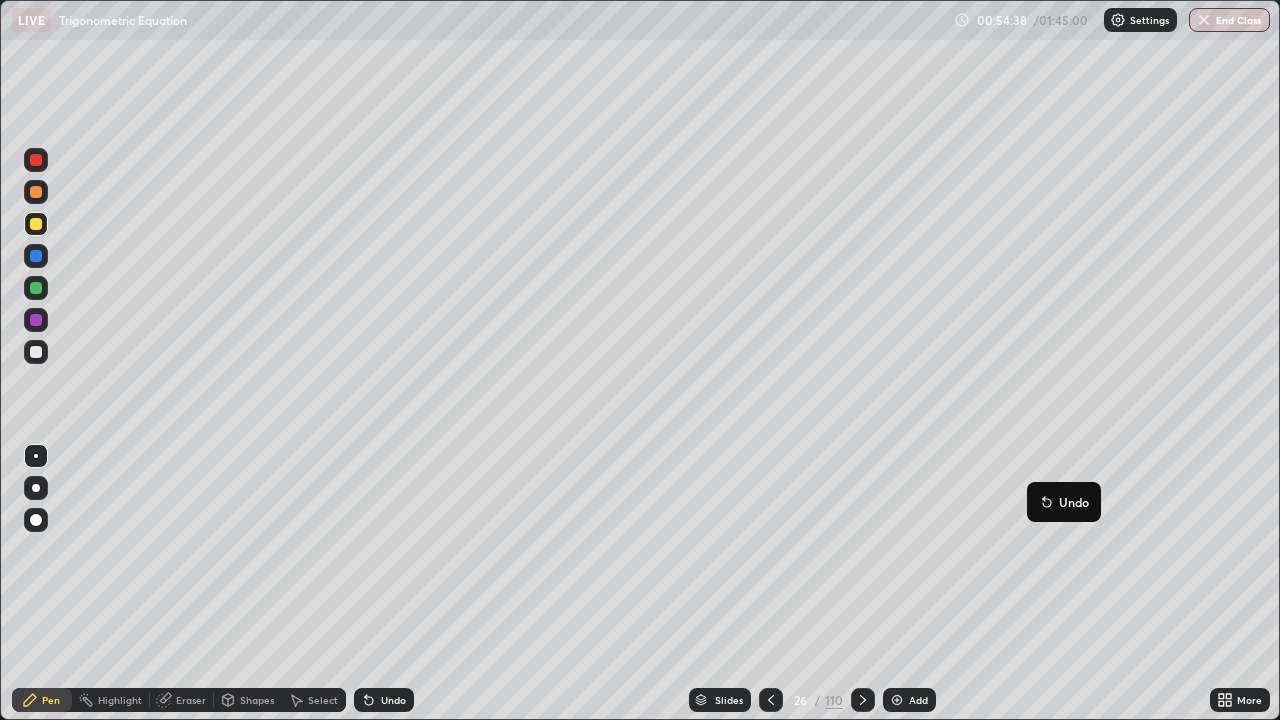 click on "Undo" at bounding box center [1064, 502] 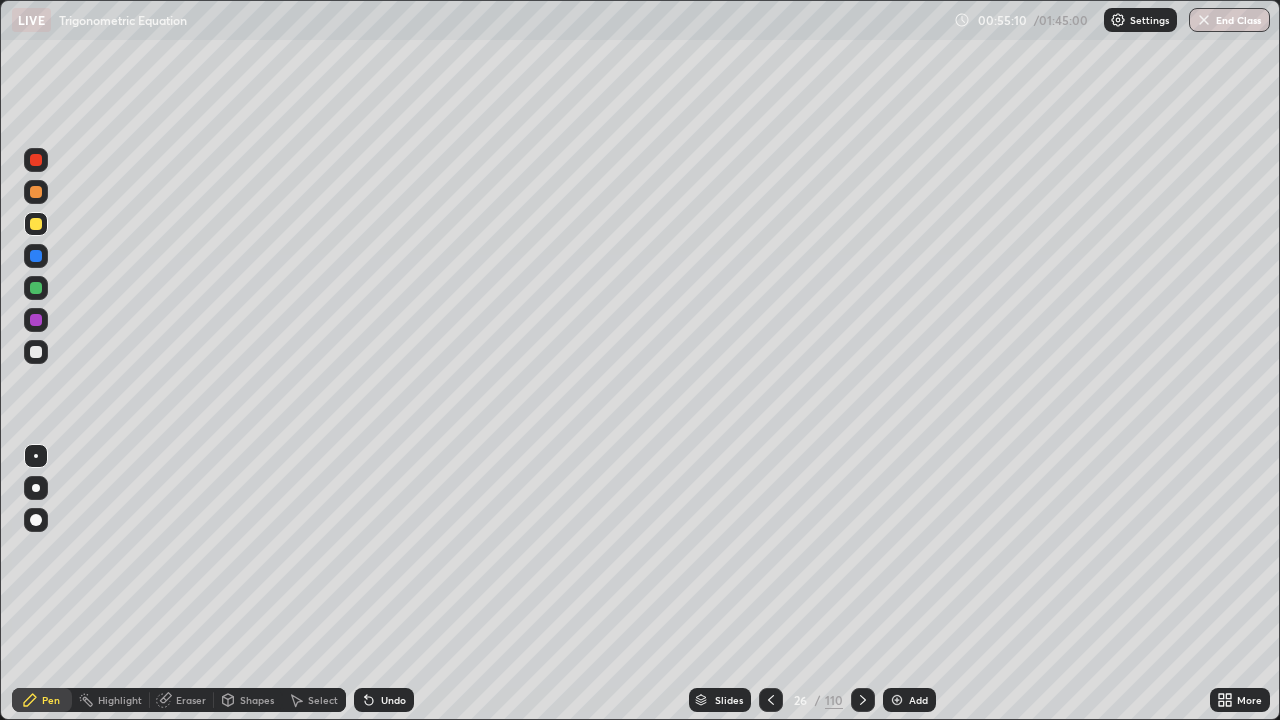 click at bounding box center (863, 700) 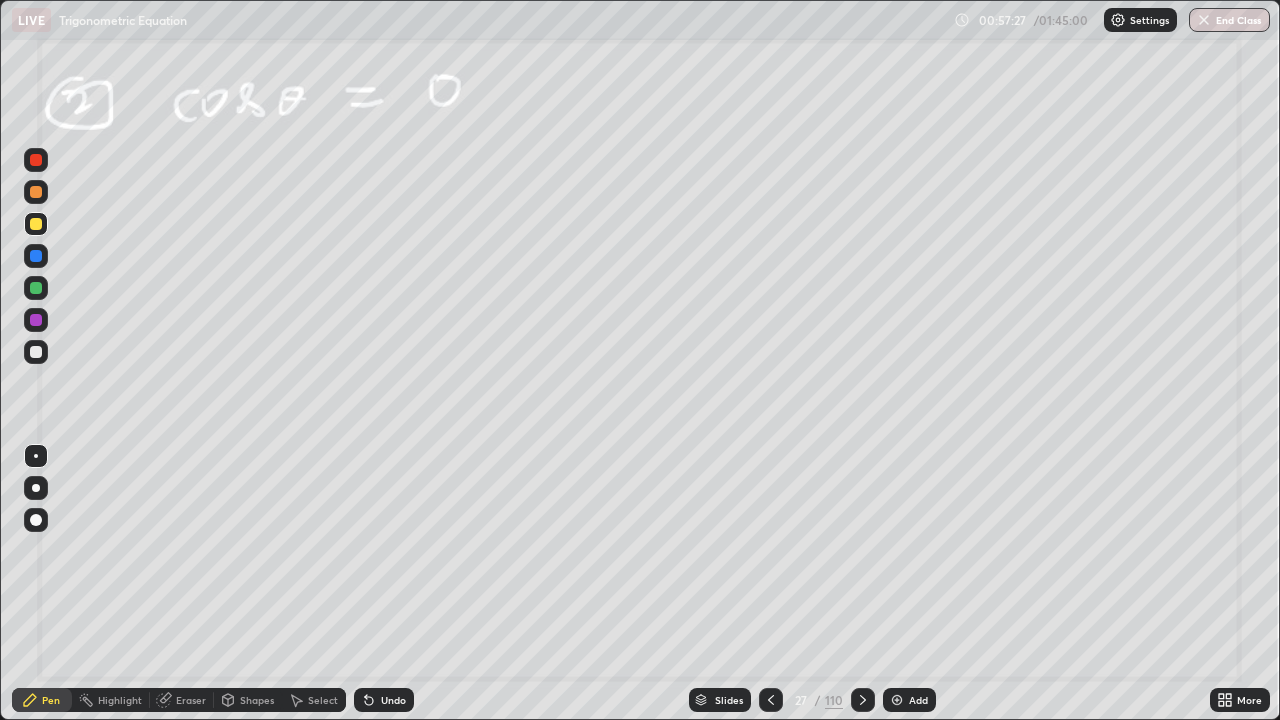 click 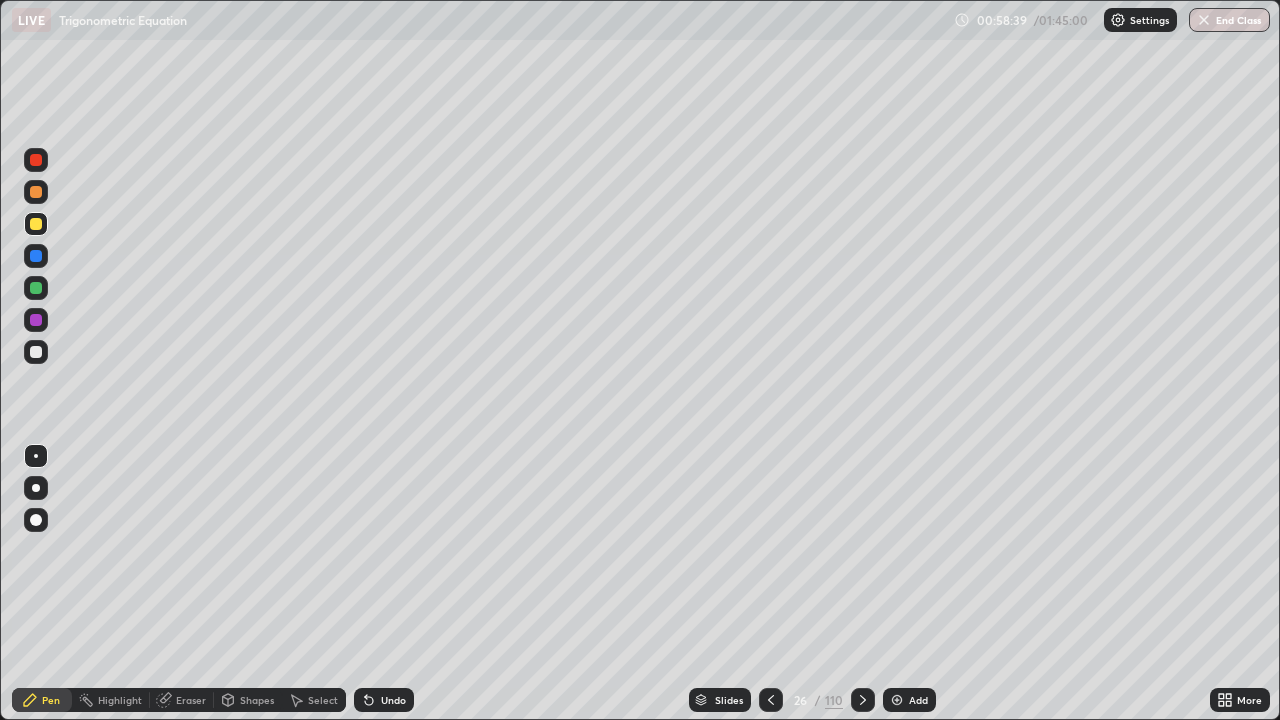 click 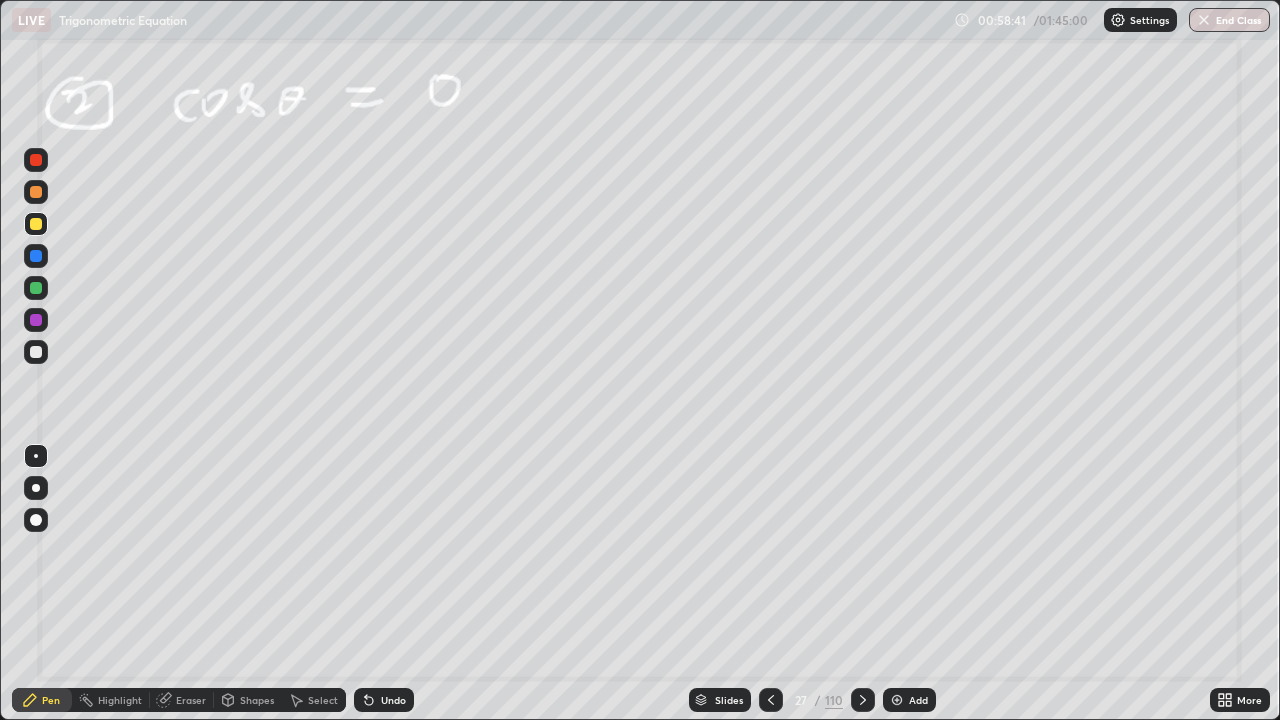 click 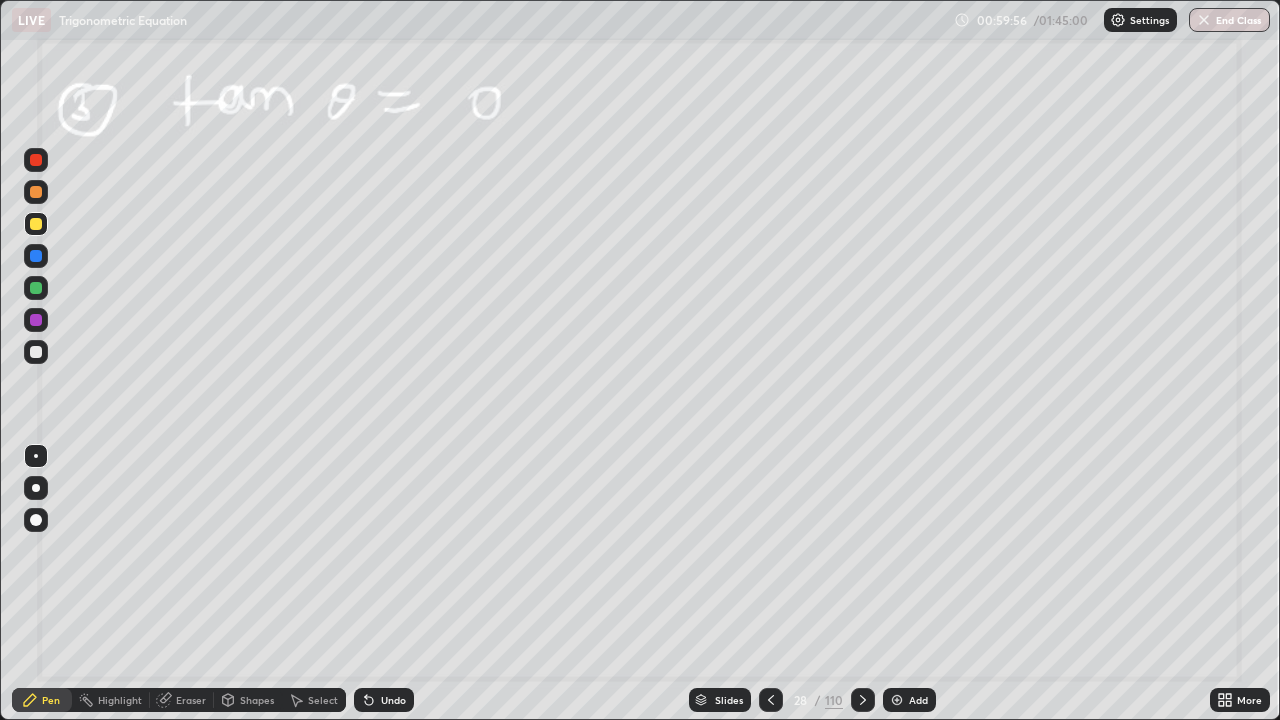 click at bounding box center [897, 700] 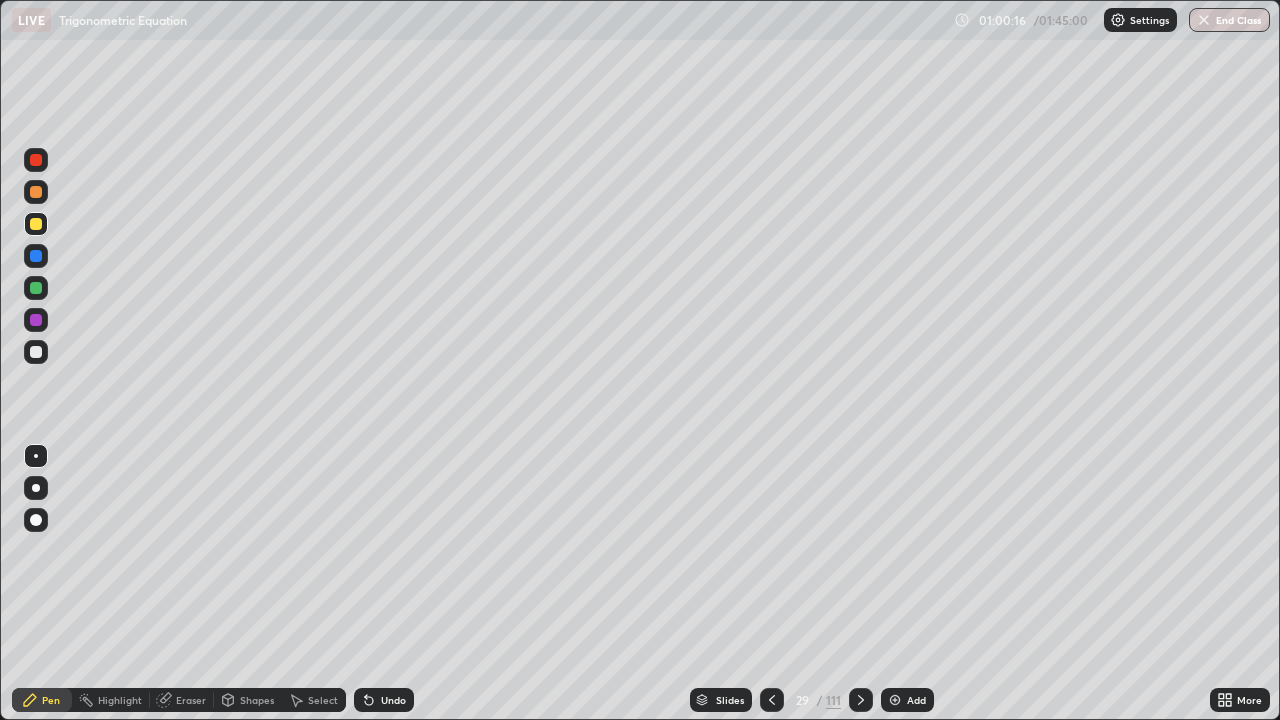 click at bounding box center [36, 320] 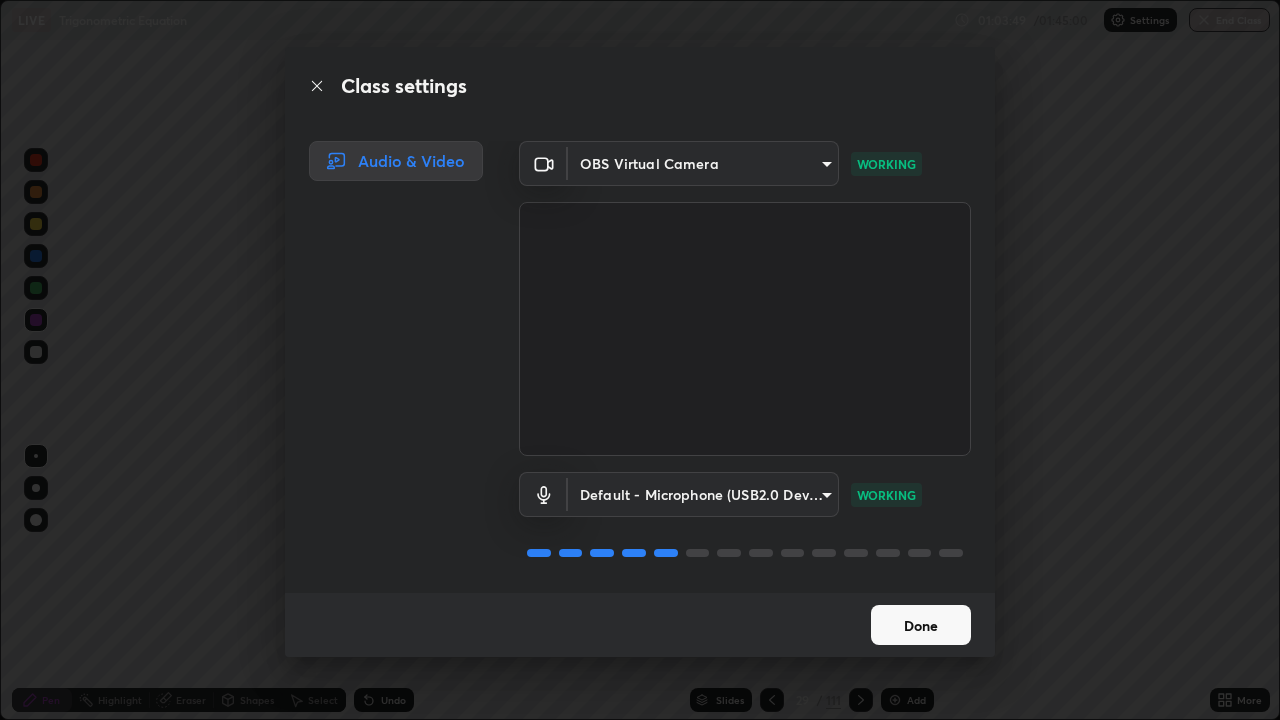 click on "Done" at bounding box center [921, 625] 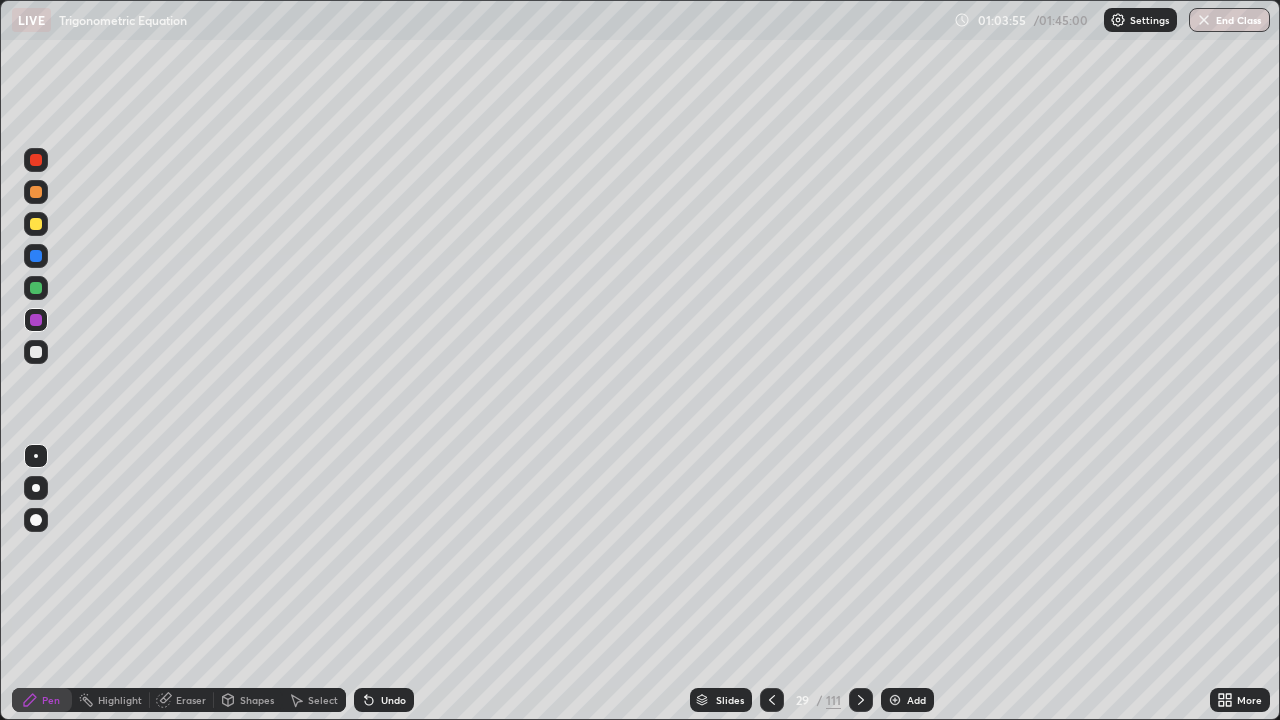 click 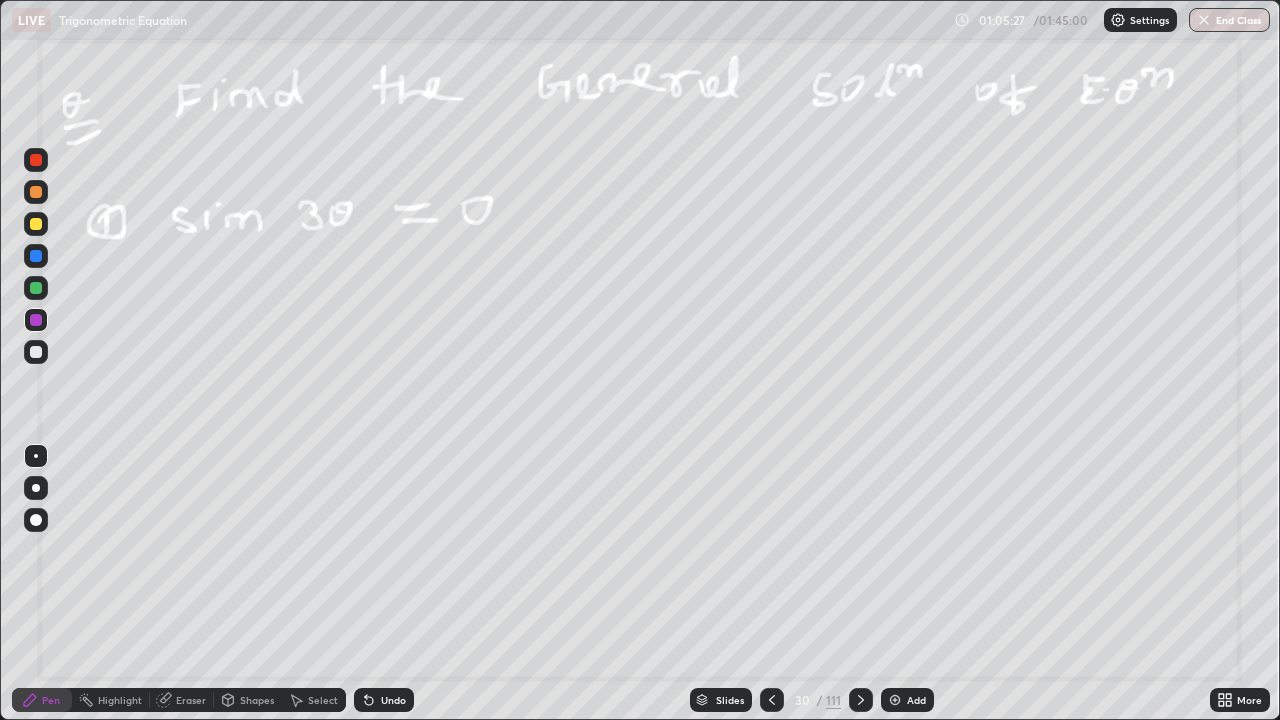 click 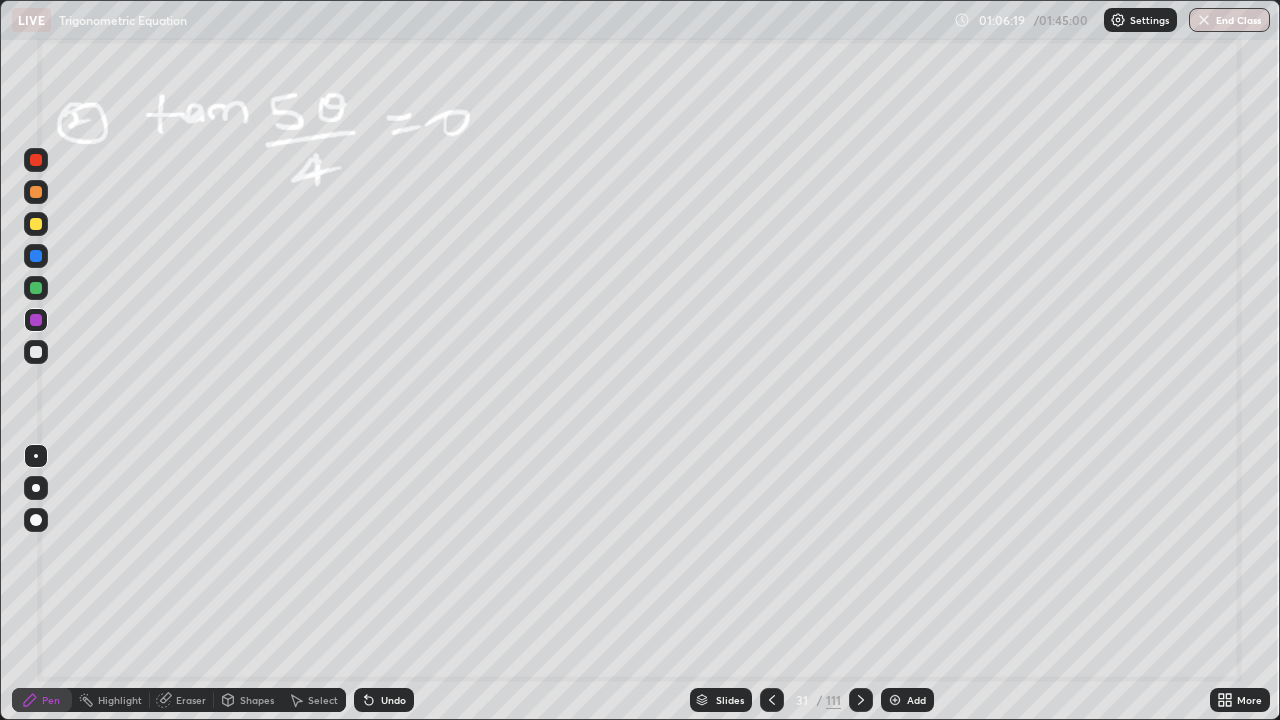 click 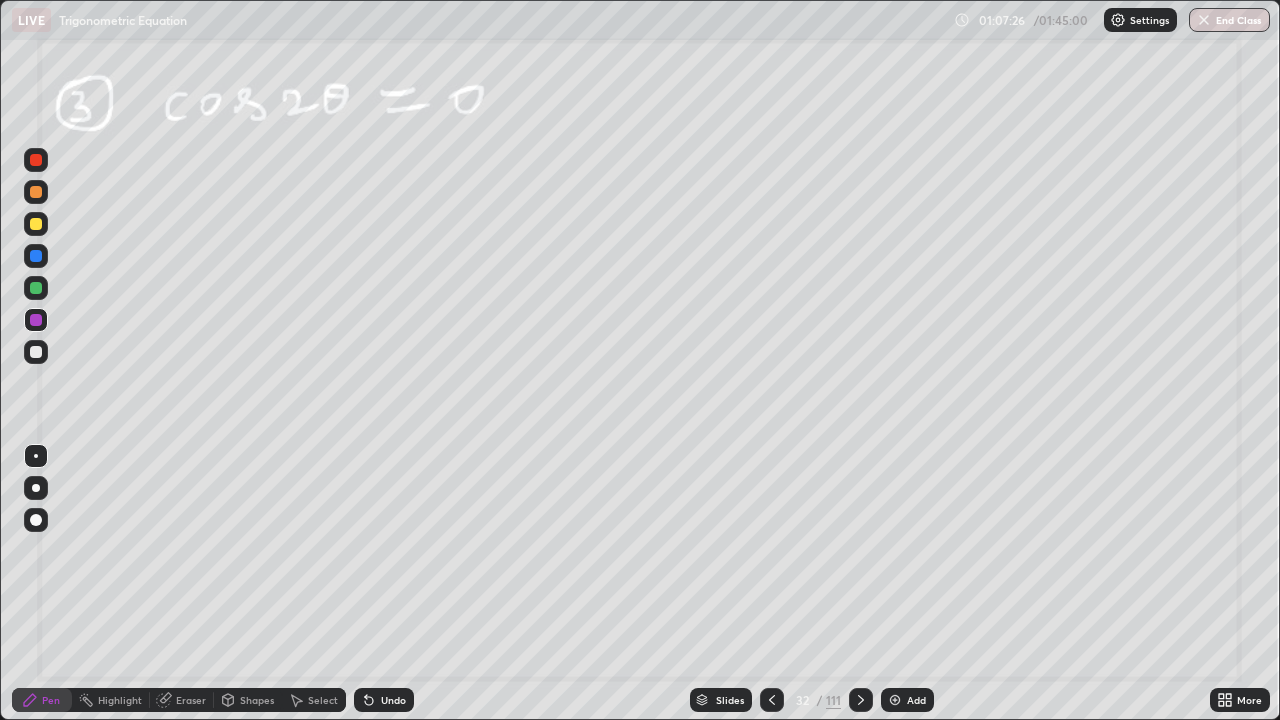 click 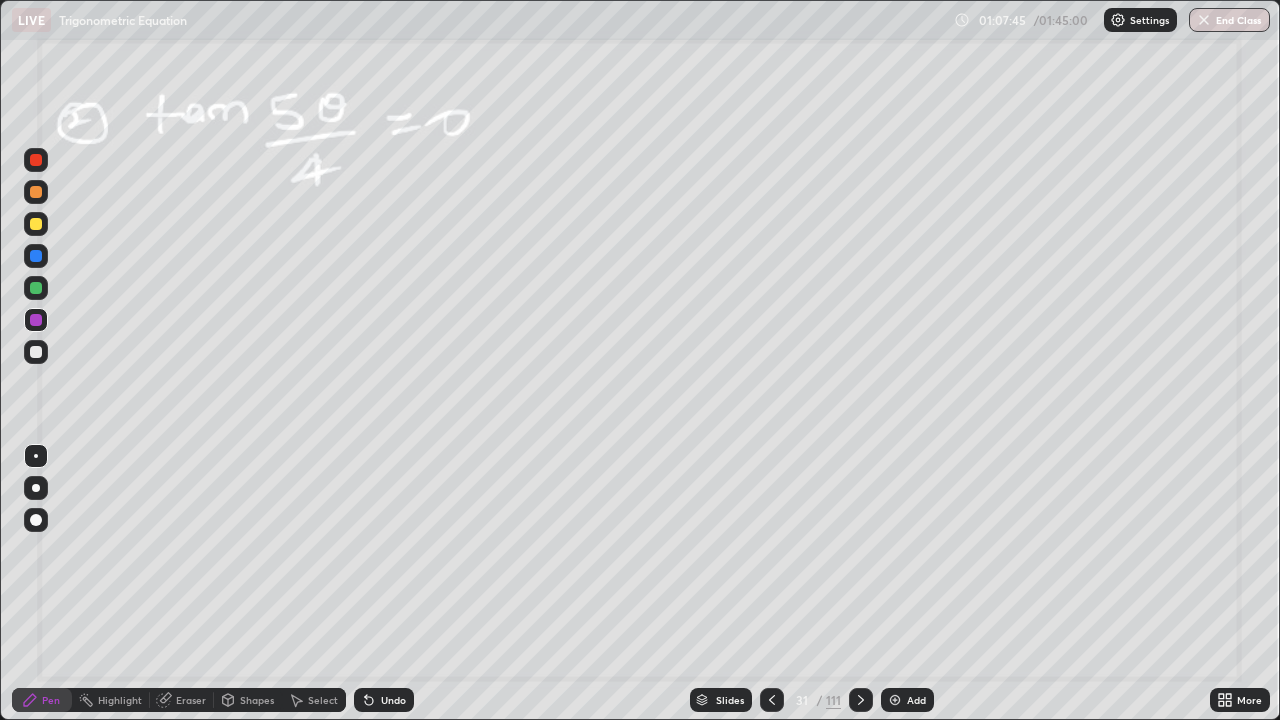 click 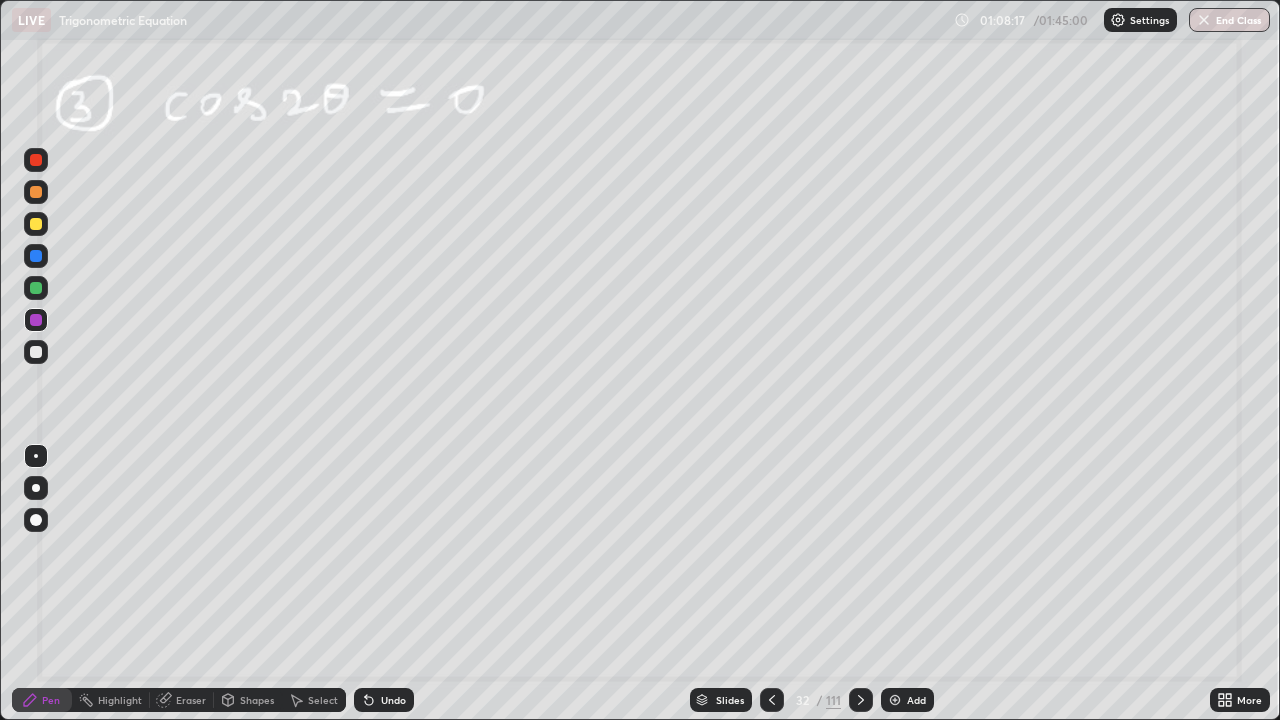 click 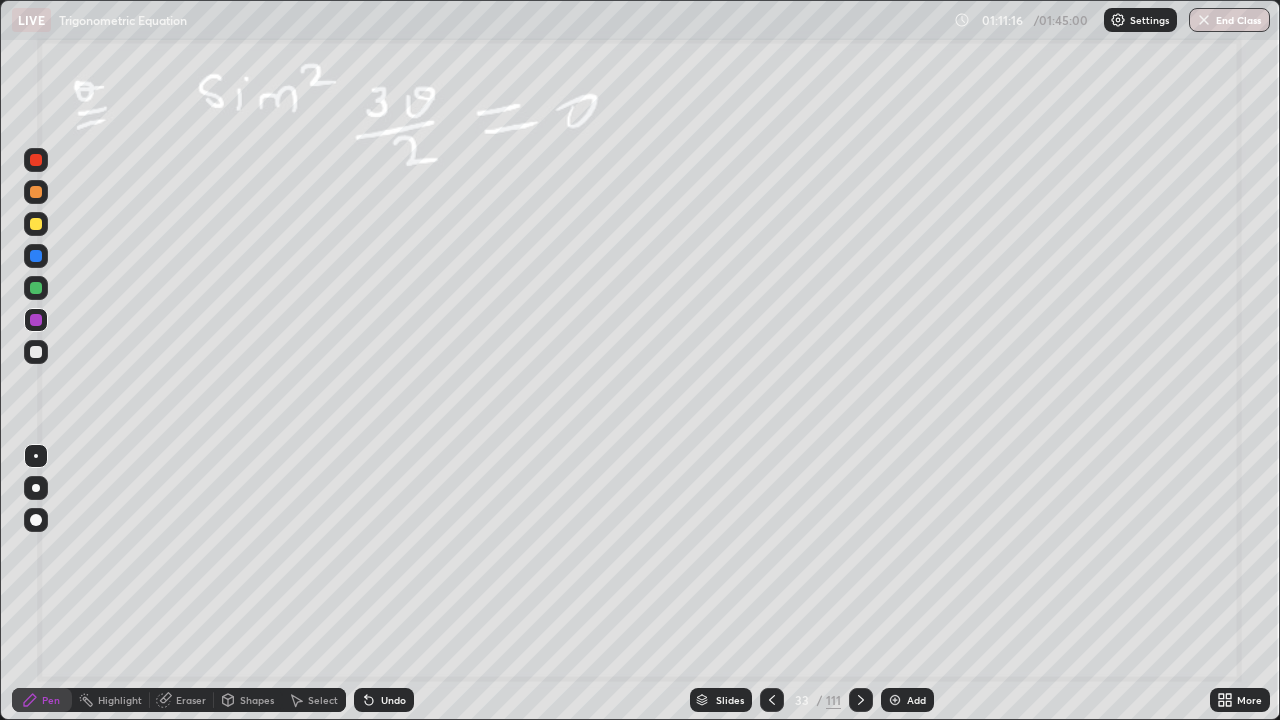 click at bounding box center (861, 700) 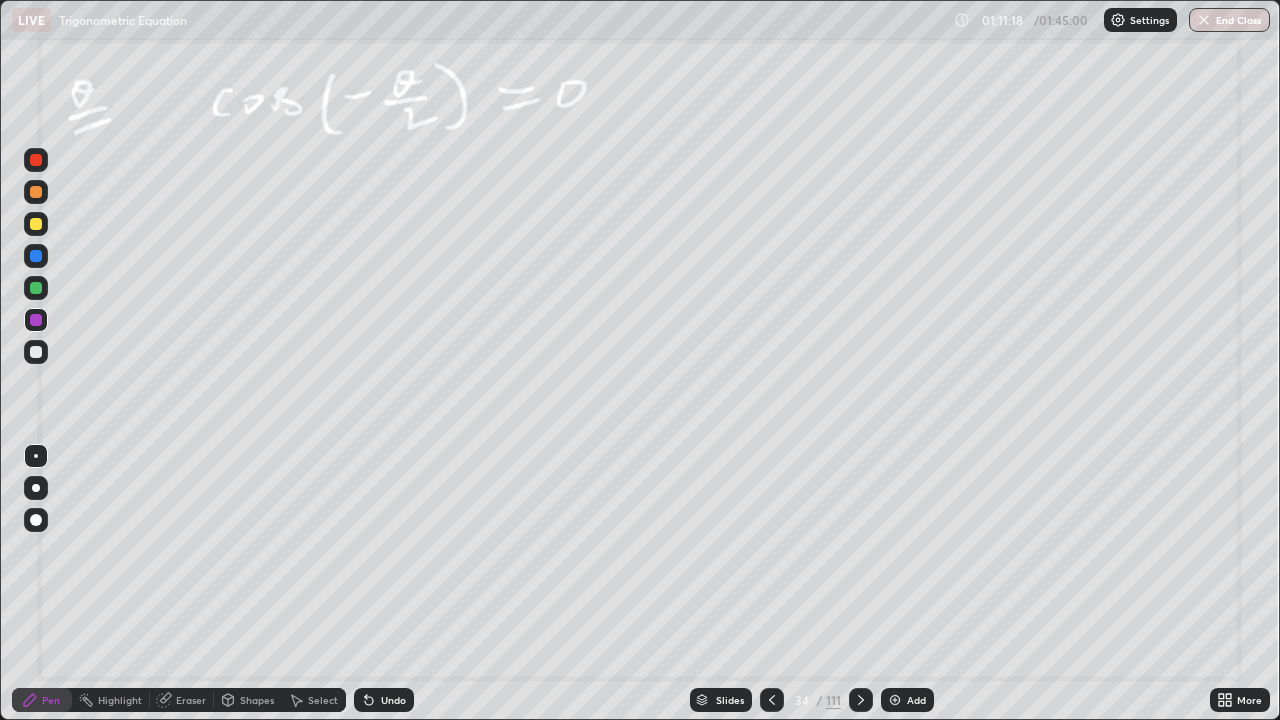 click 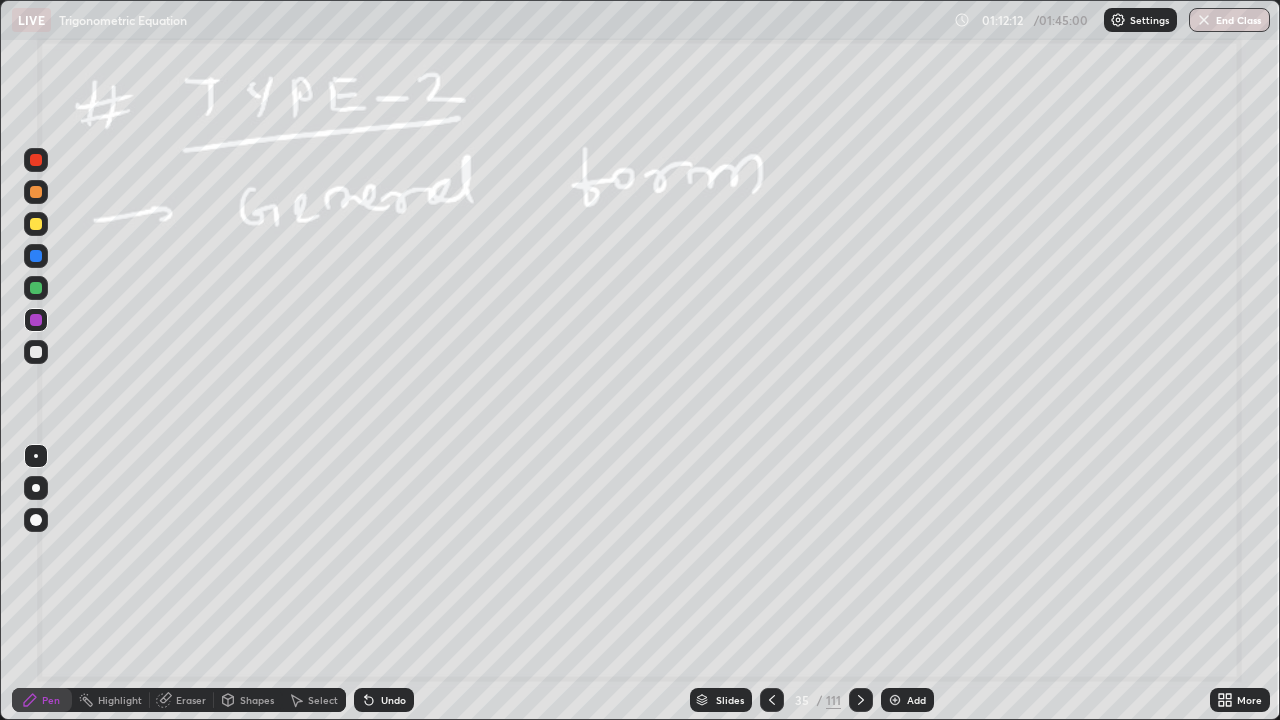 click 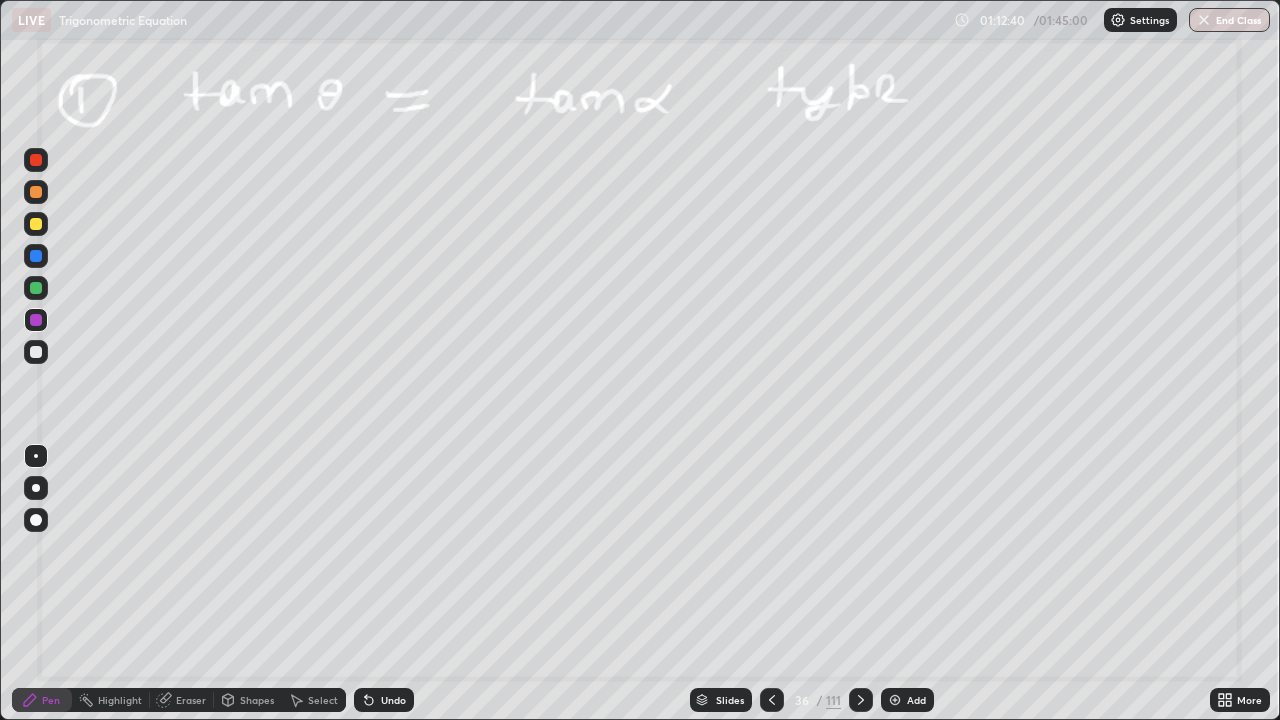 click on "Eraser" at bounding box center [191, 700] 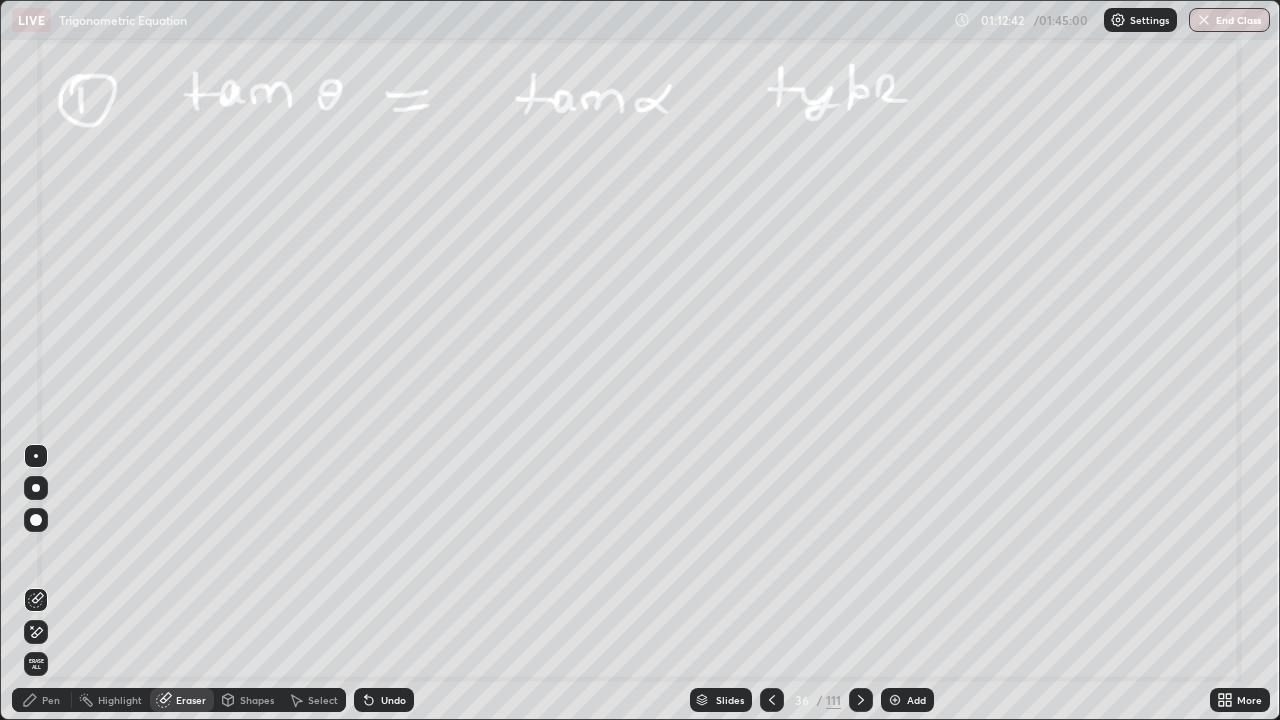 click on "Pen" at bounding box center (51, 700) 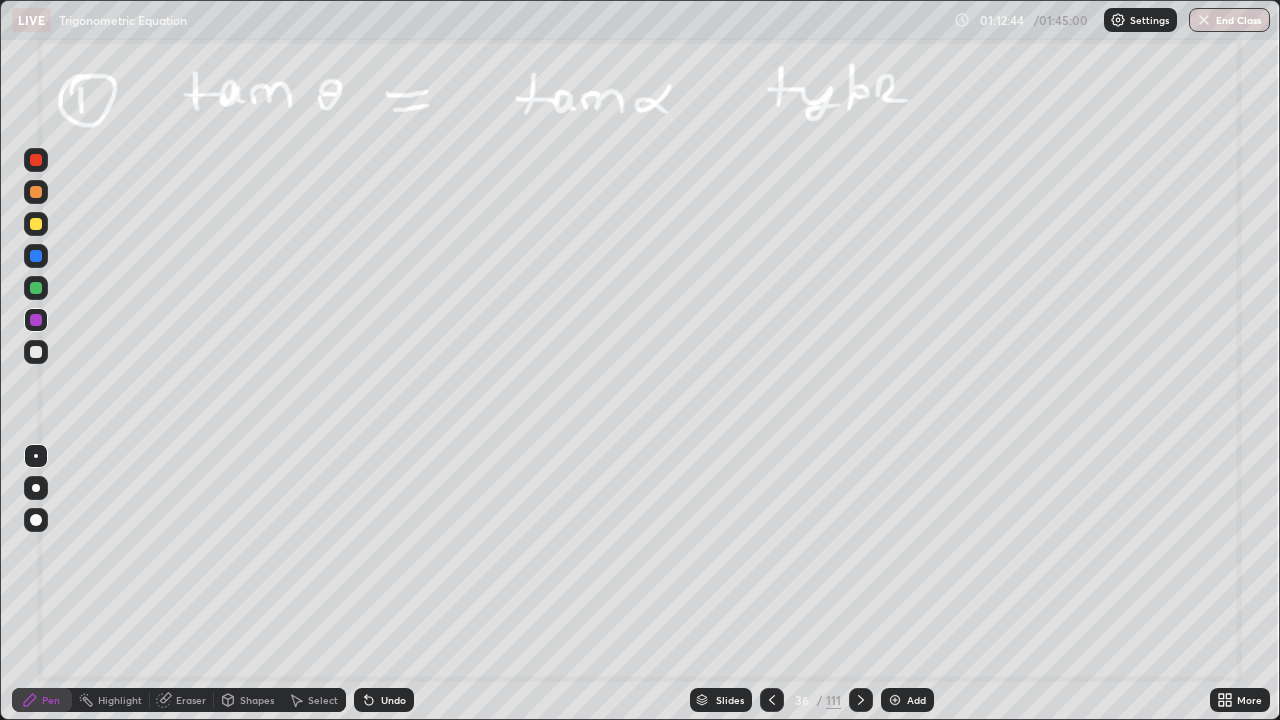 click at bounding box center [36, 288] 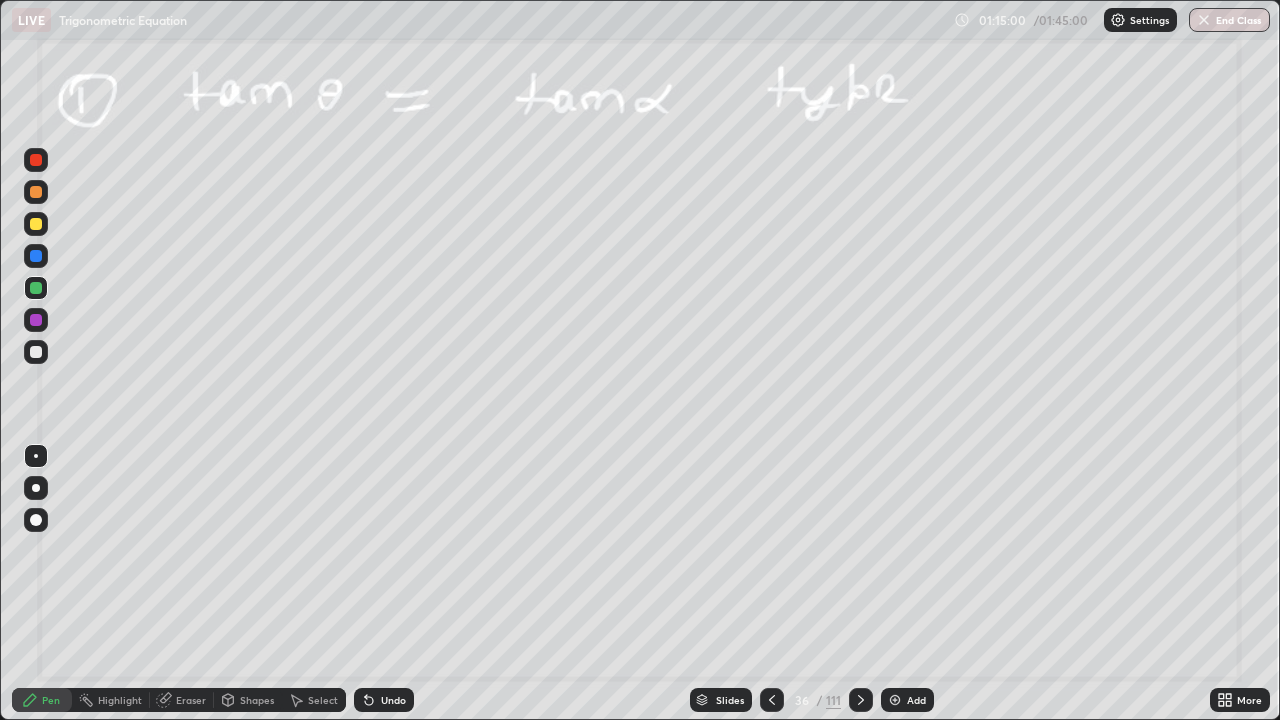 click at bounding box center [861, 700] 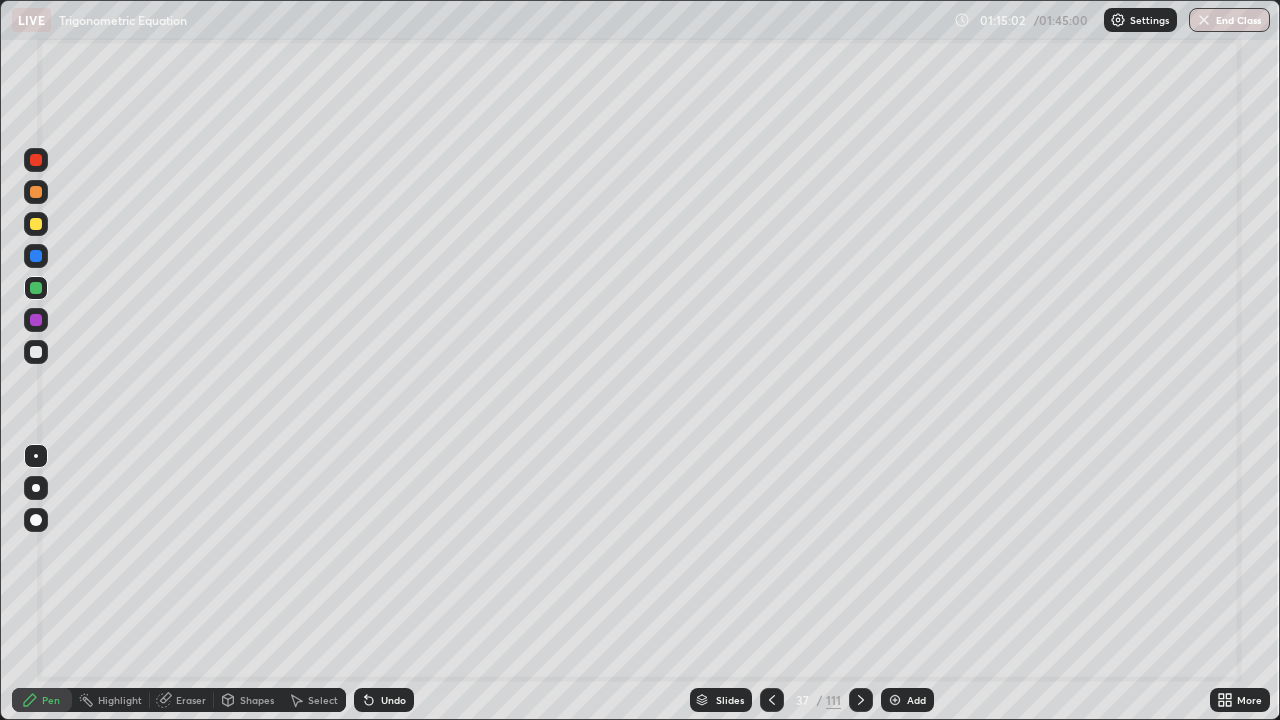 click at bounding box center [861, 700] 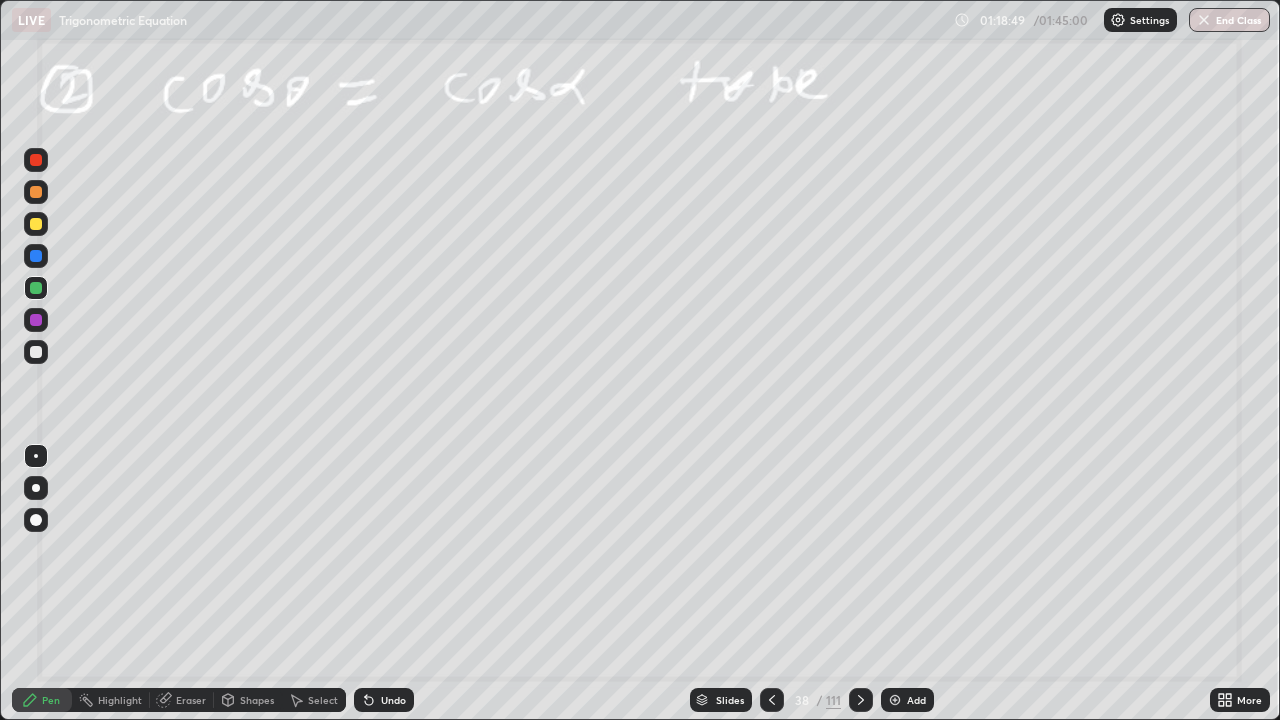 click 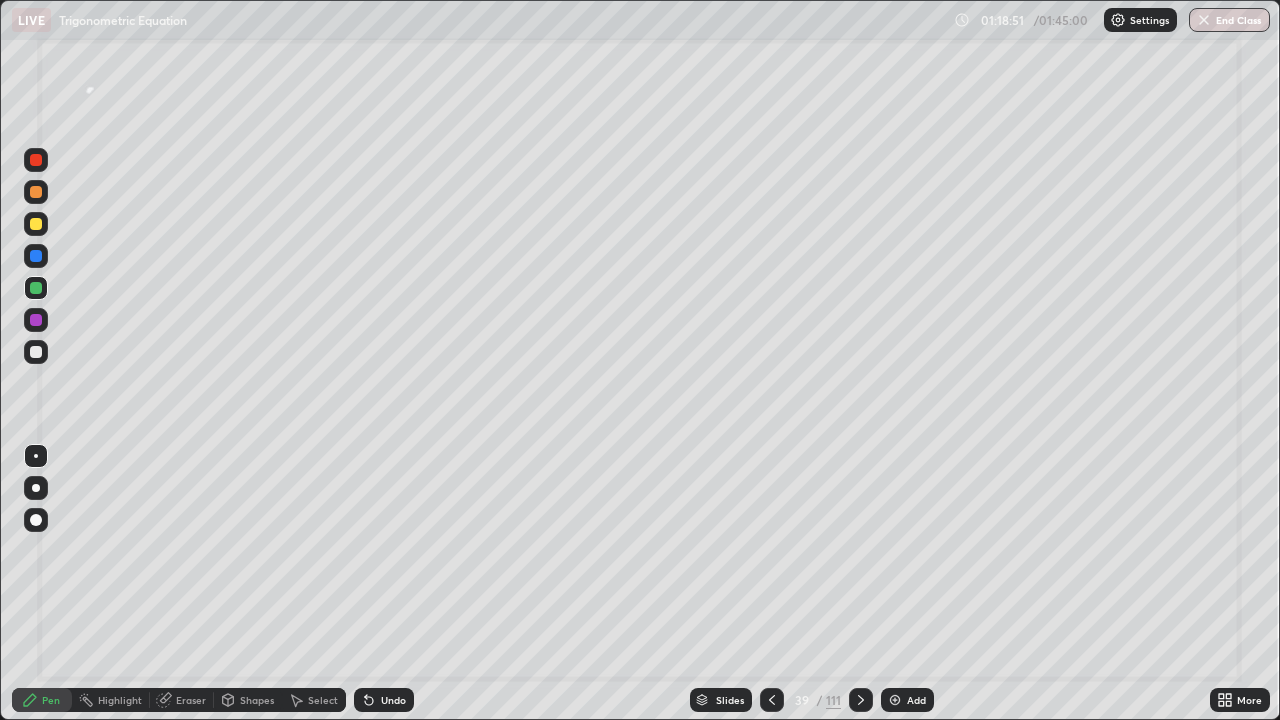 click 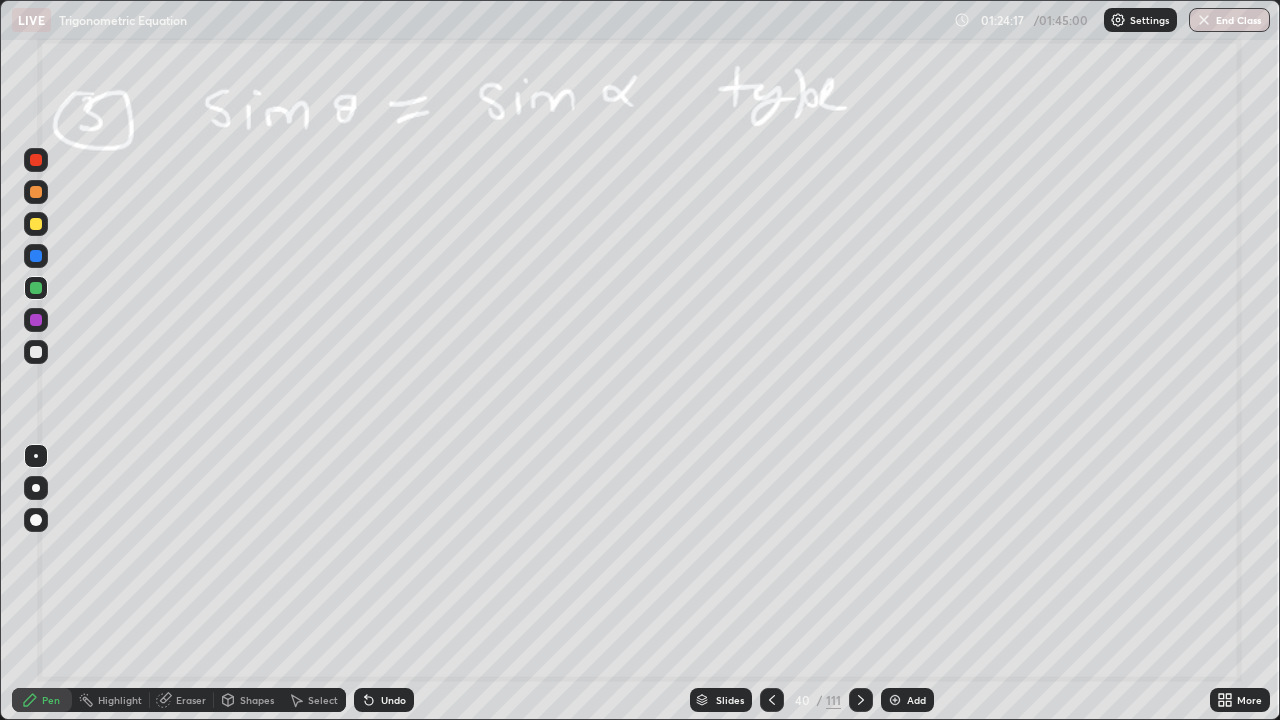 click on "Eraser" at bounding box center (191, 700) 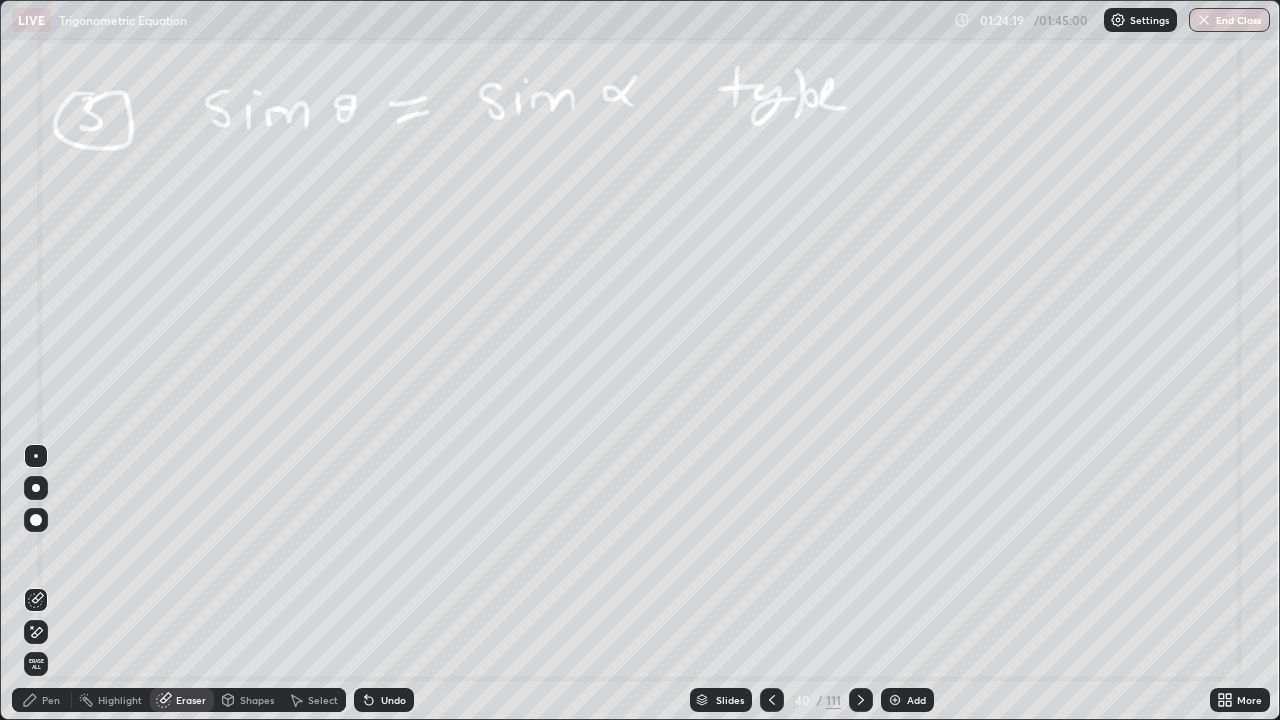click on "Pen" at bounding box center (42, 700) 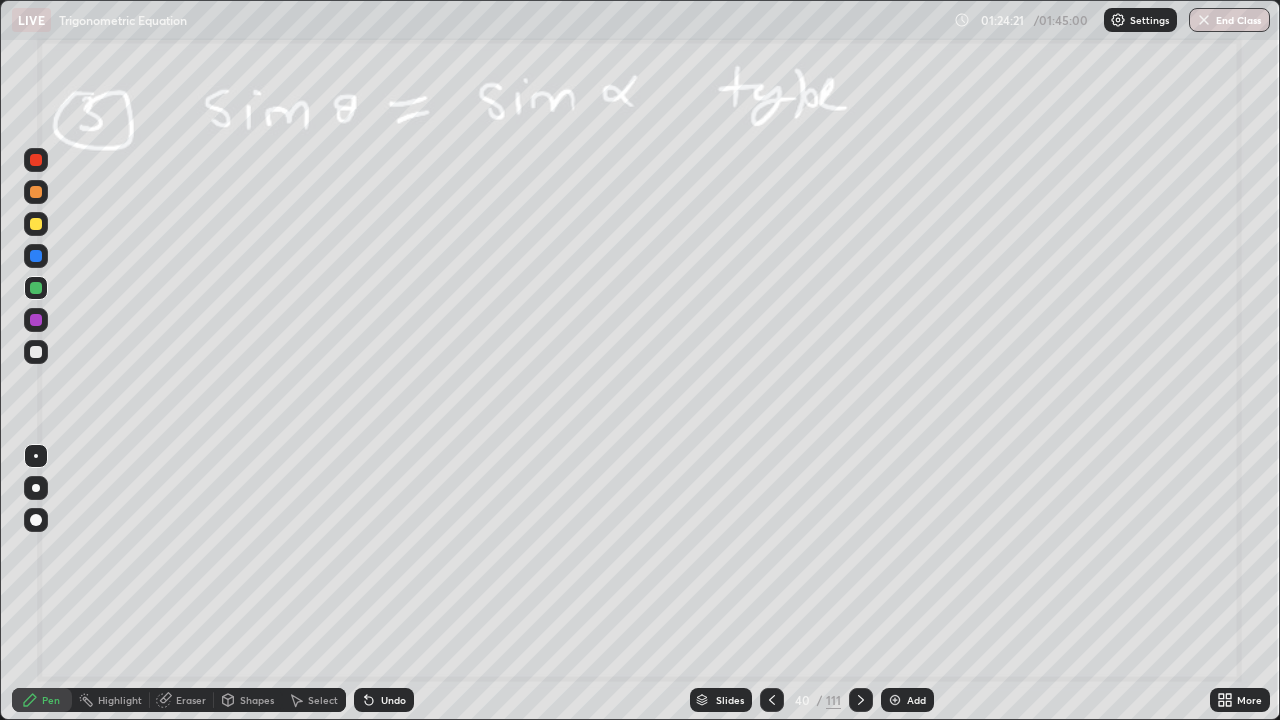 click on "Eraser" at bounding box center (191, 700) 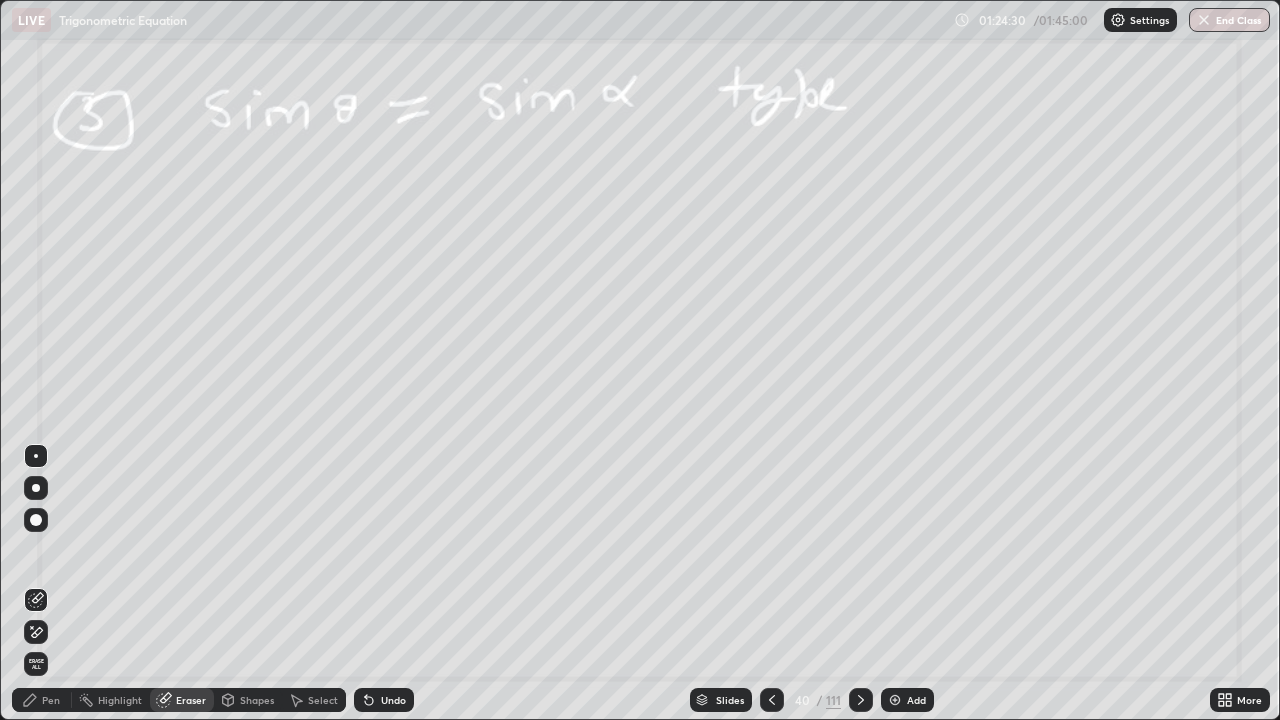 click on "Pen" at bounding box center (51, 700) 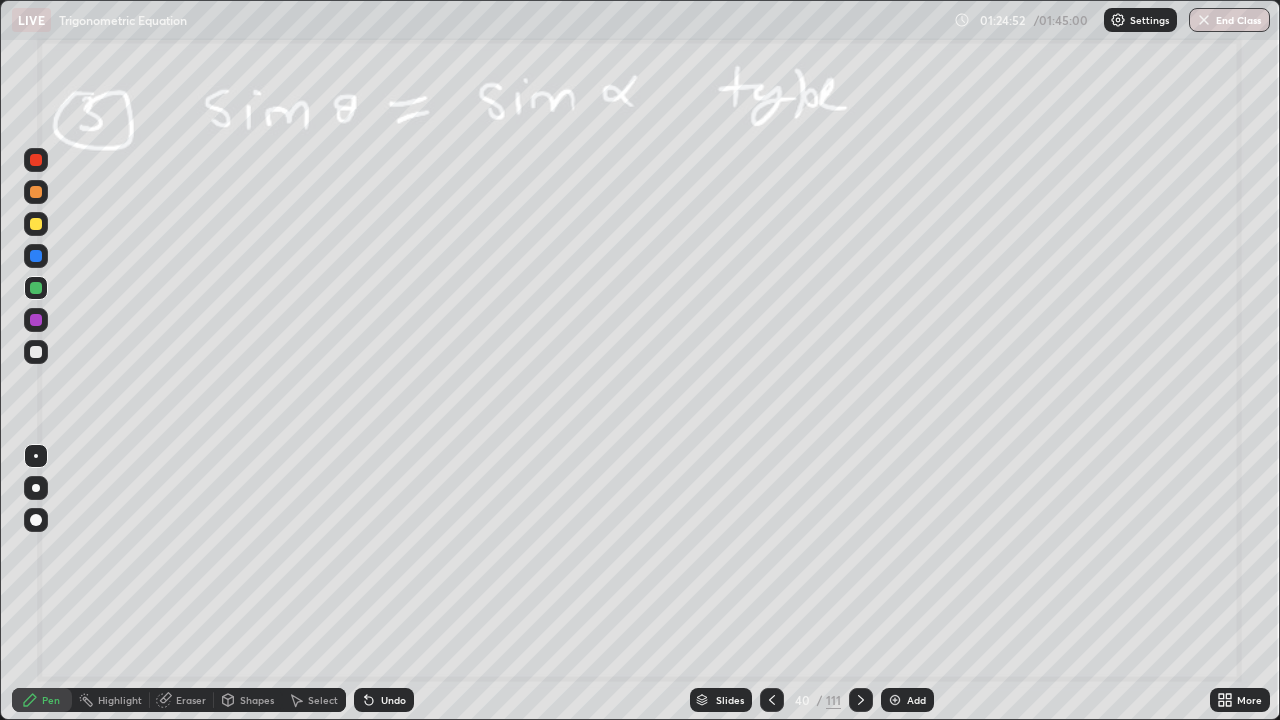 click on "Eraser" at bounding box center [191, 700] 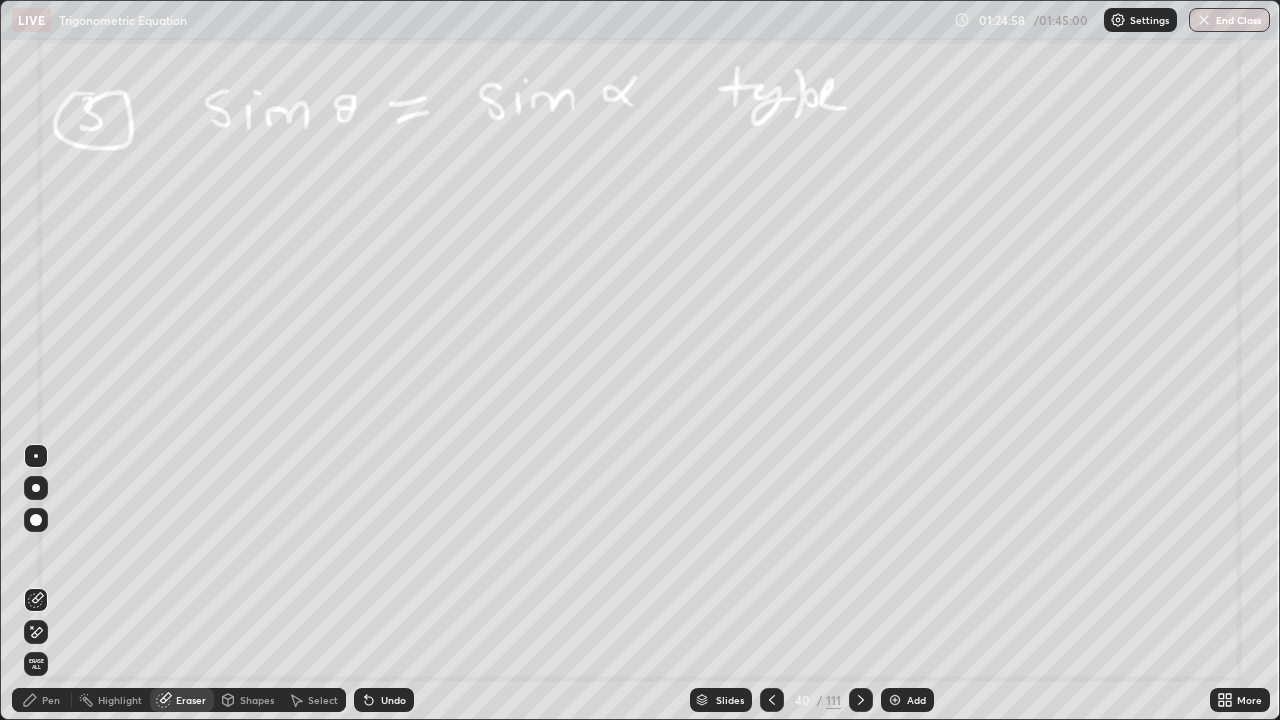click on "Pen" at bounding box center [51, 700] 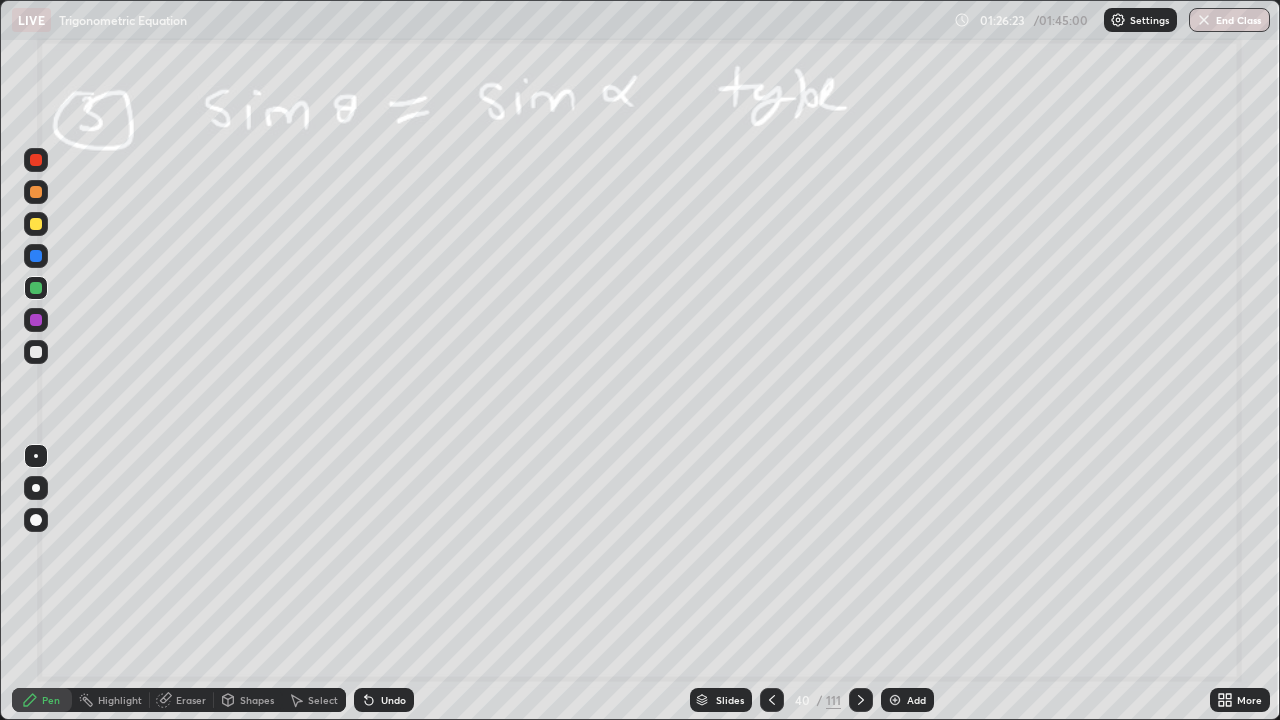 click at bounding box center (861, 700) 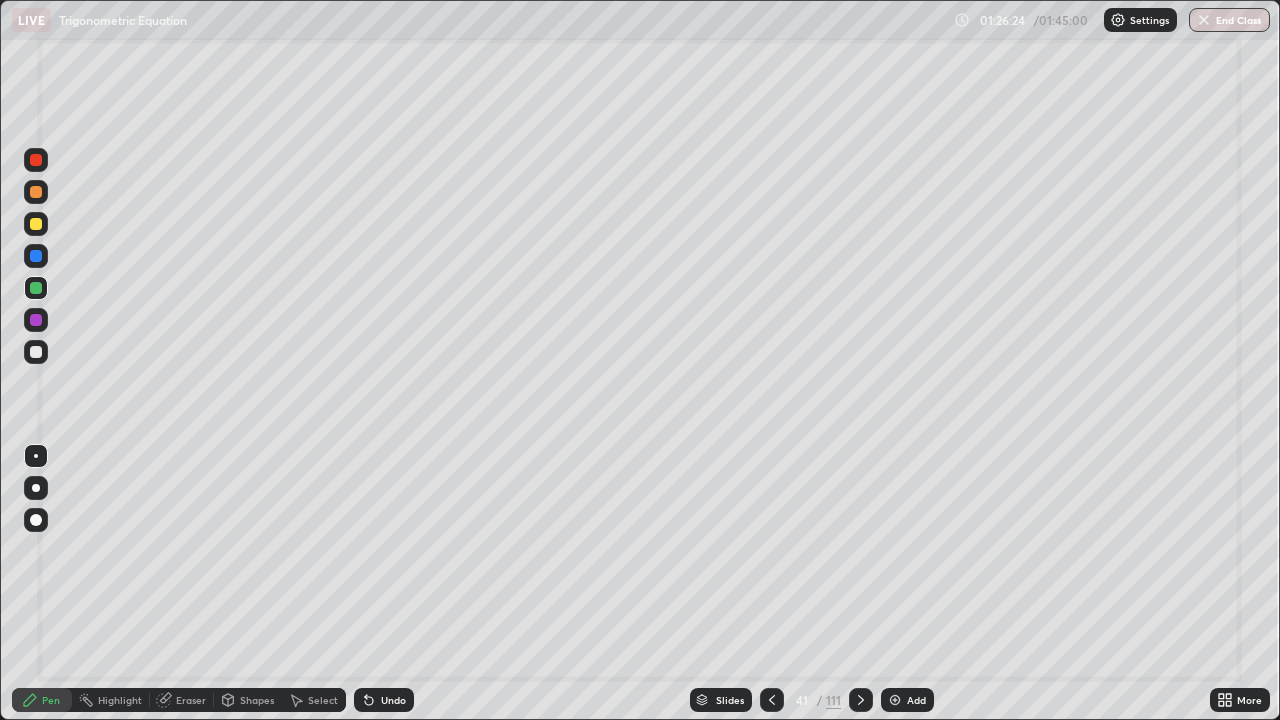 click 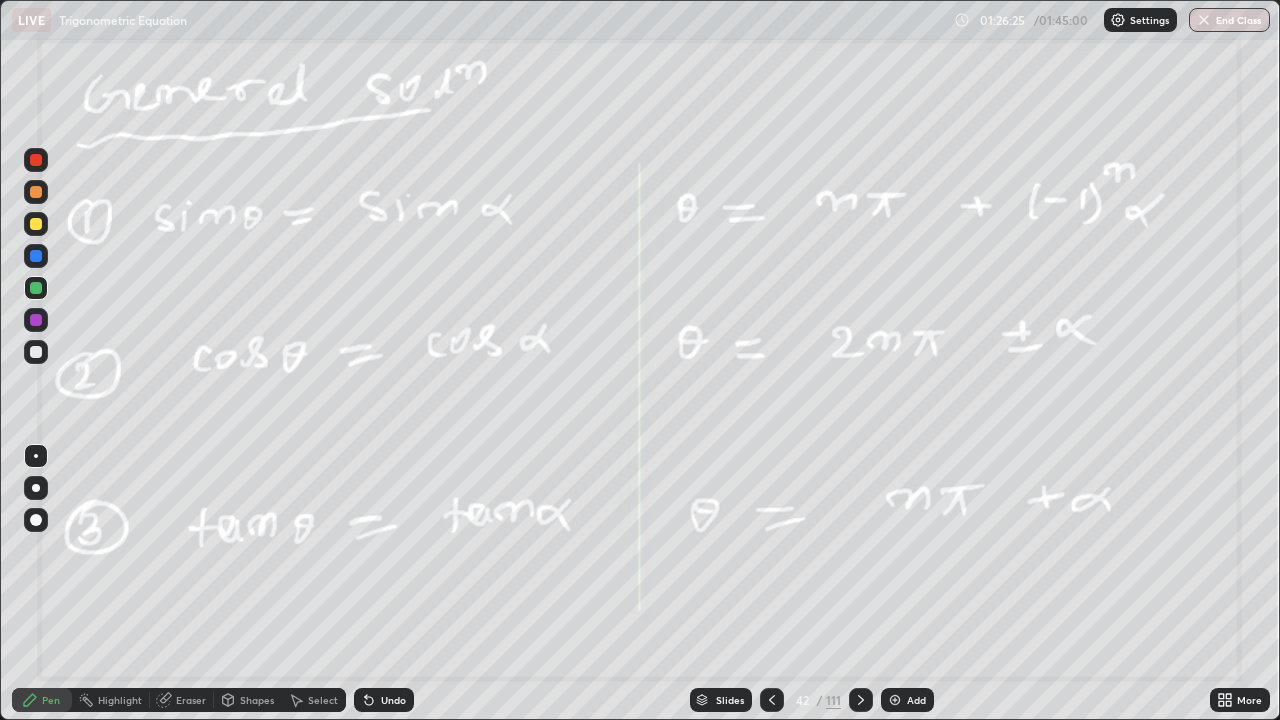 click 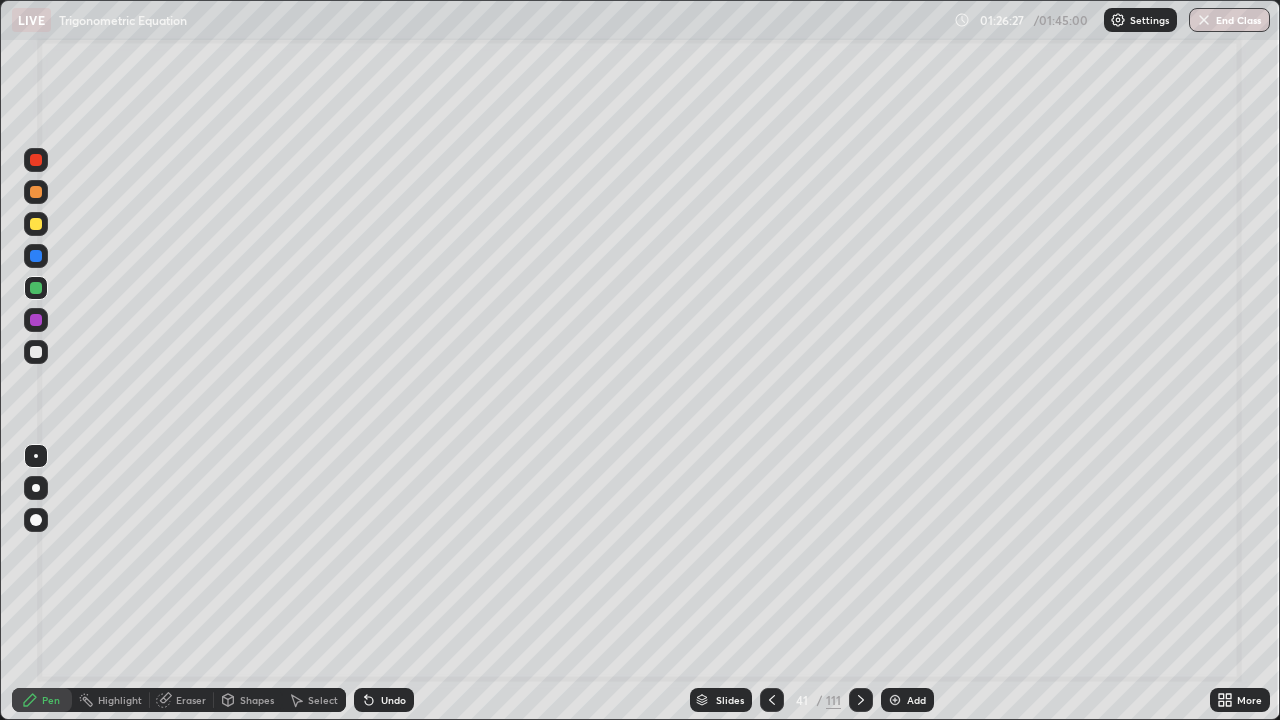click 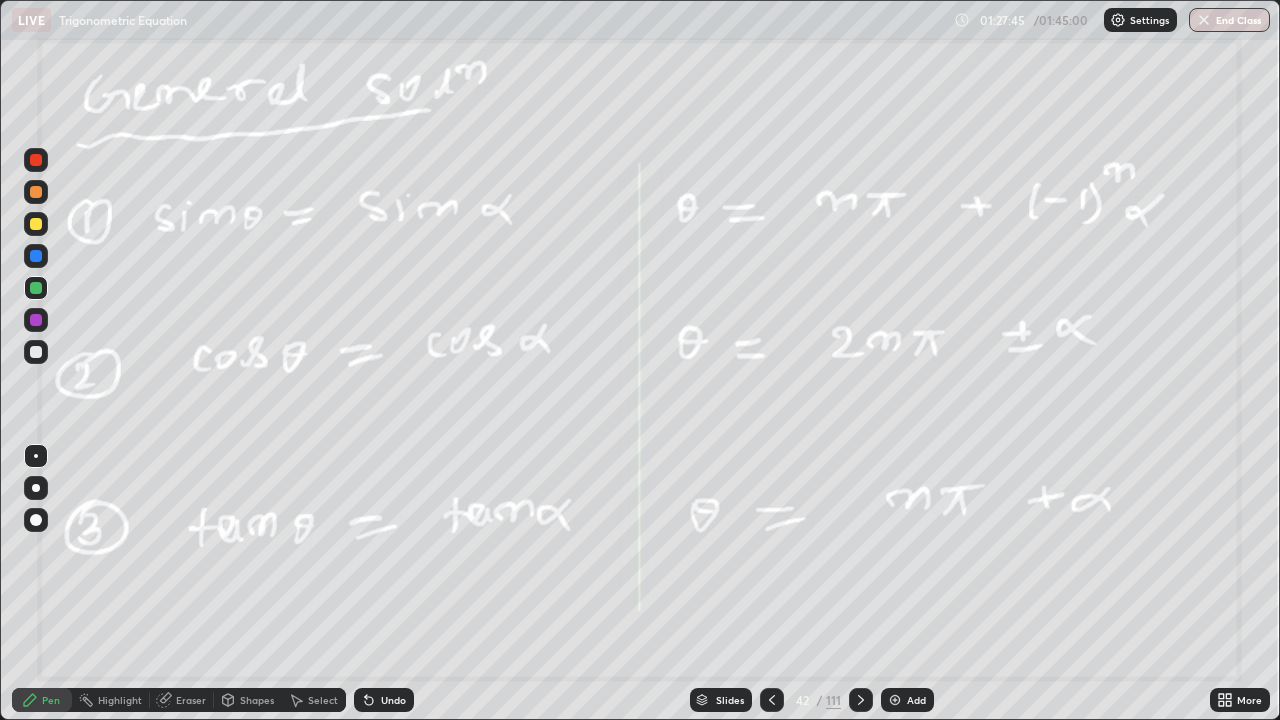 click 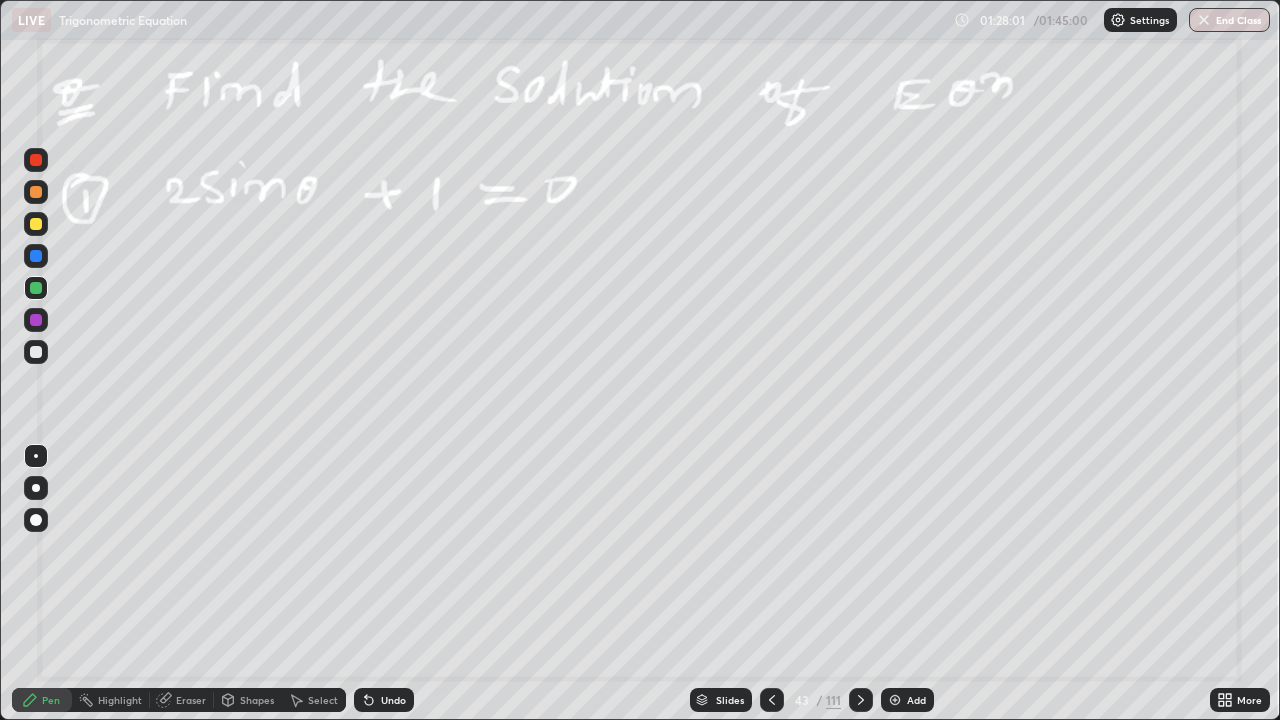 click at bounding box center (861, 700) 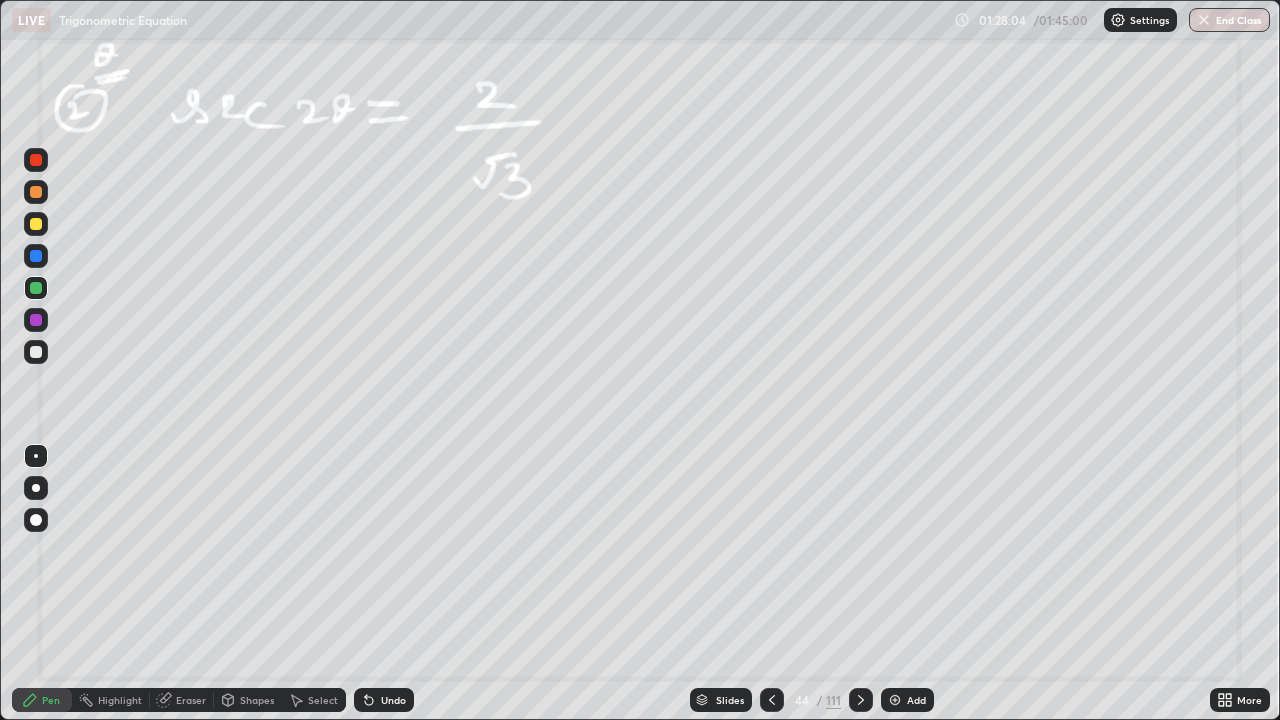 click at bounding box center (772, 700) 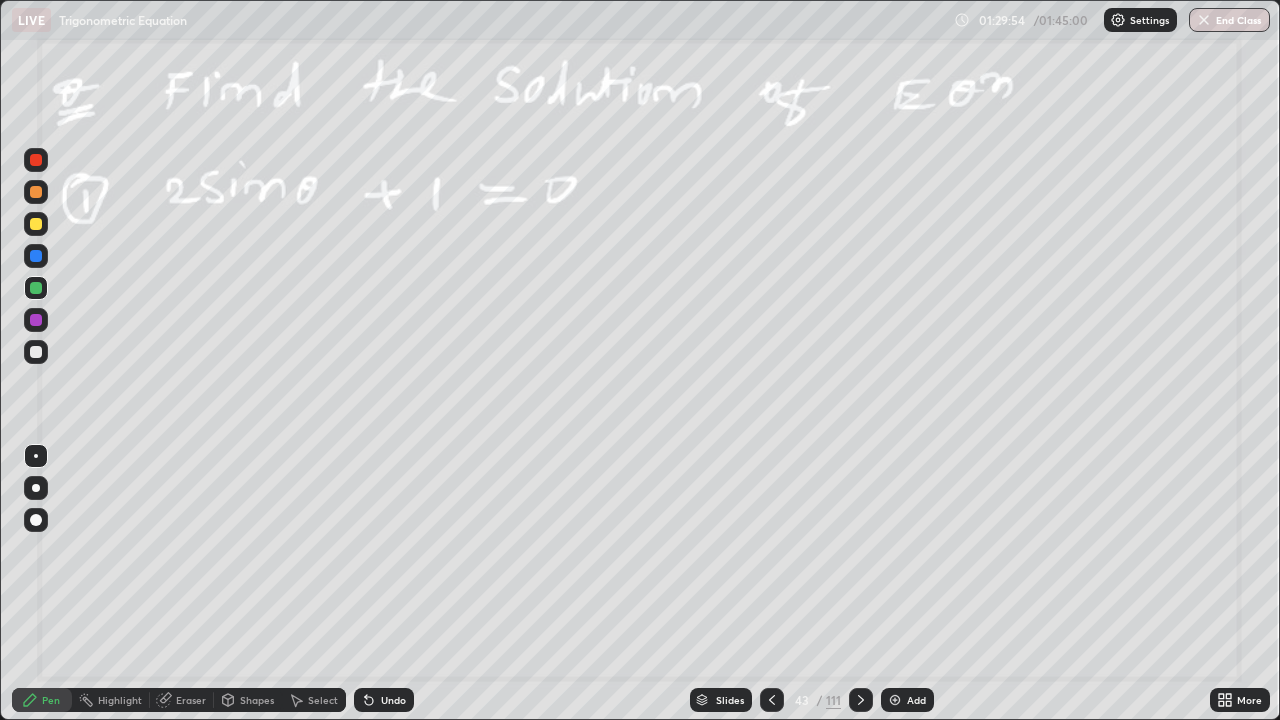 click 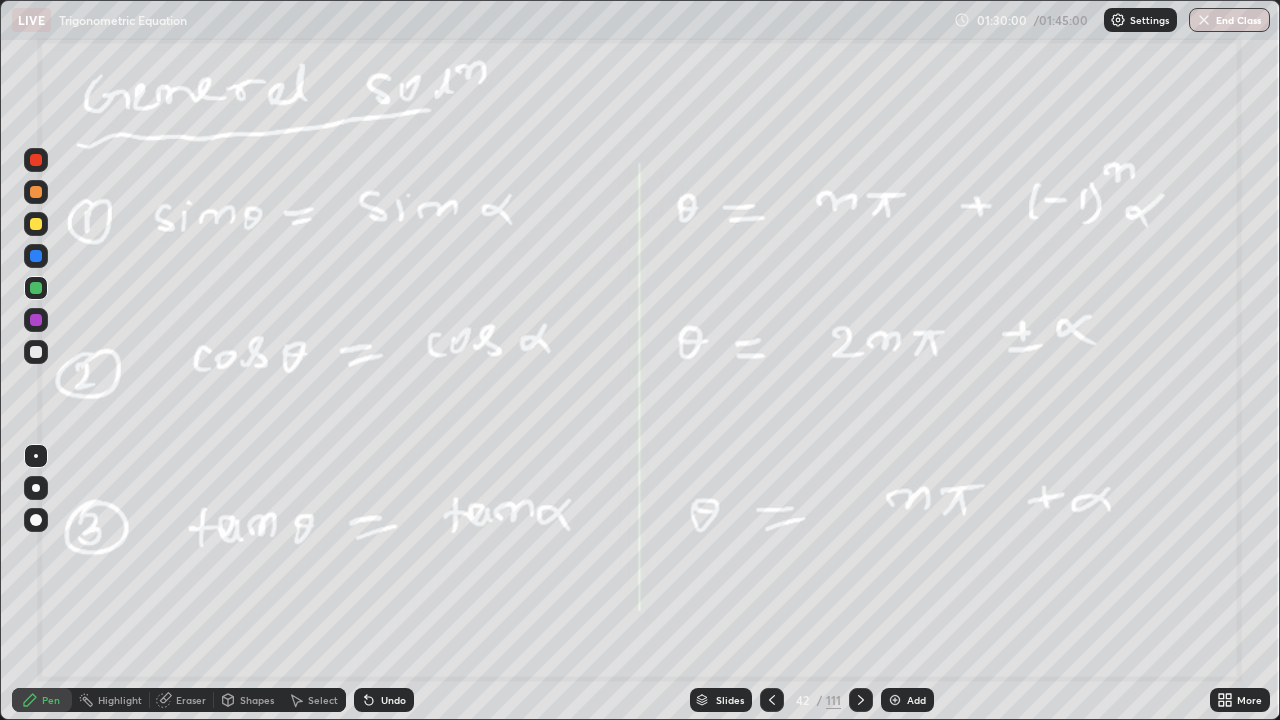 click 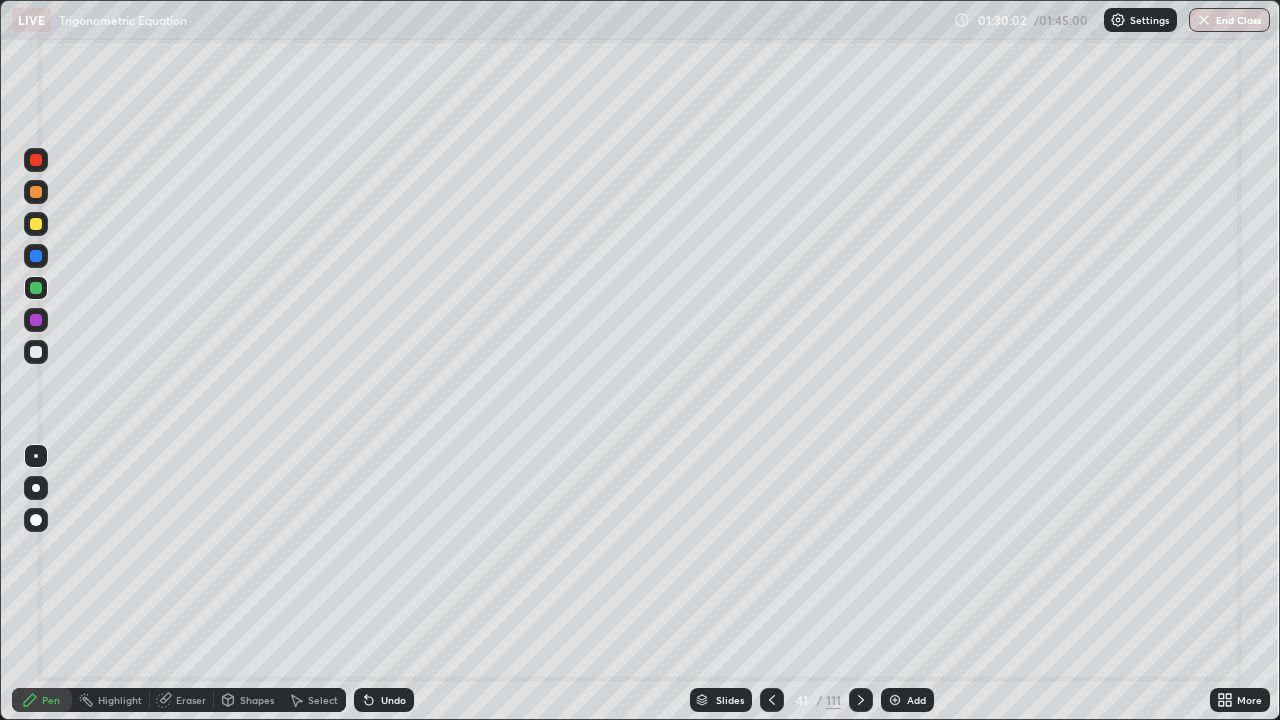click 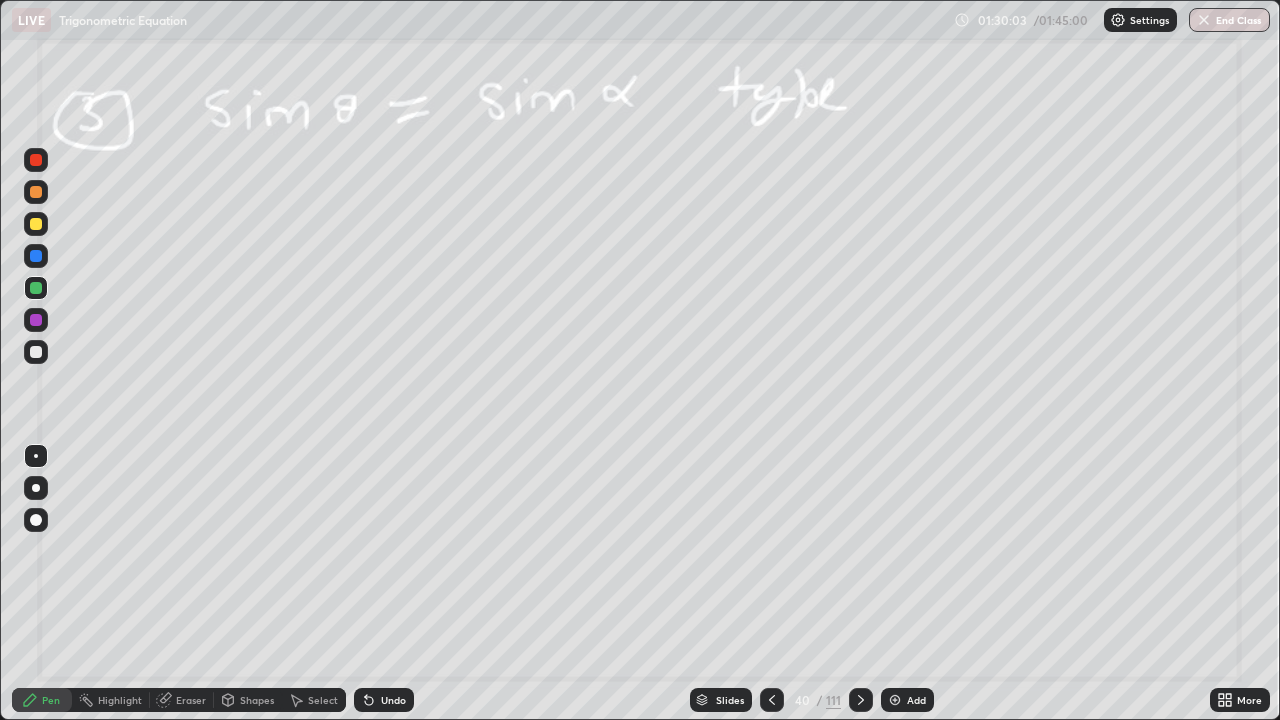 click at bounding box center [861, 700] 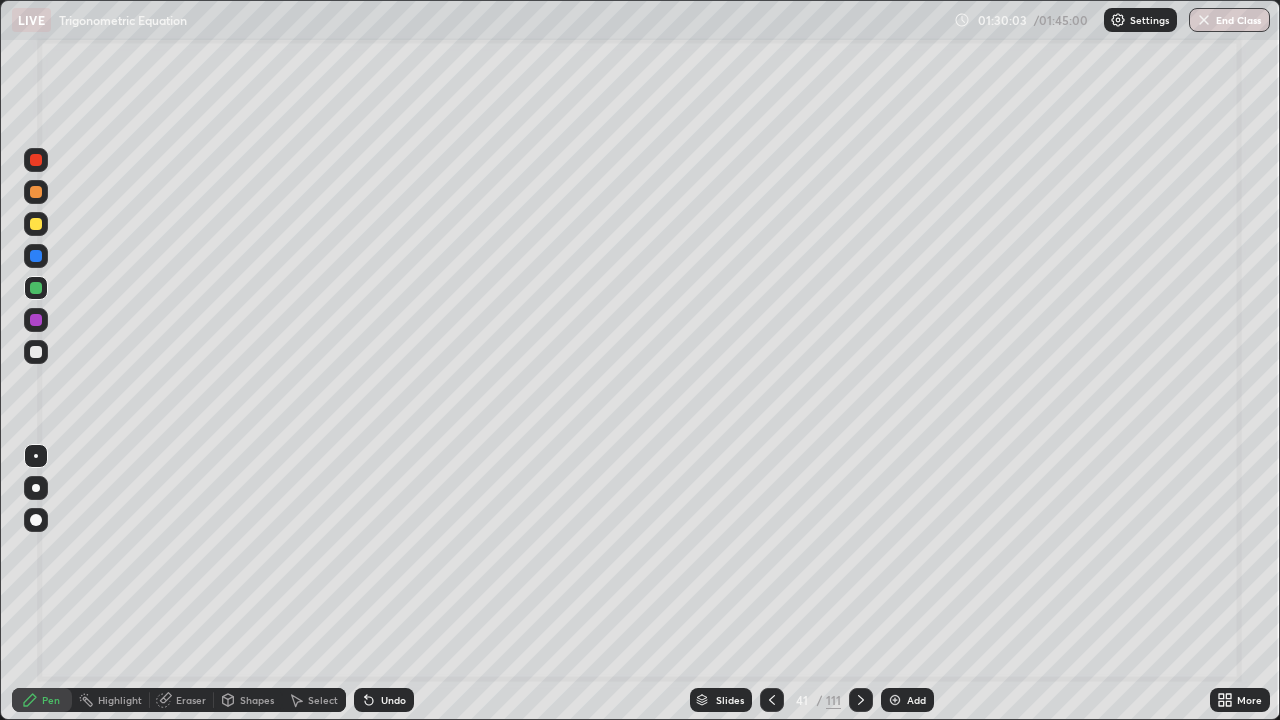 click at bounding box center (861, 700) 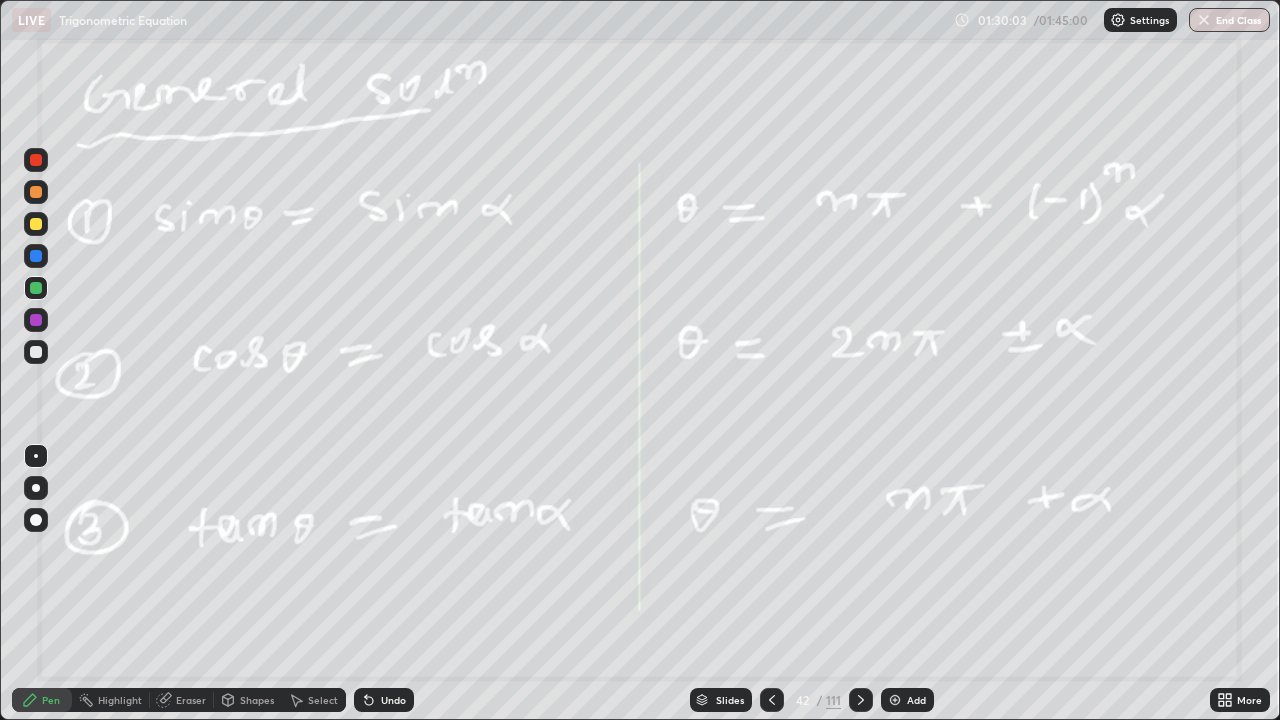 click 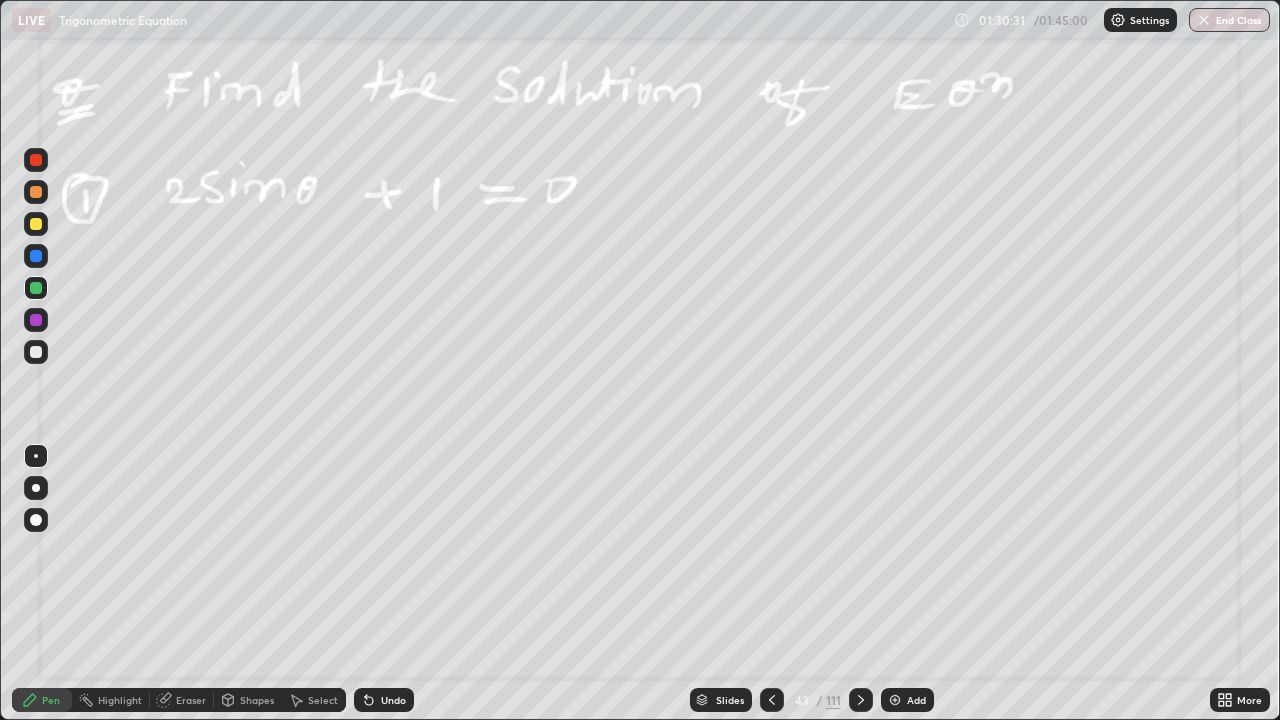 click 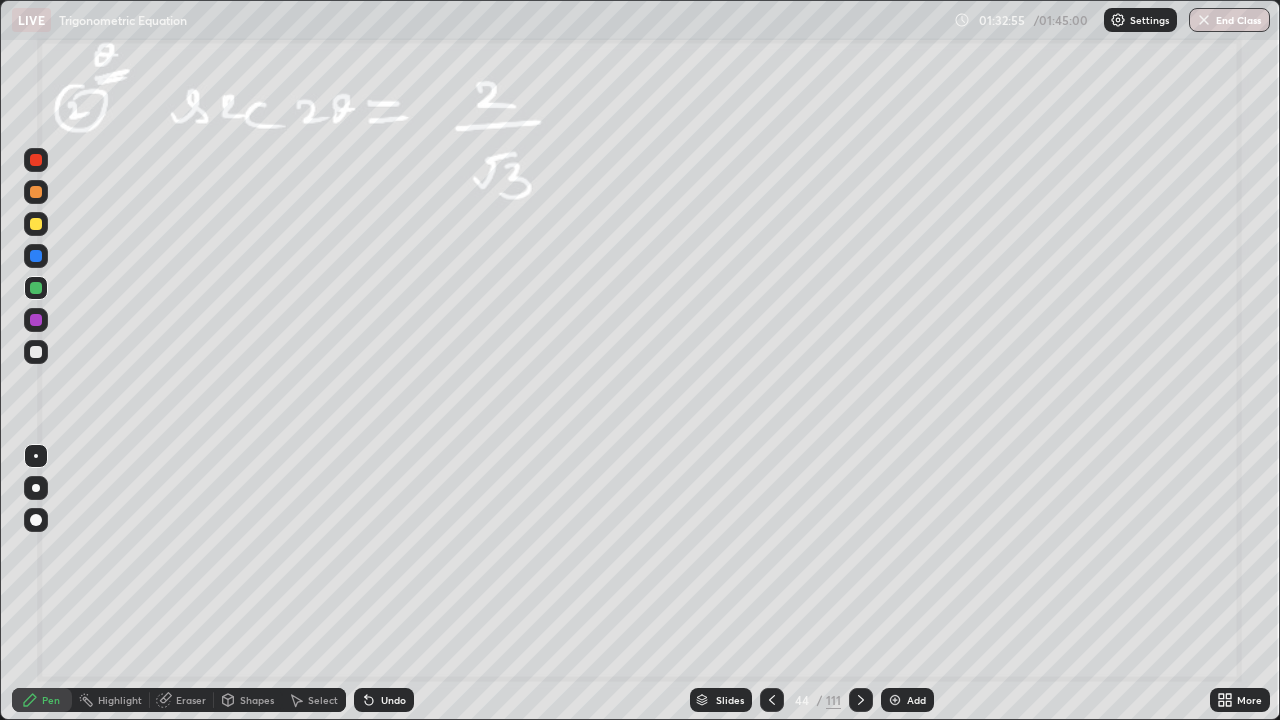 click 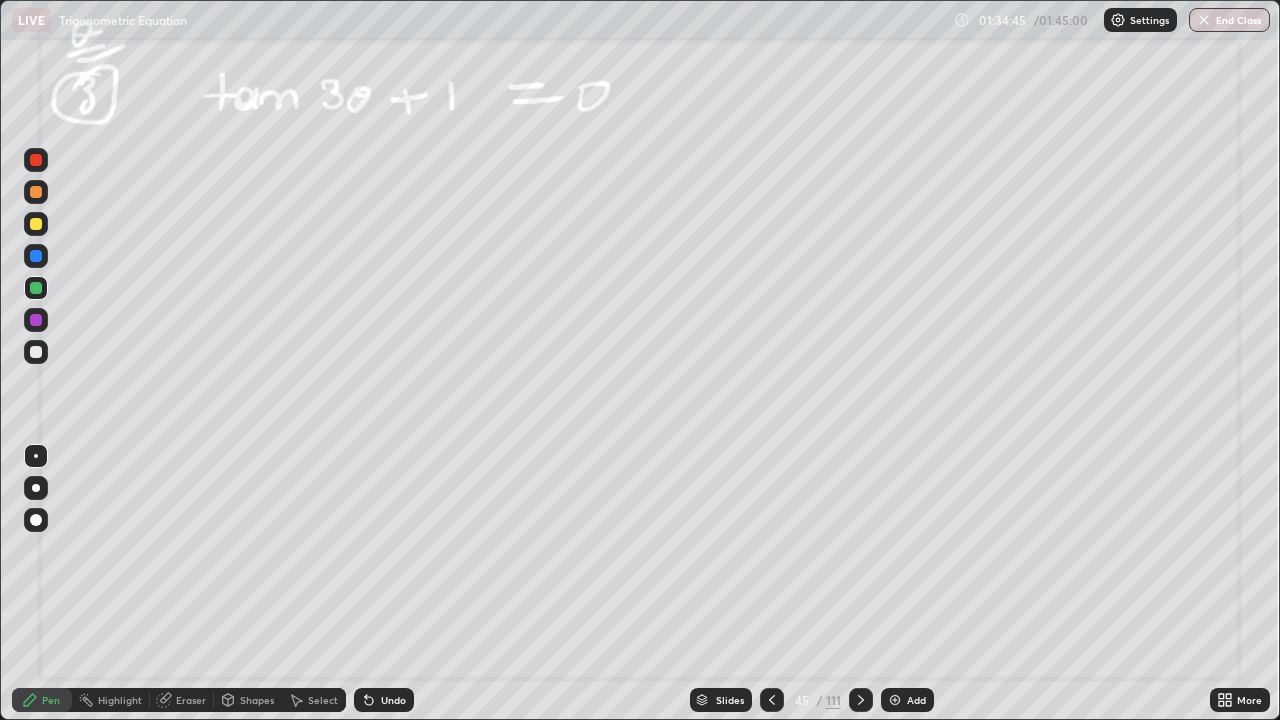 click at bounding box center [861, 700] 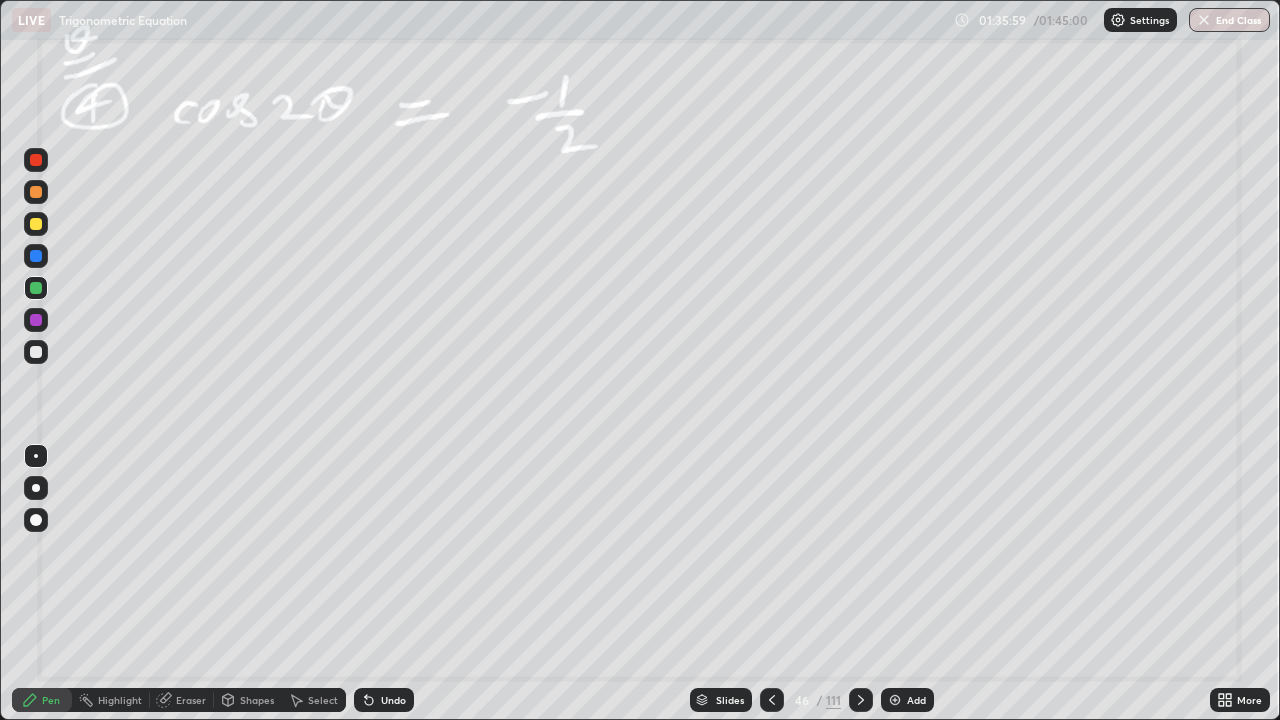 click 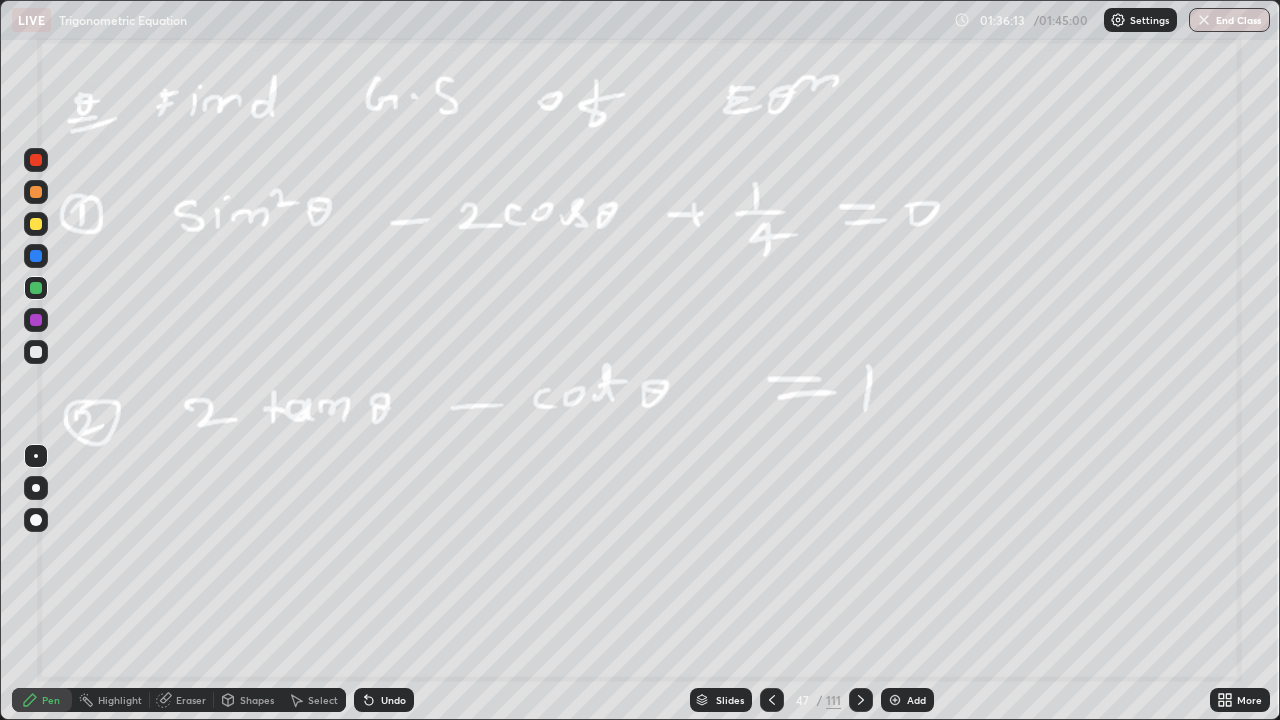 click 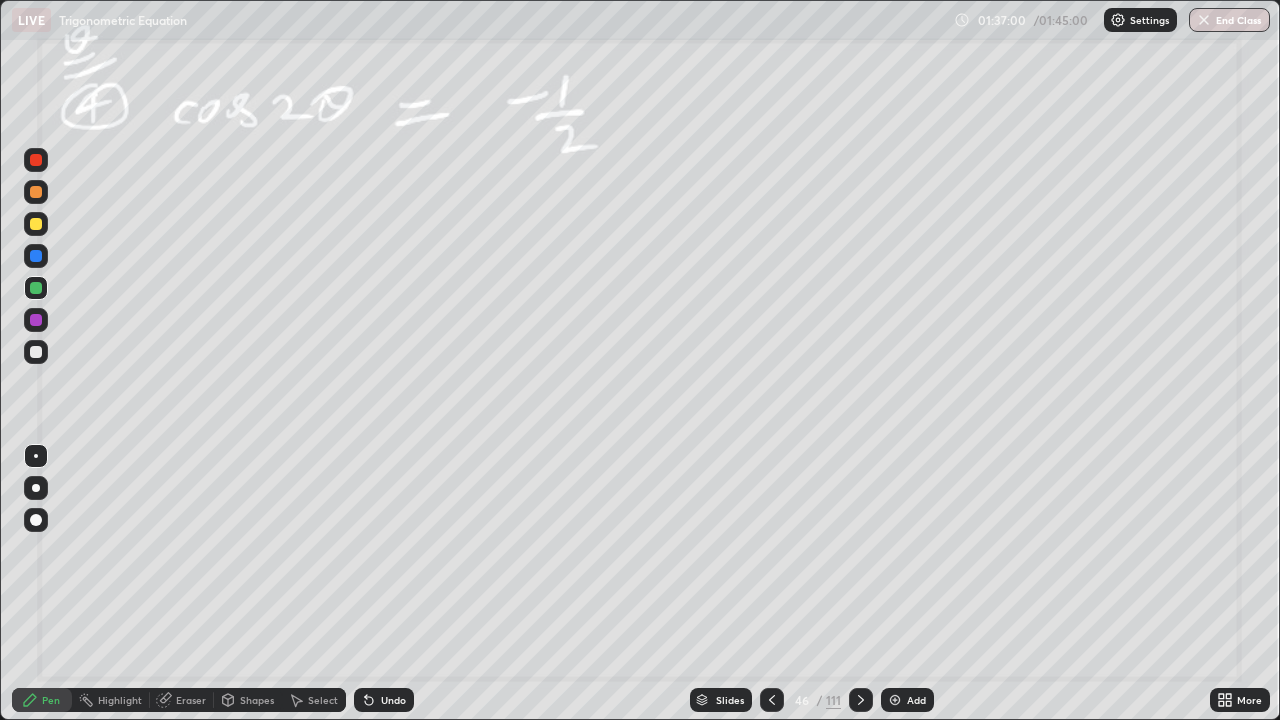 click 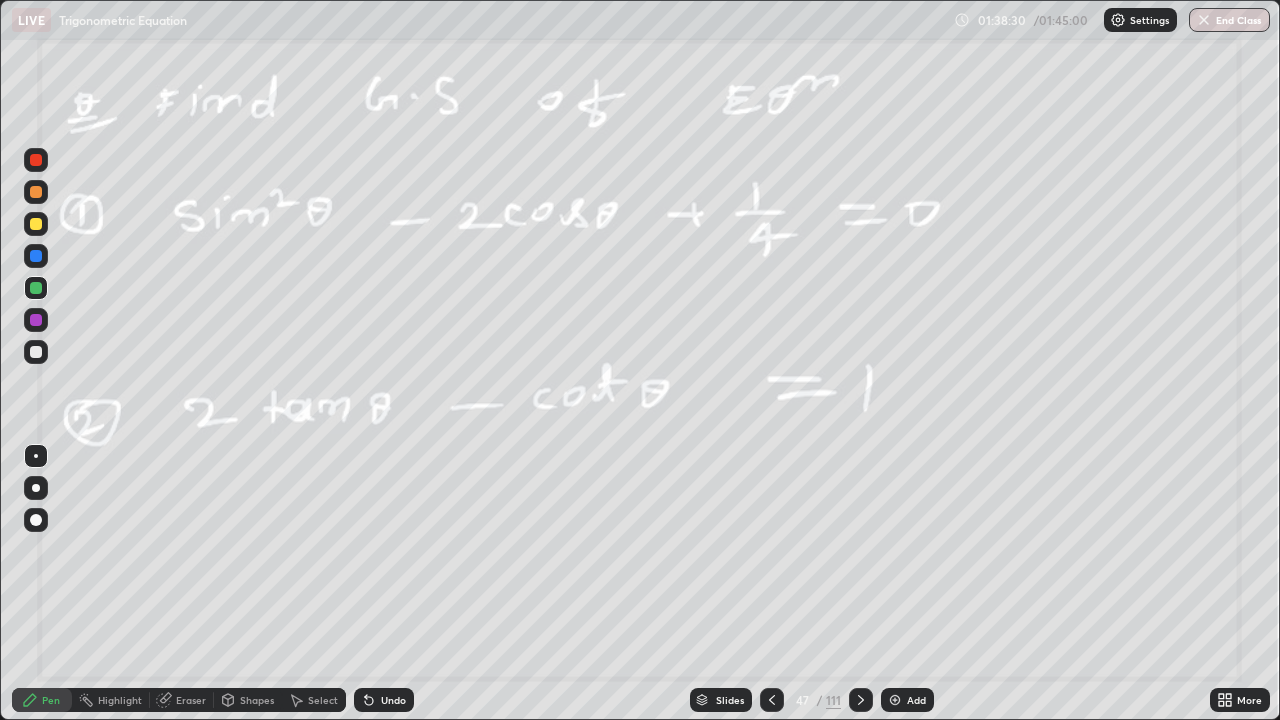 click on "Add" at bounding box center (907, 700) 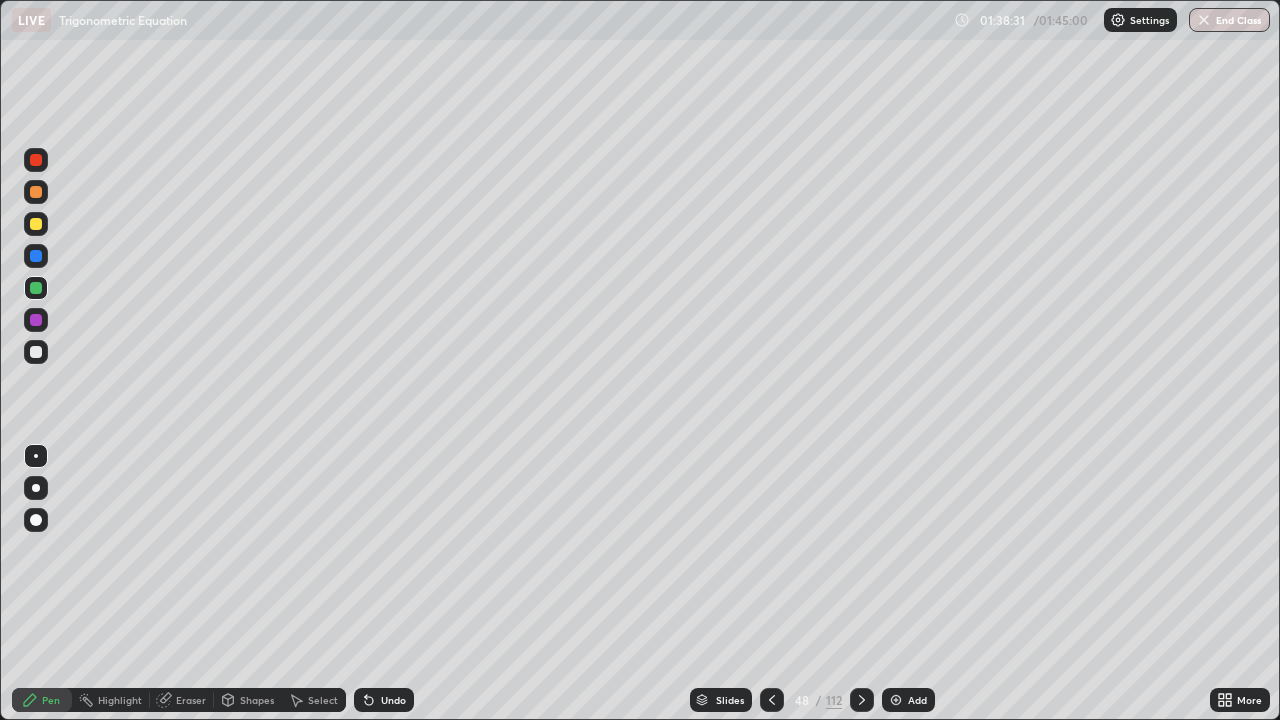 click 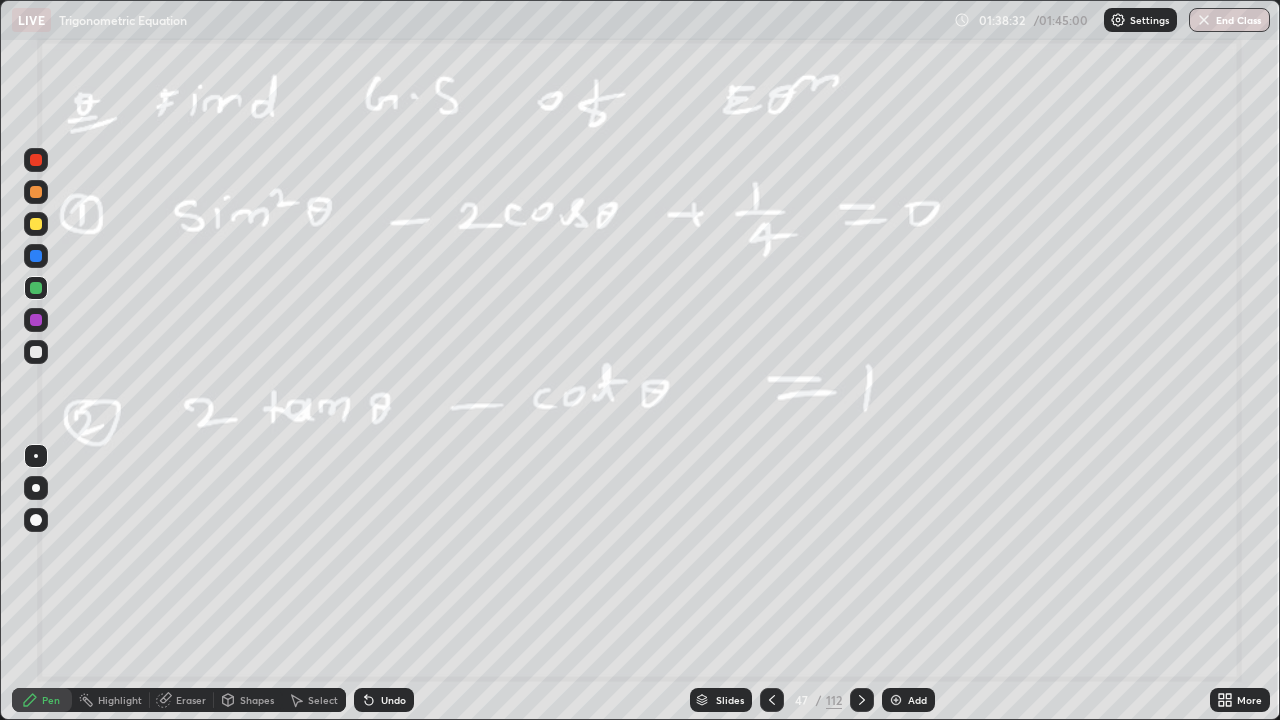 click at bounding box center (862, 700) 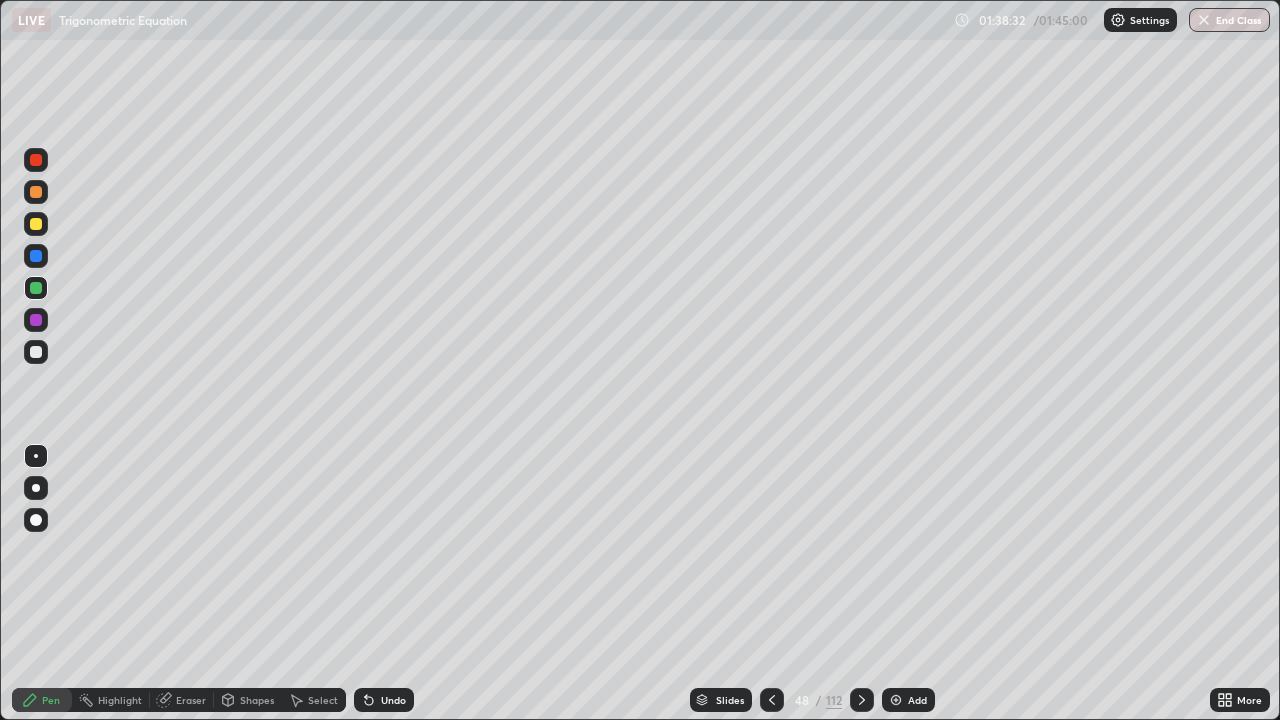 click at bounding box center (862, 700) 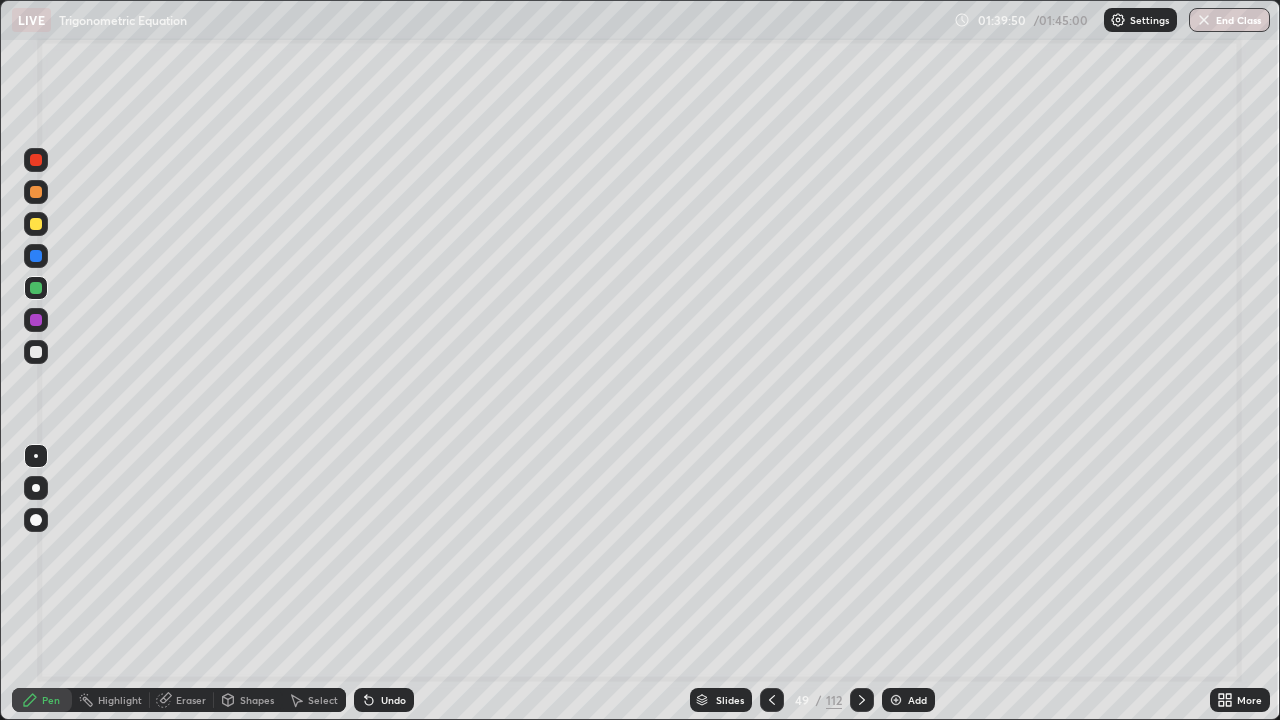 click on "Eraser" at bounding box center (182, 700) 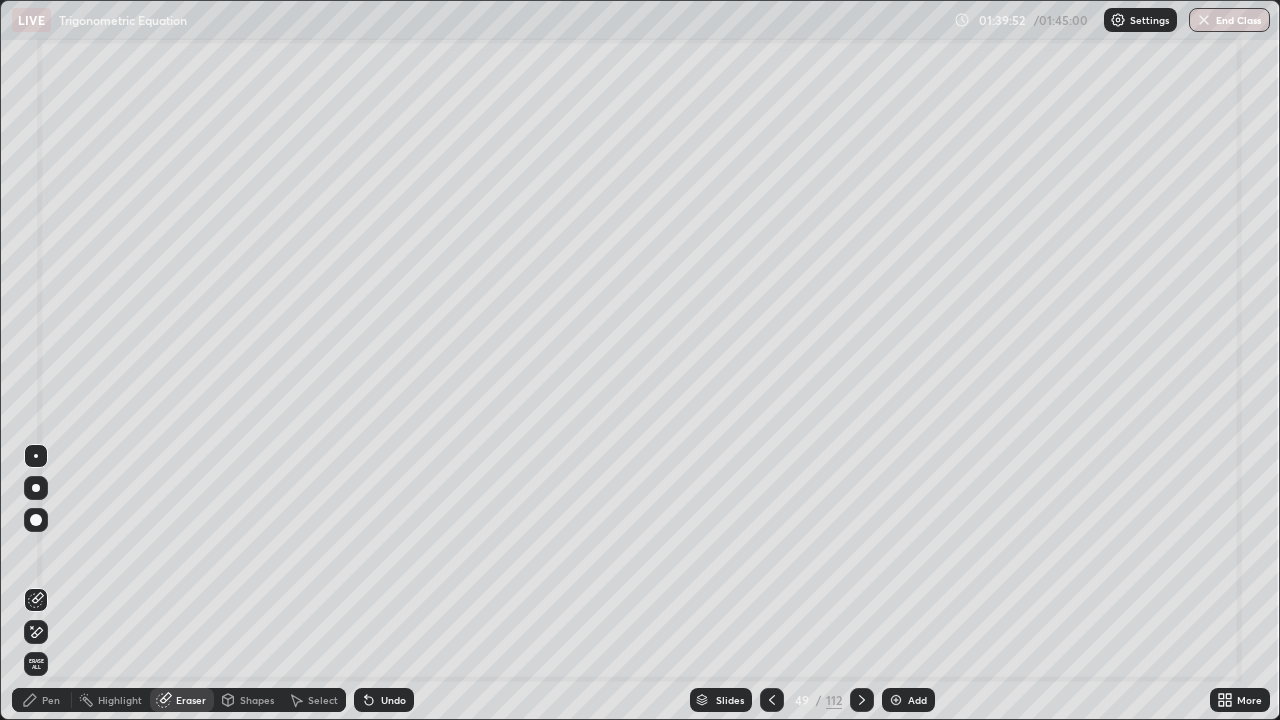click on "Pen" at bounding box center [51, 700] 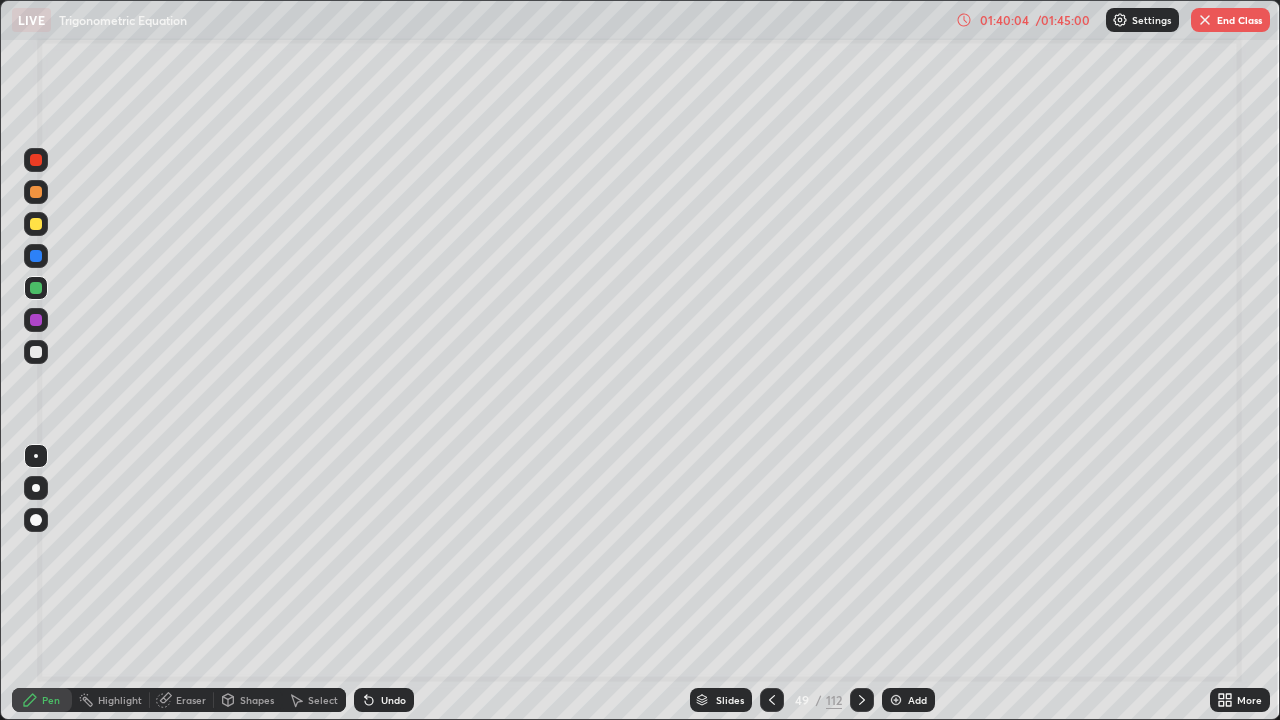click on "/  01:45:00" at bounding box center [1063, 20] 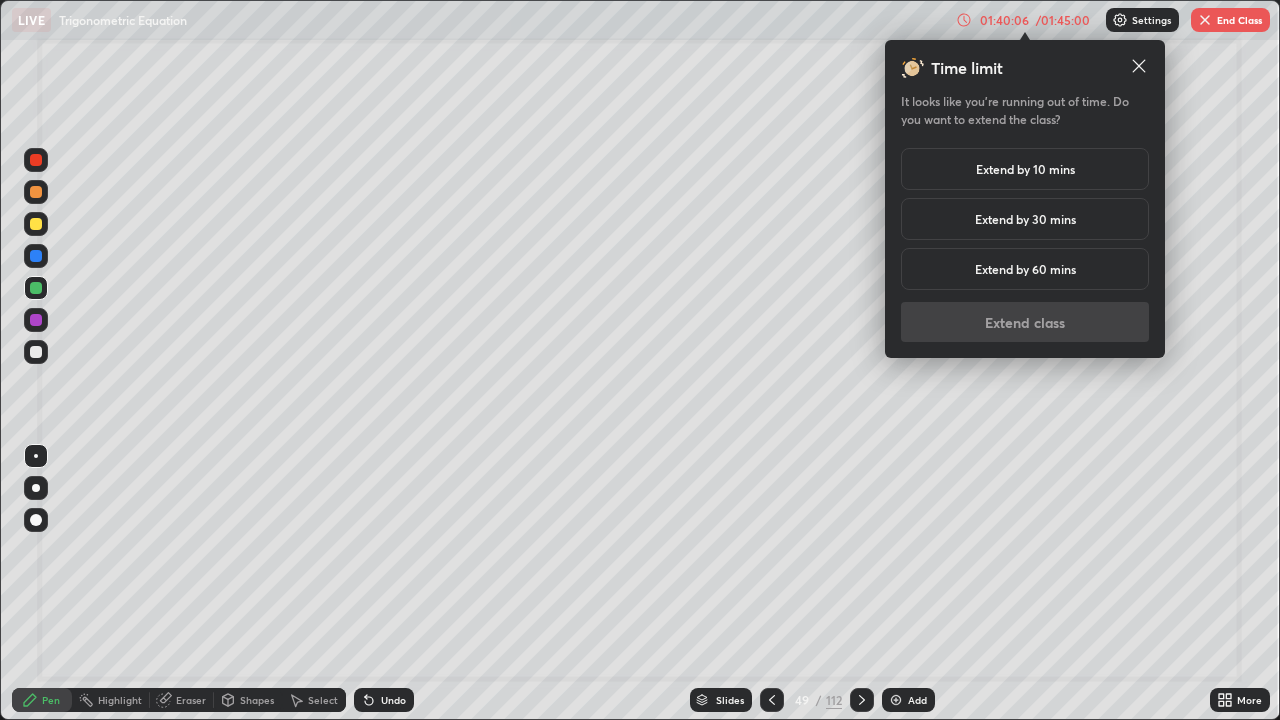 click on "Extend by 30 mins" at bounding box center (1025, 219) 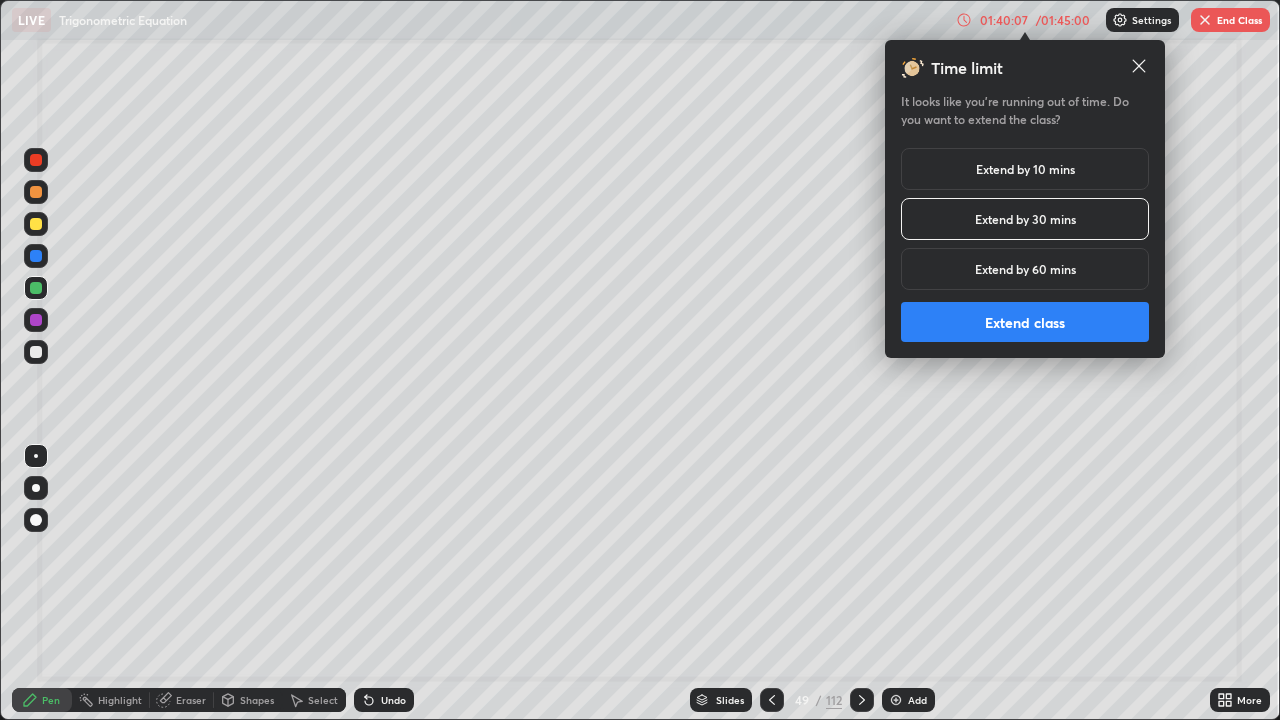 click on "Extend class" at bounding box center (1025, 322) 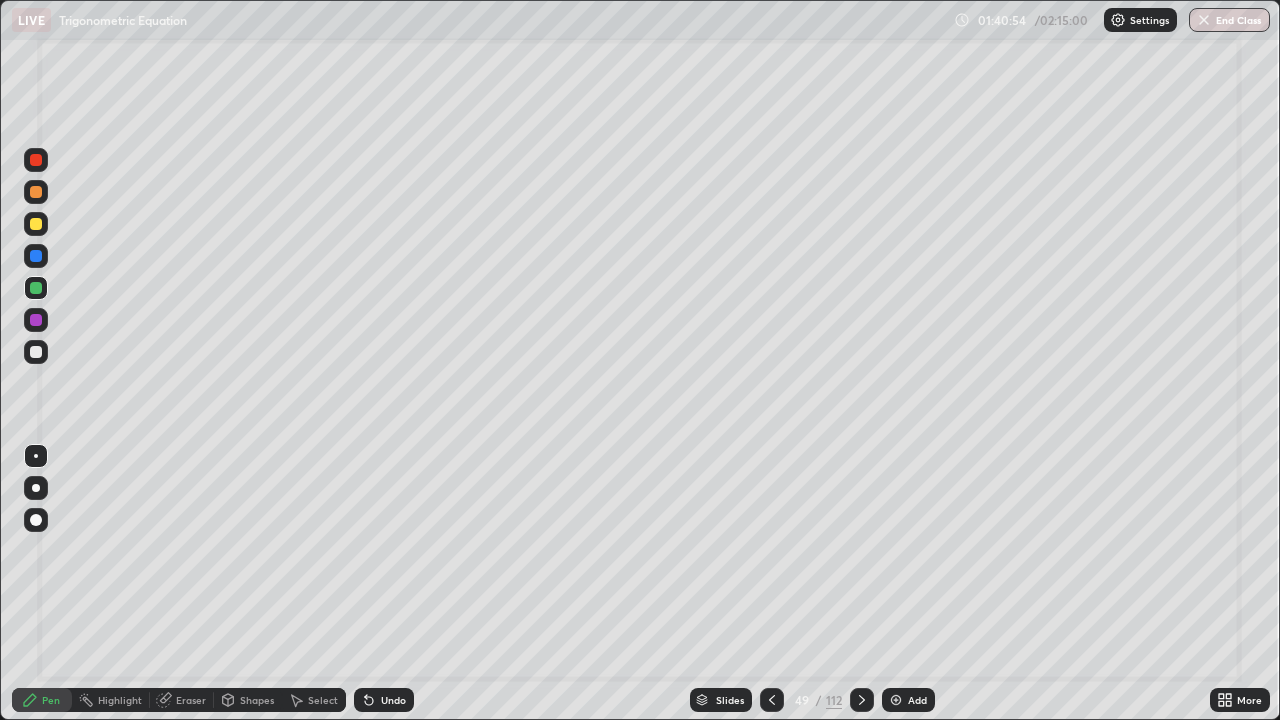 click at bounding box center (896, 700) 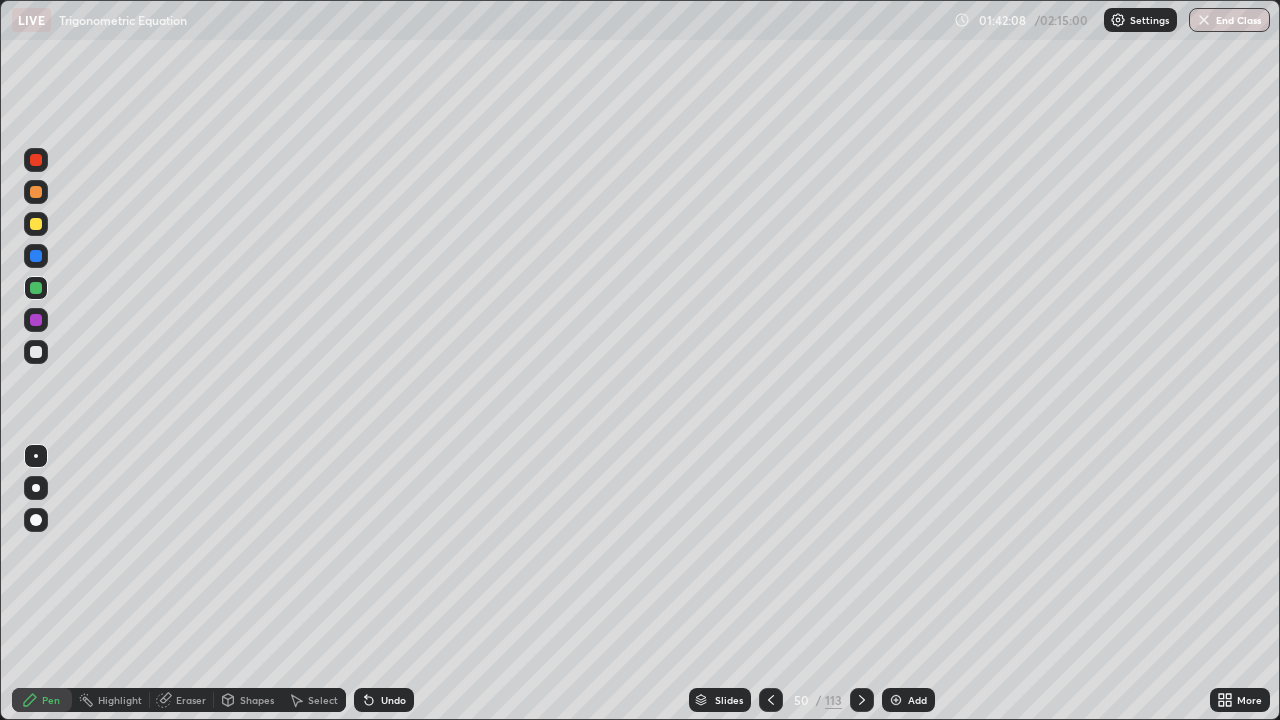click 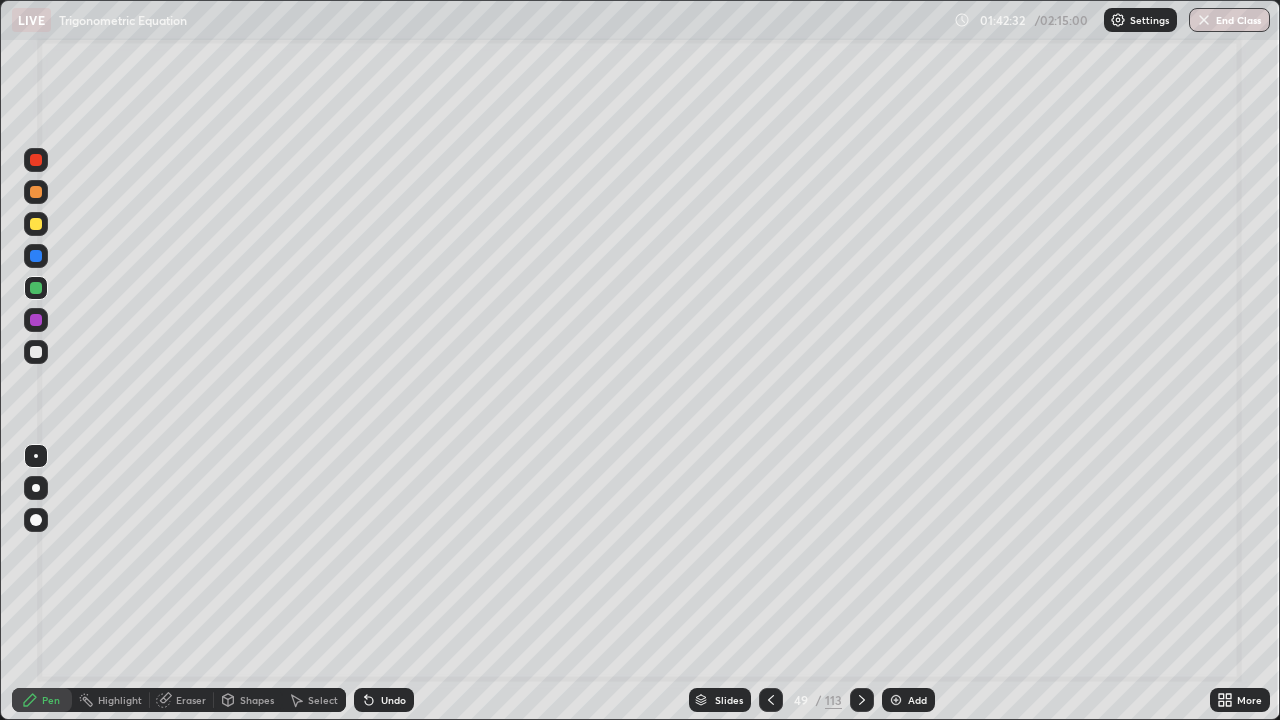 click 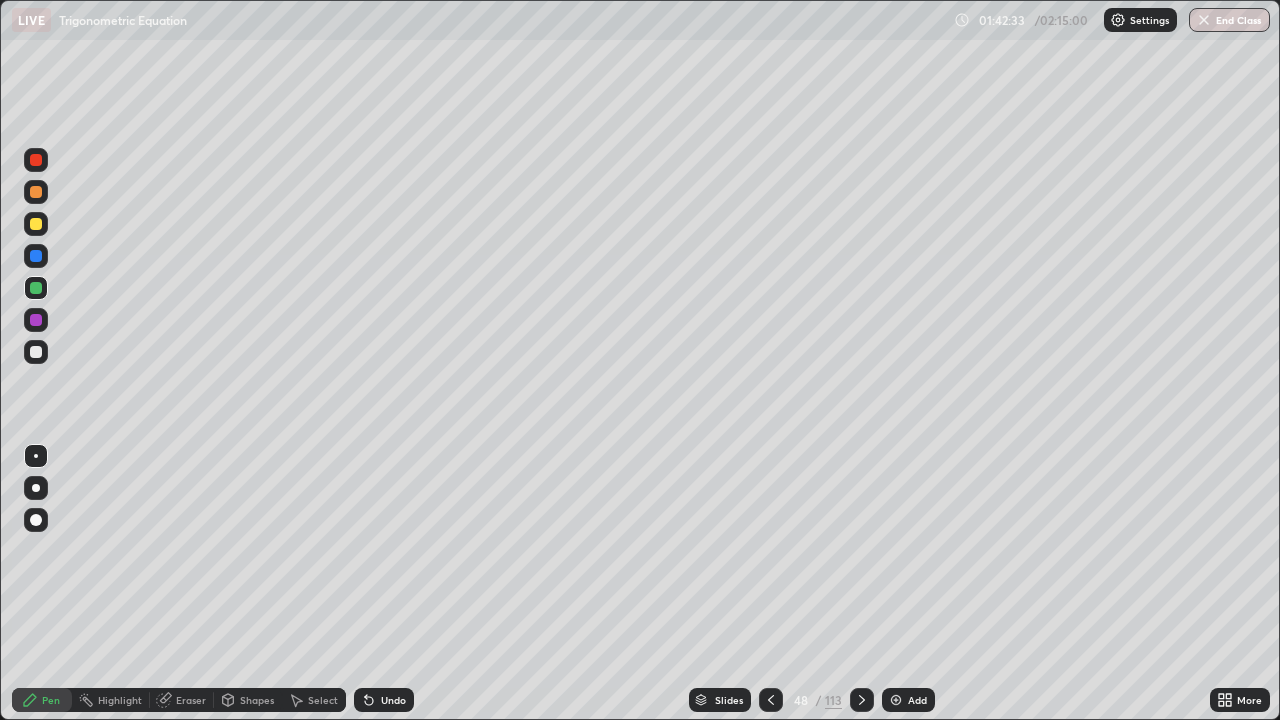 click 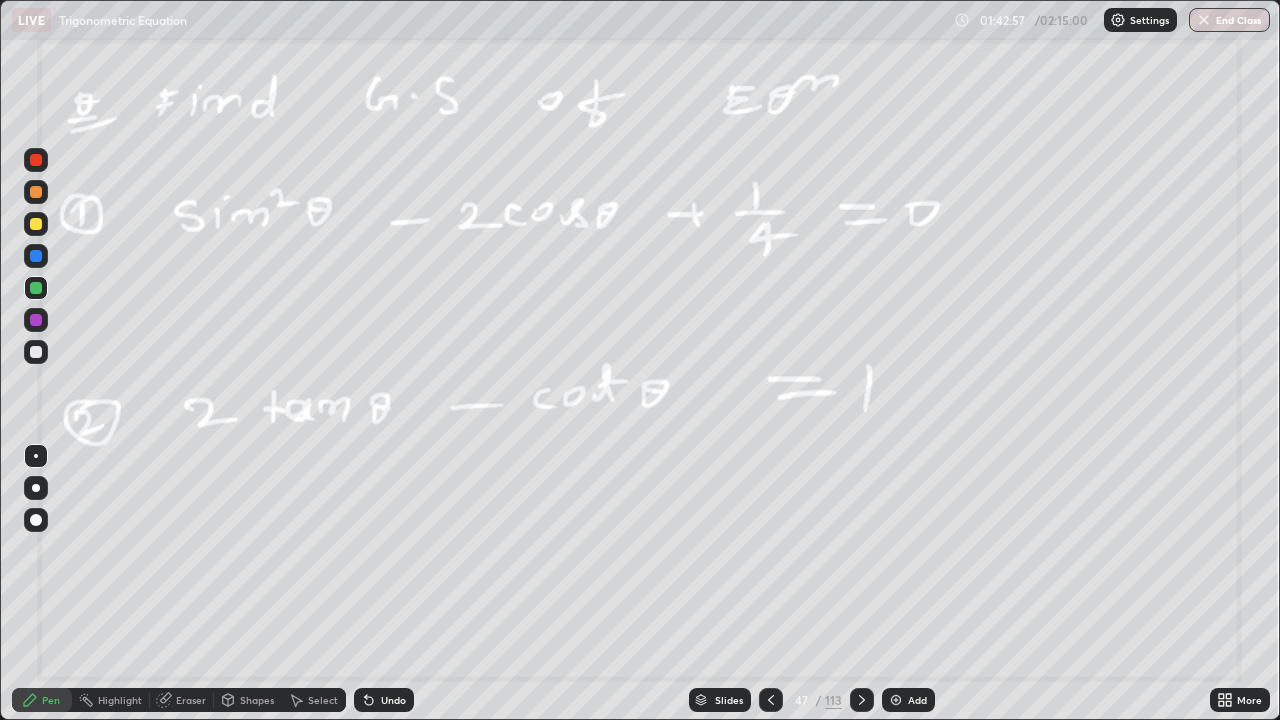 click 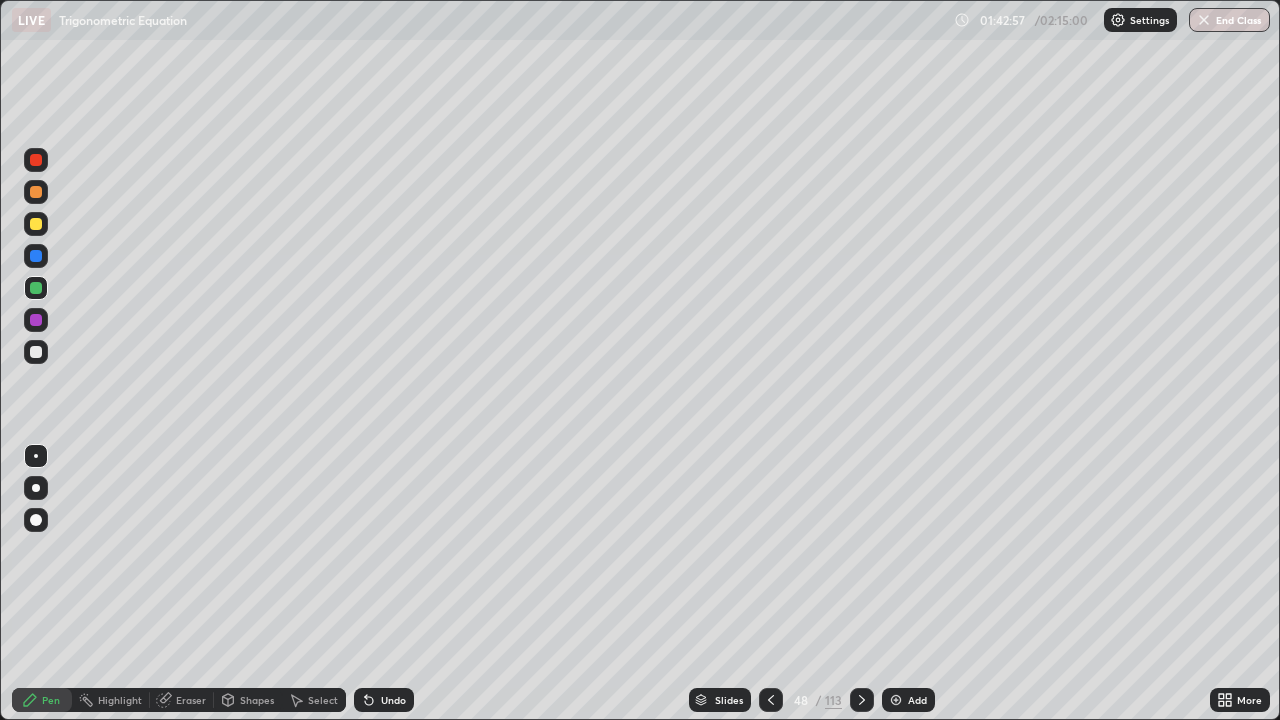 click at bounding box center [862, 700] 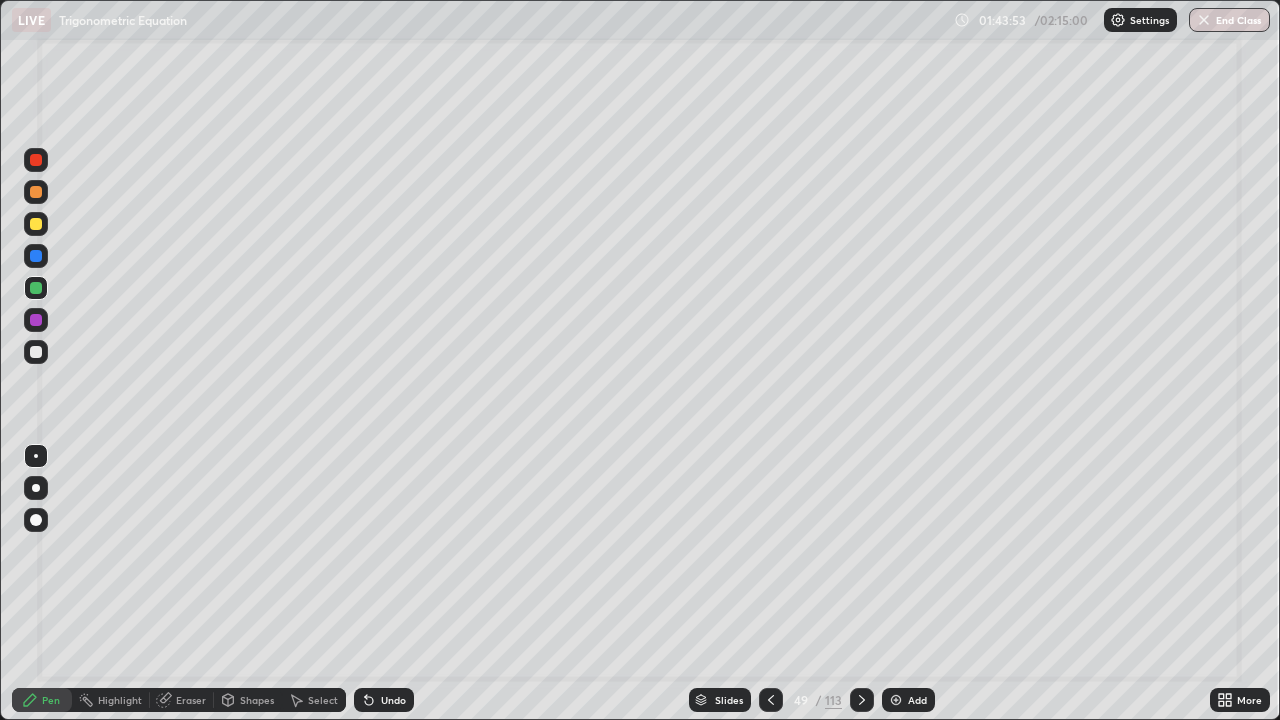 click 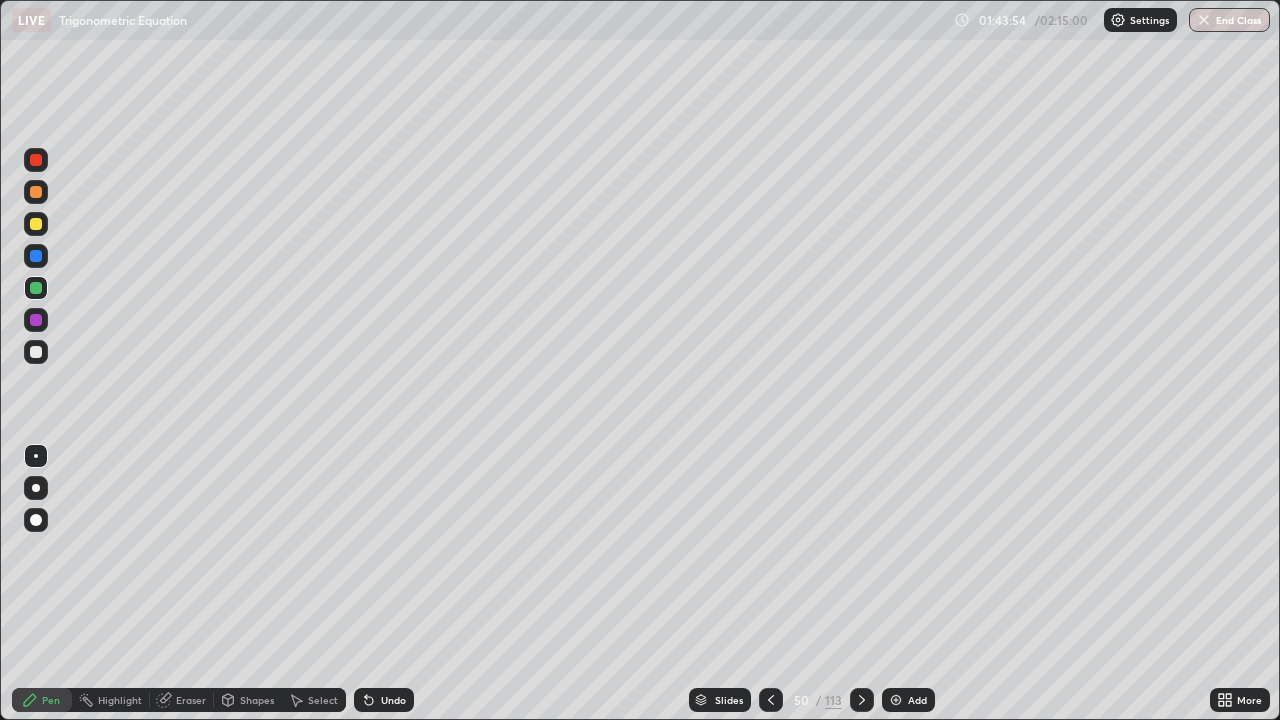 click 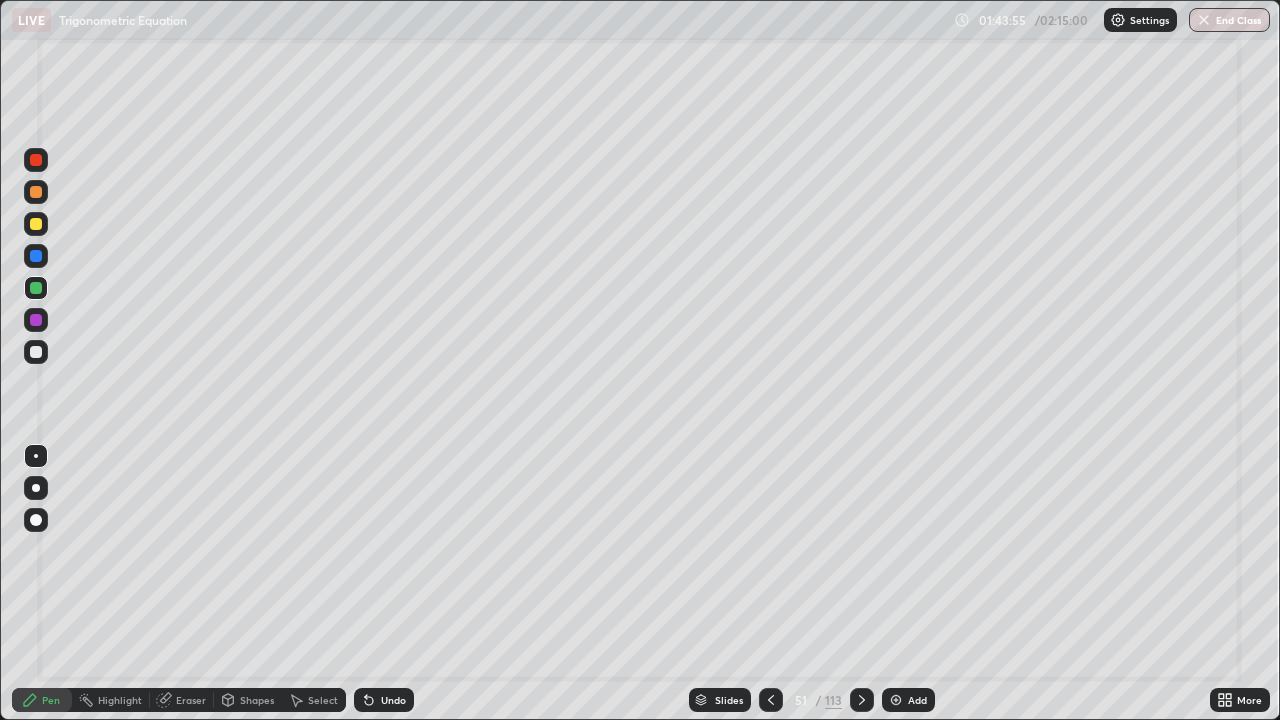 click 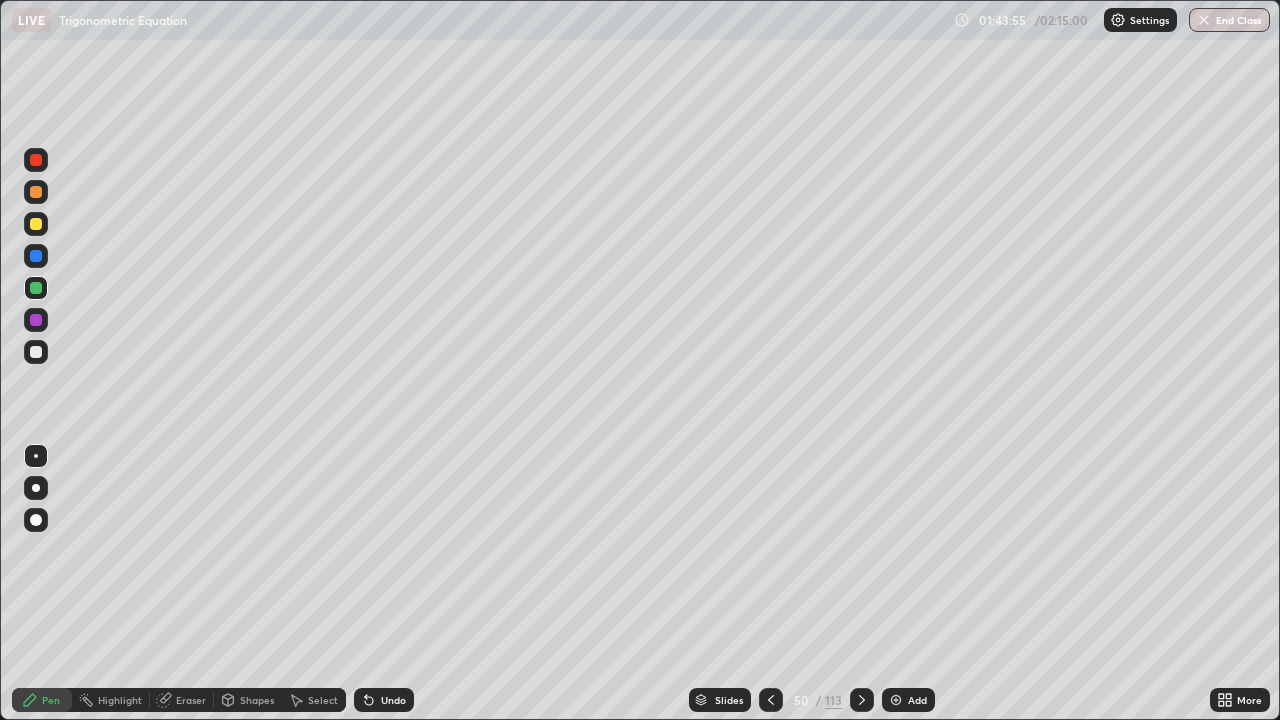 click at bounding box center [771, 700] 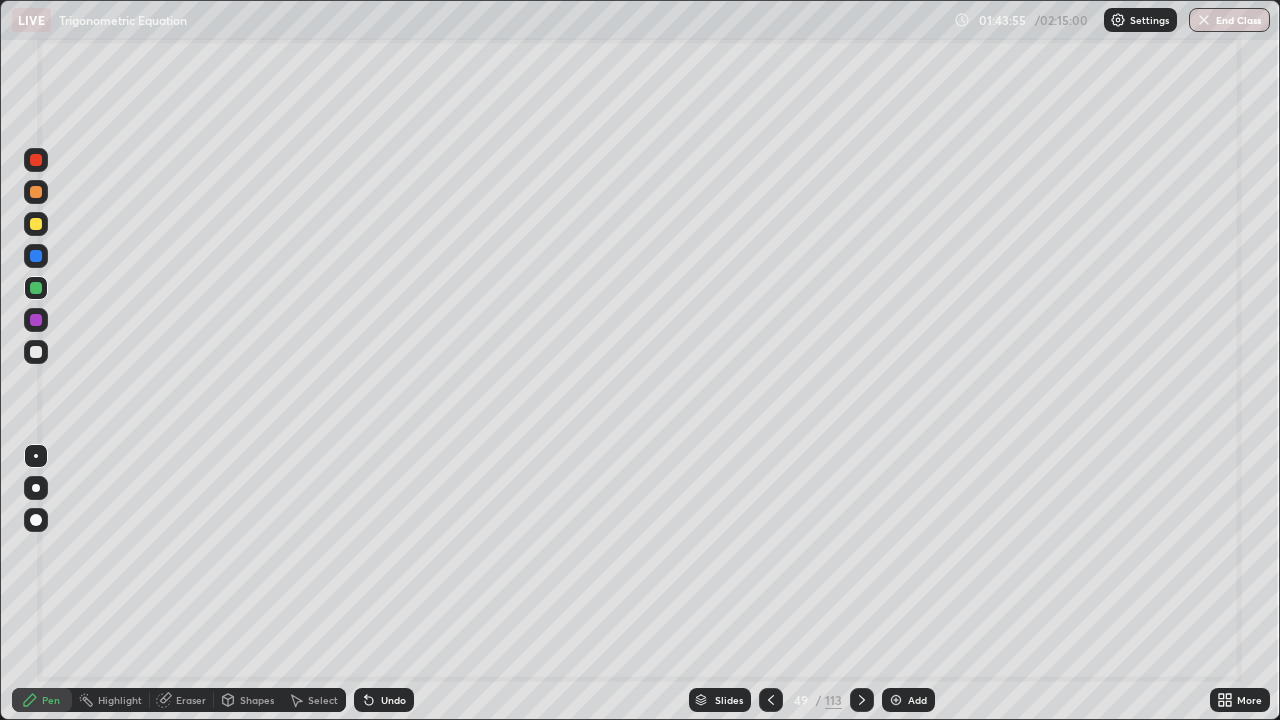 click at bounding box center (771, 700) 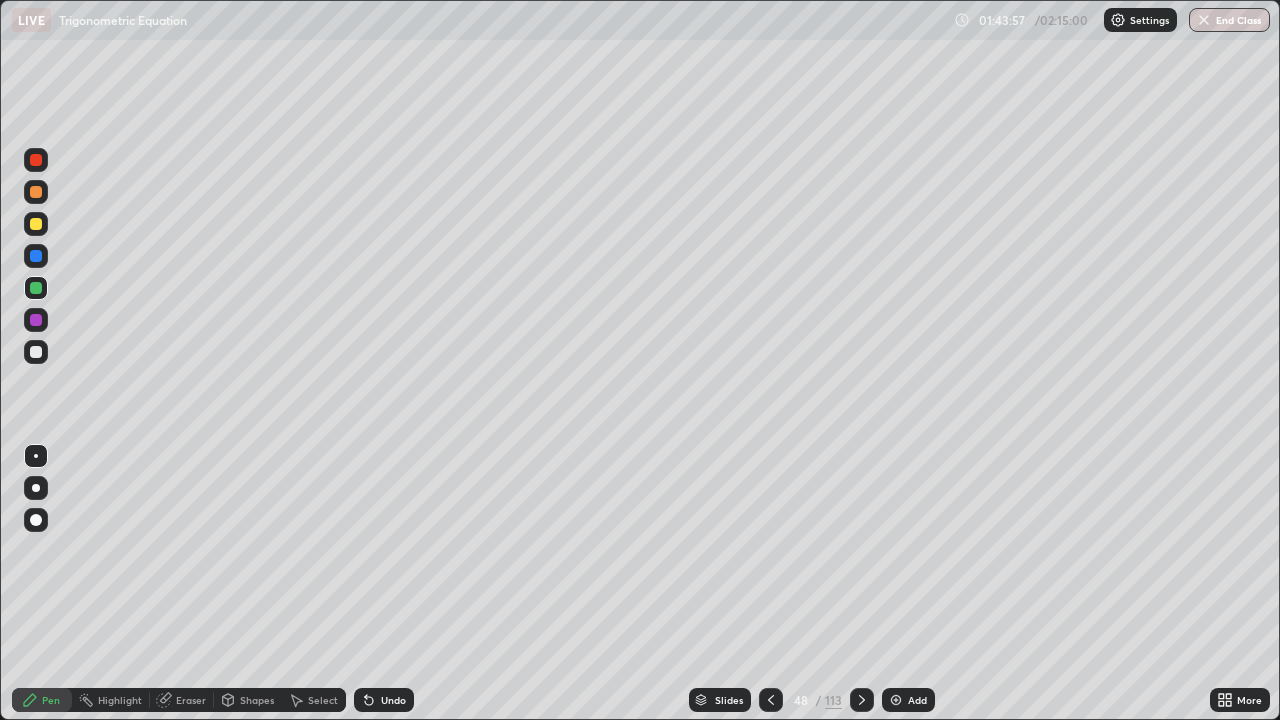click at bounding box center [771, 700] 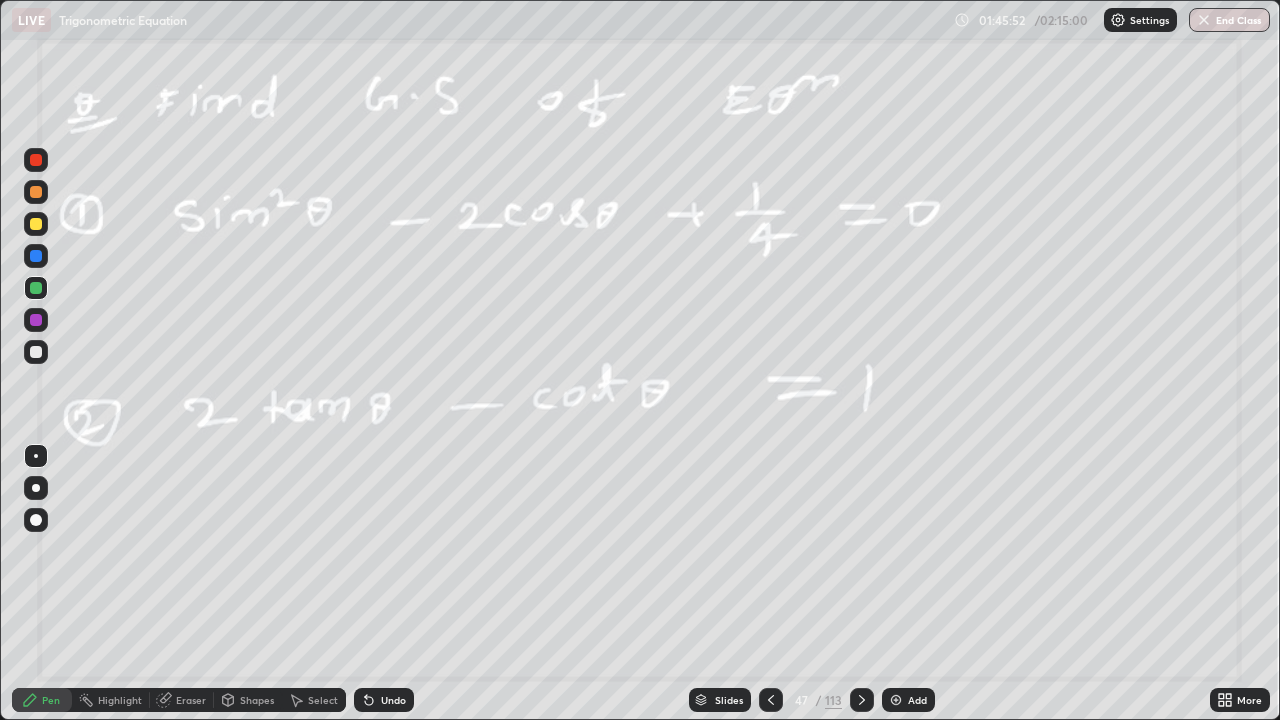 click 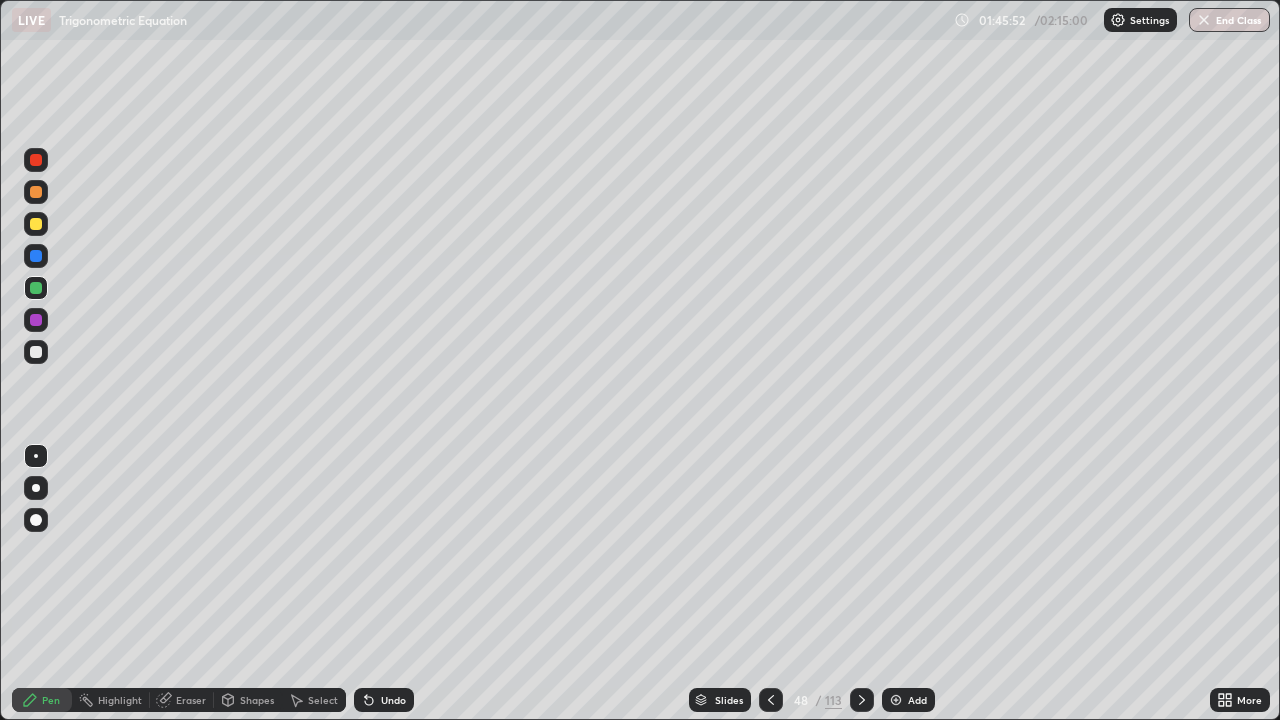 click at bounding box center [862, 700] 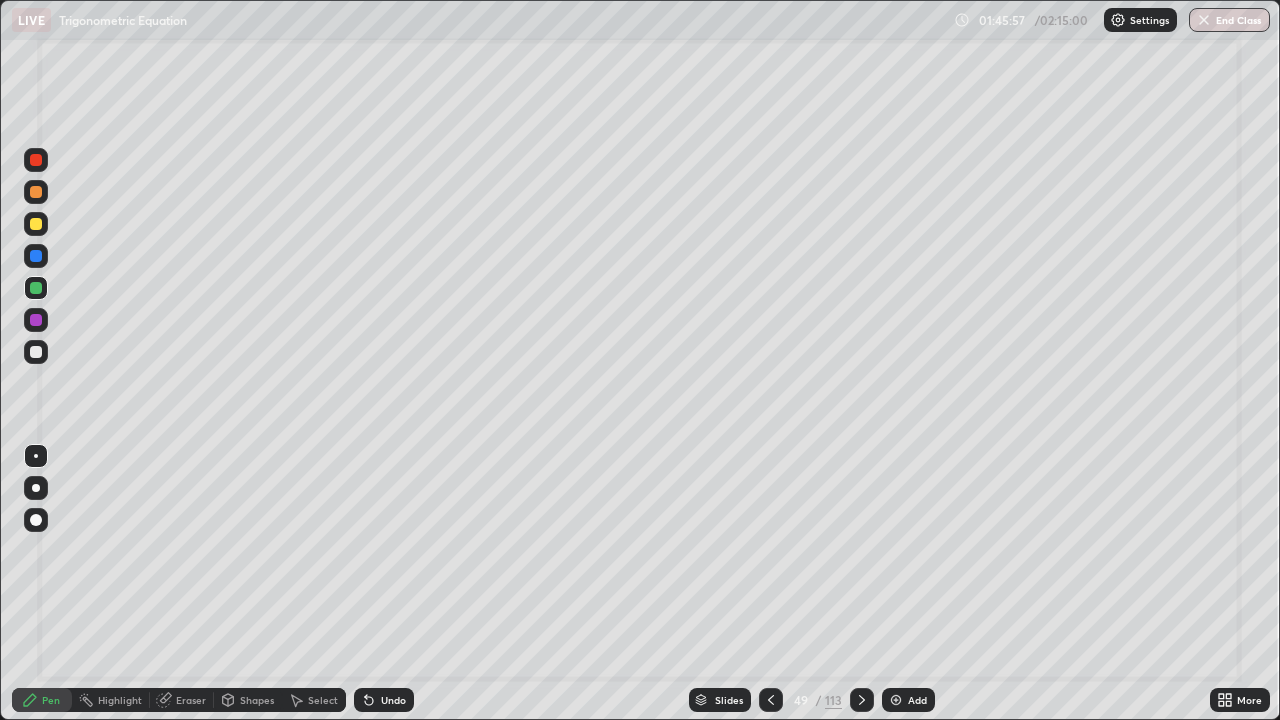 click 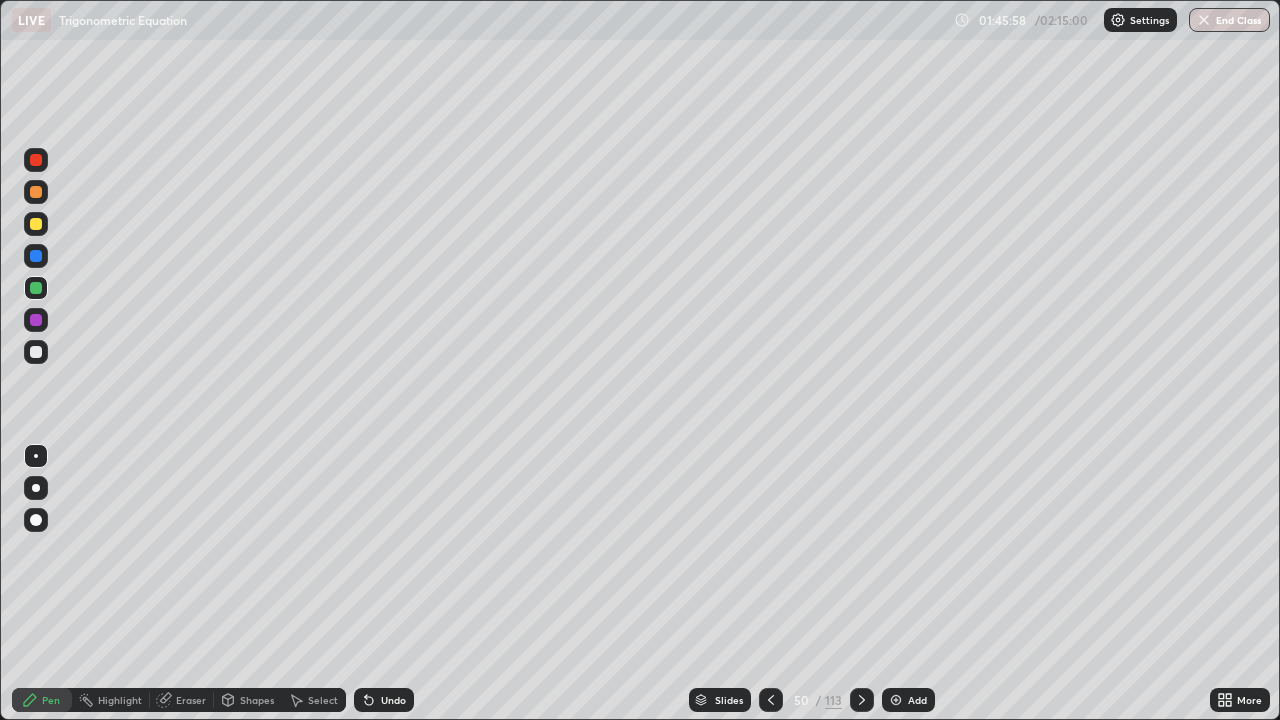 click 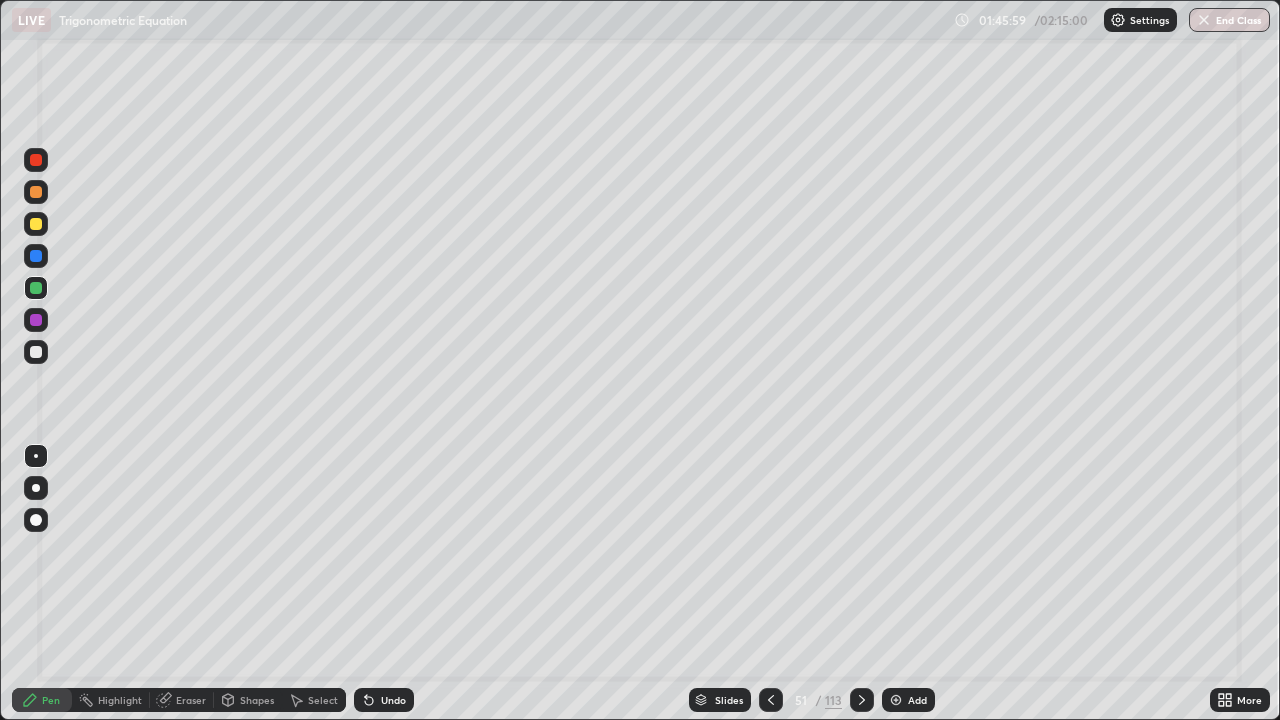 click 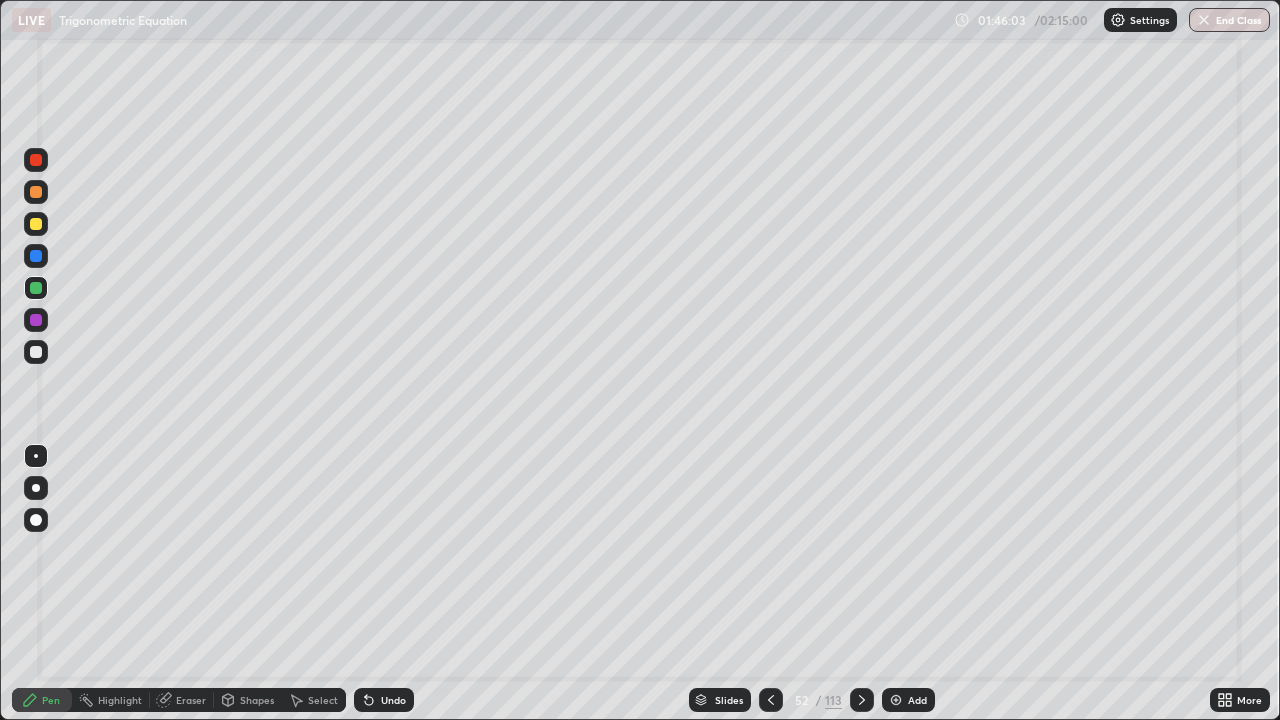 click 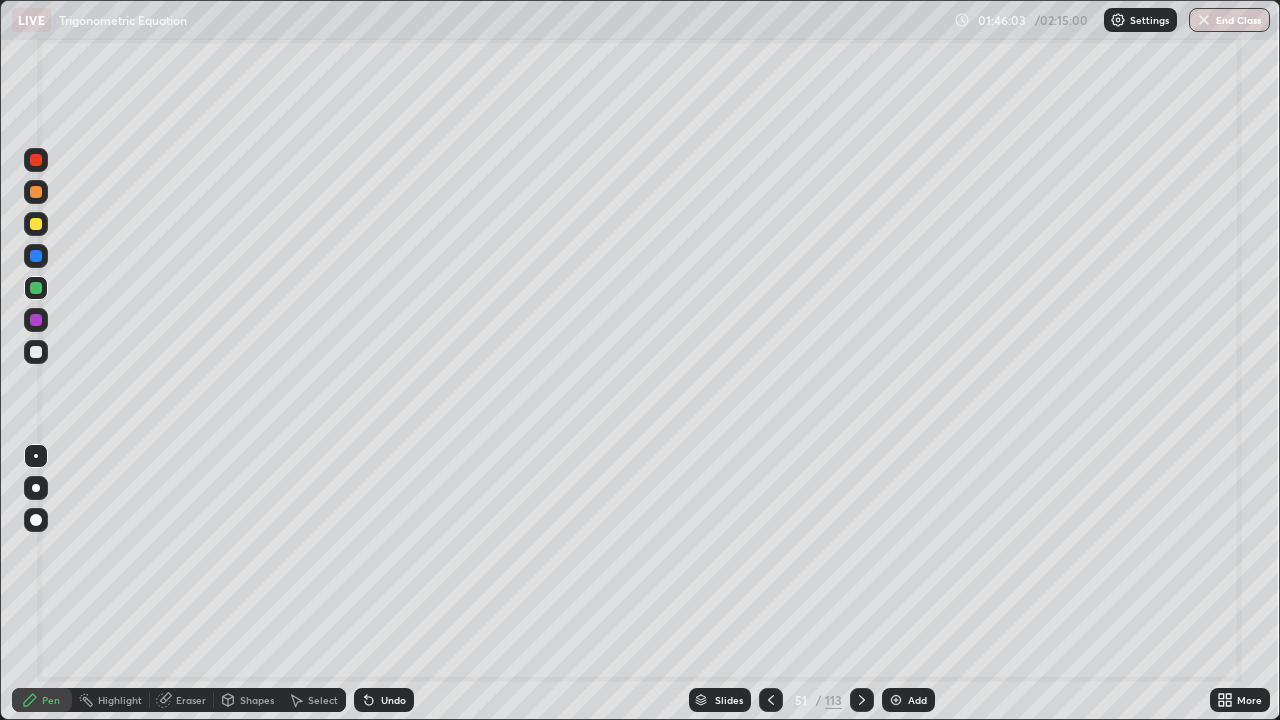click 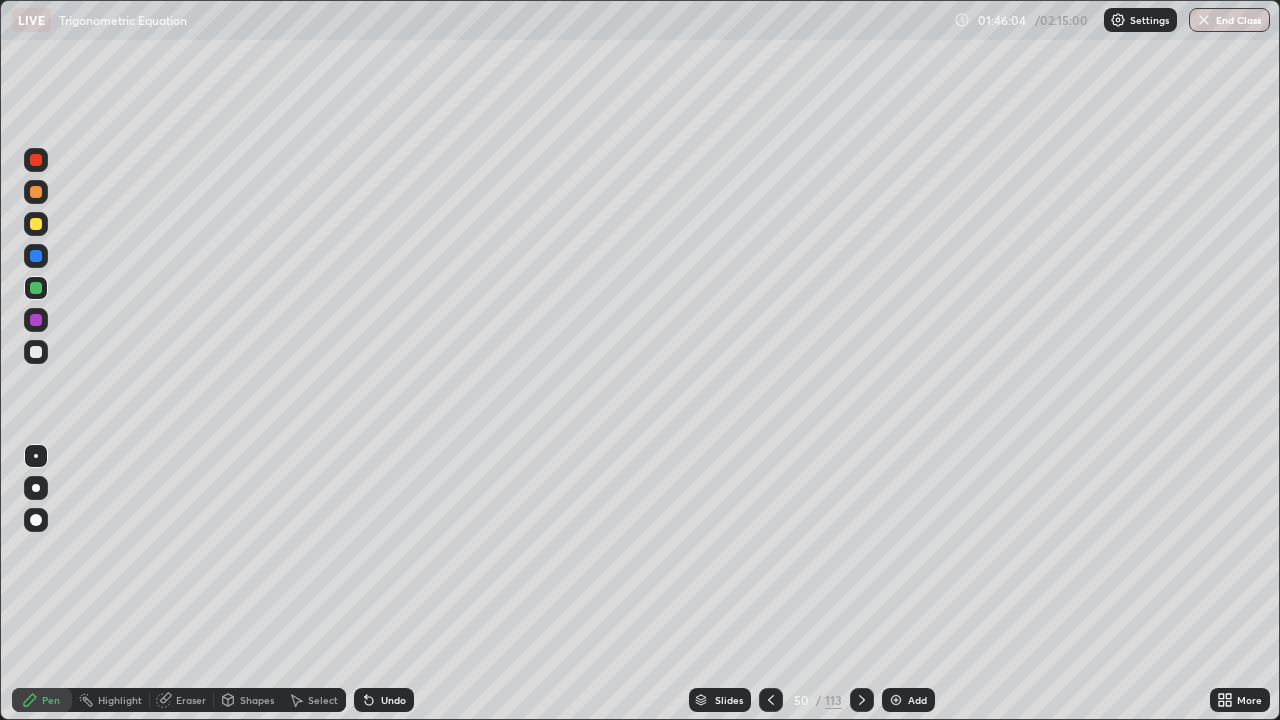 click 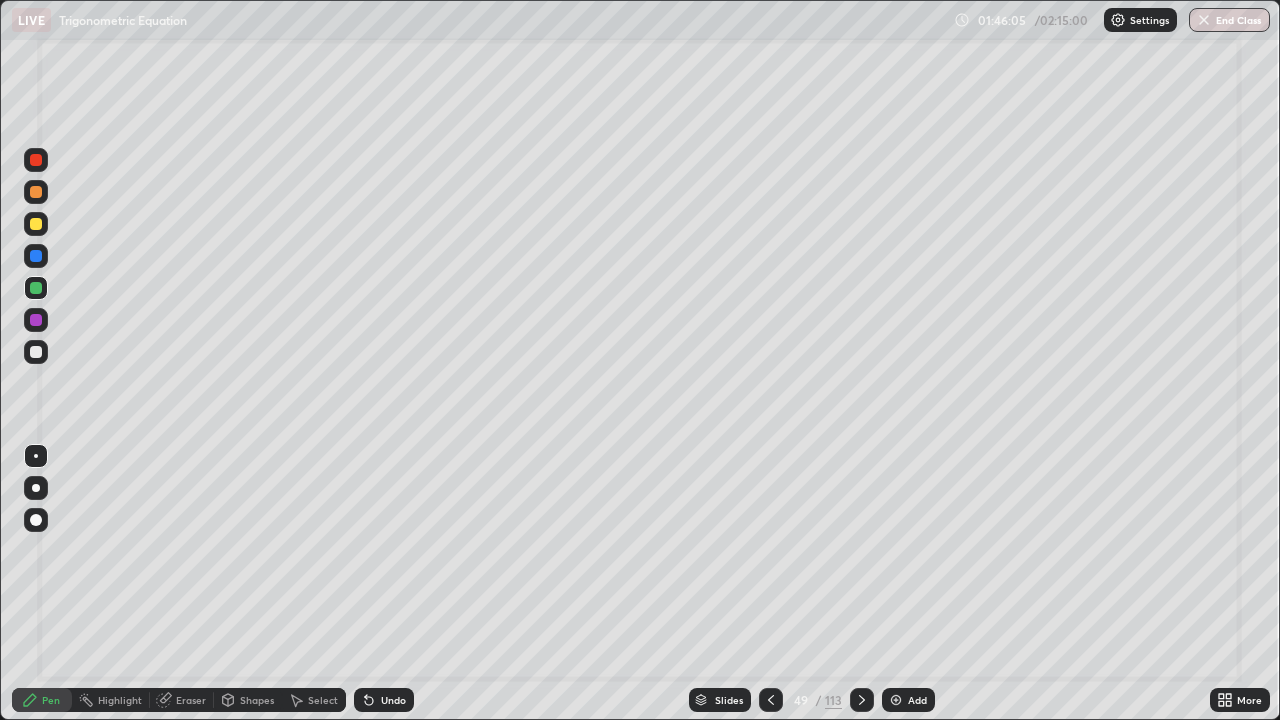 click 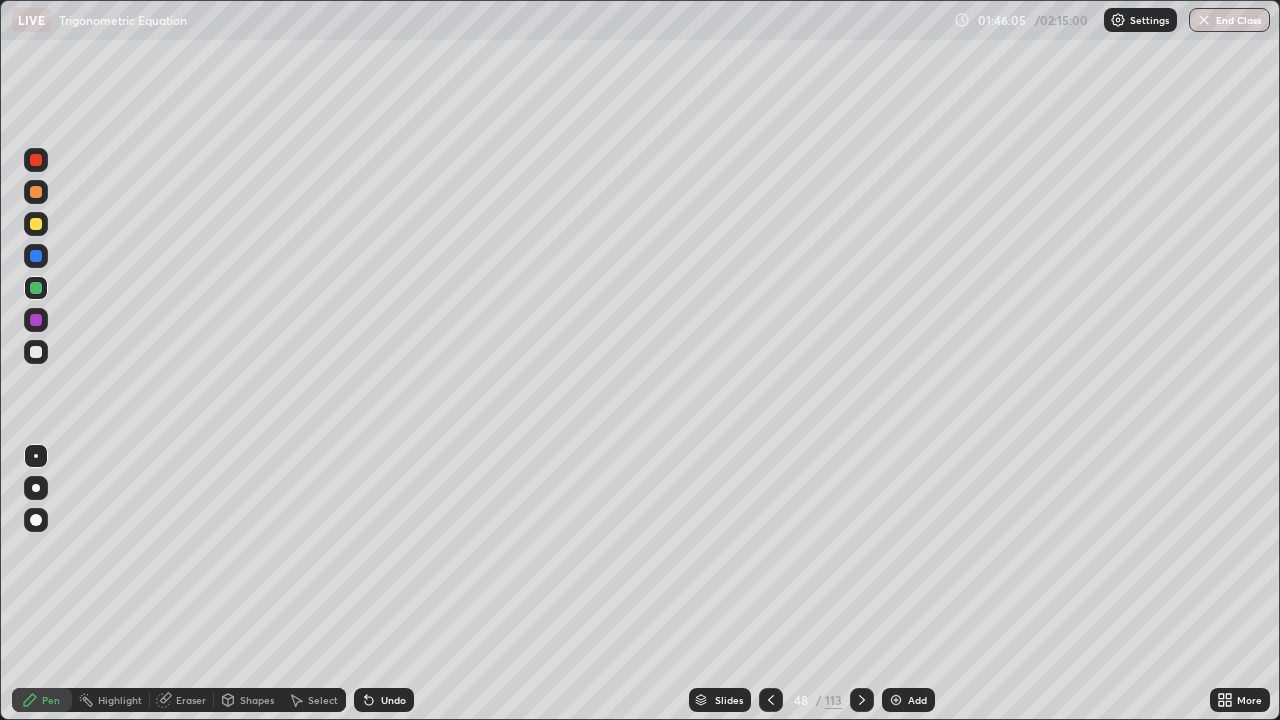 click 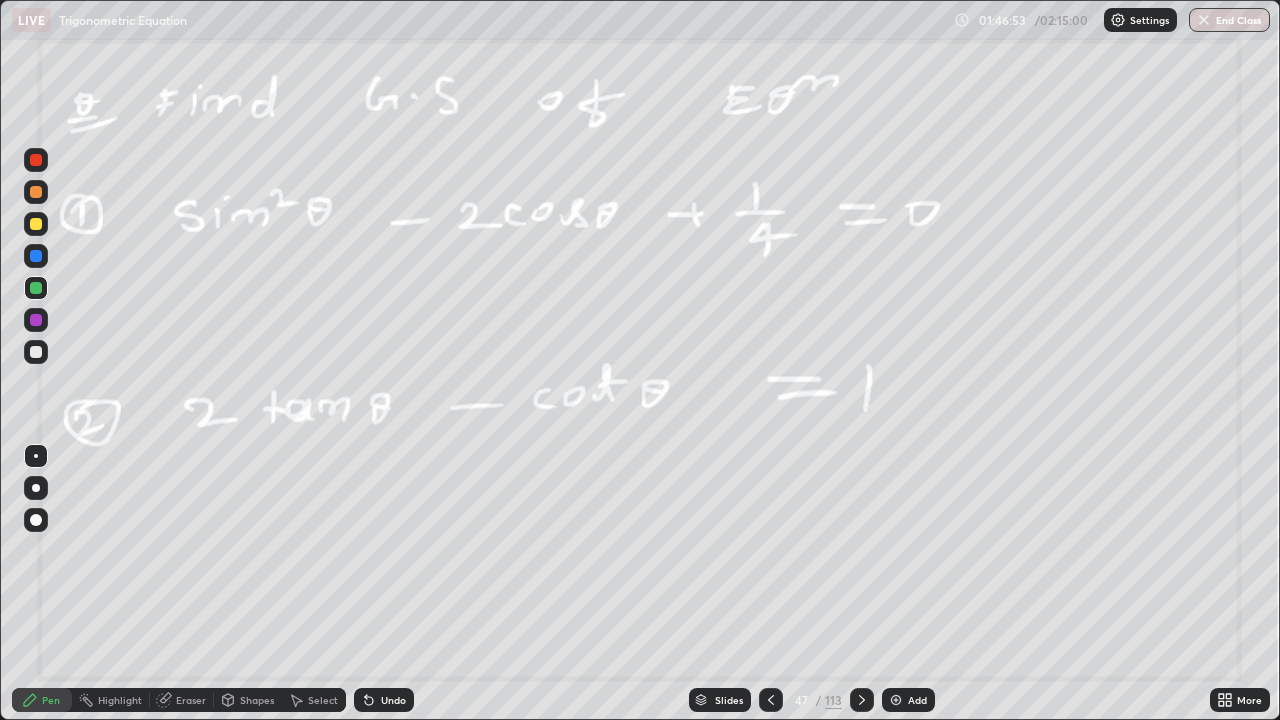 click 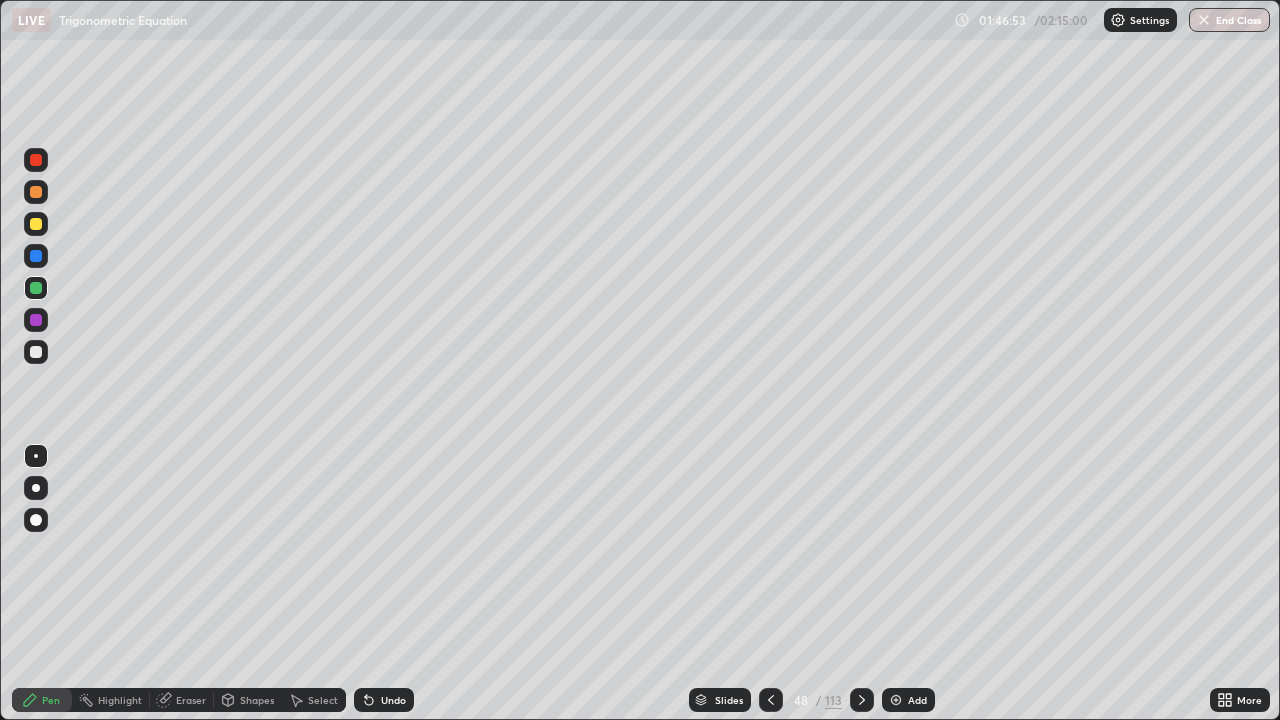 click 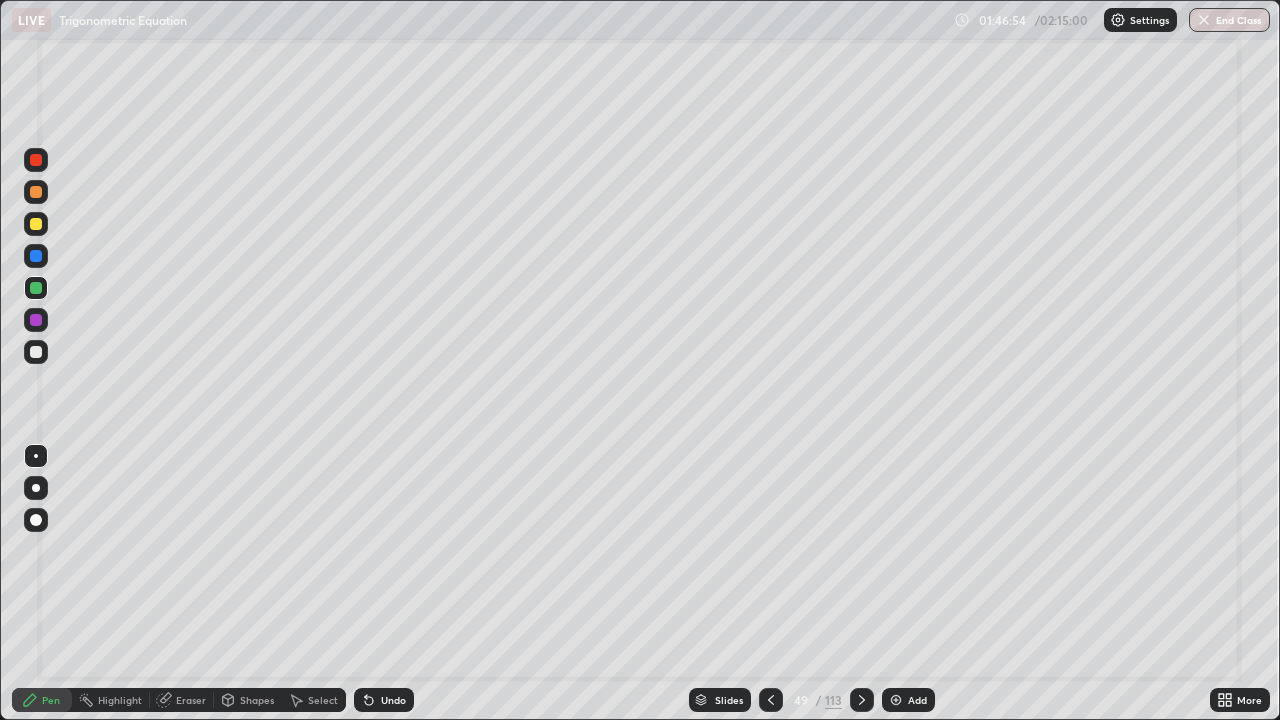 click at bounding box center [862, 700] 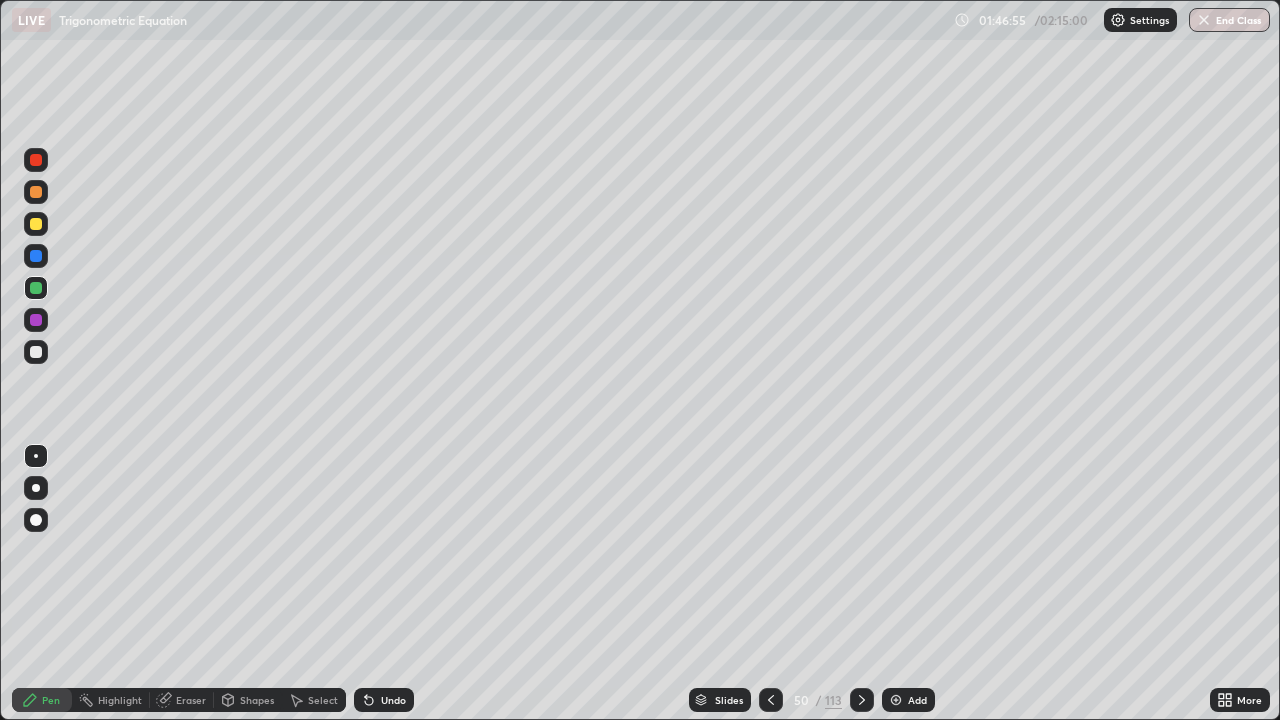 click at bounding box center [862, 700] 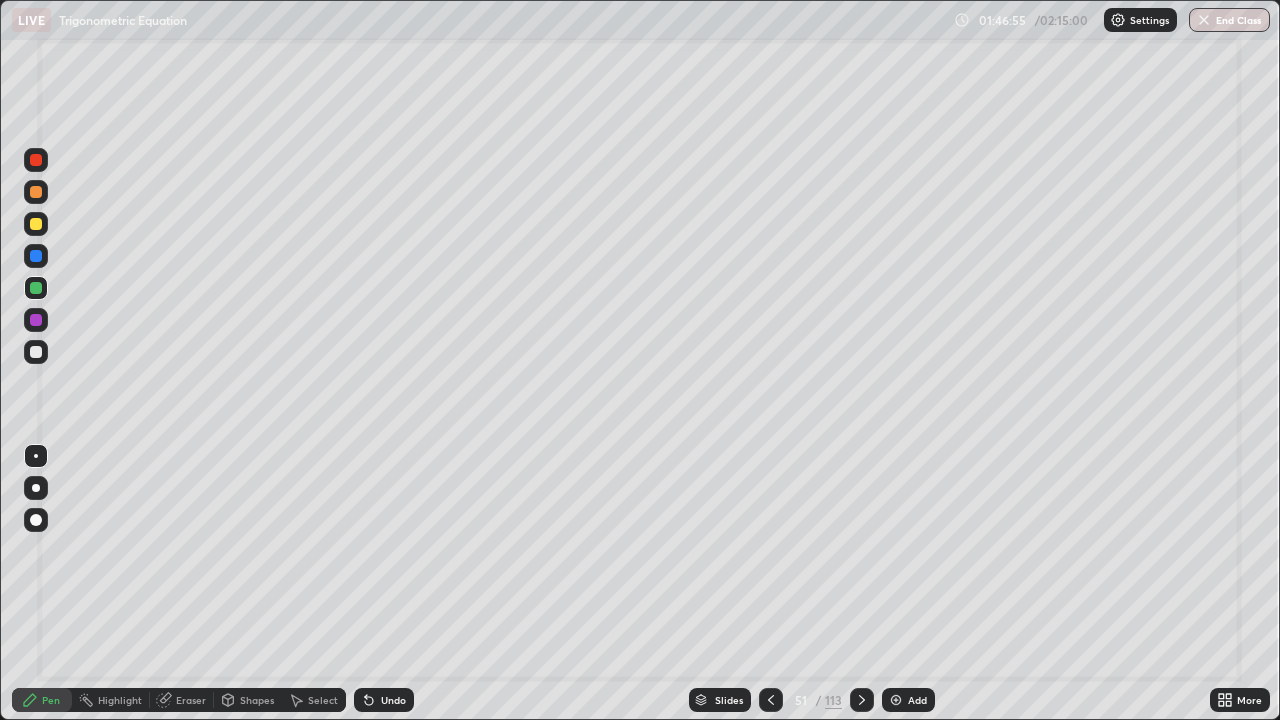 click on "113" at bounding box center [833, 700] 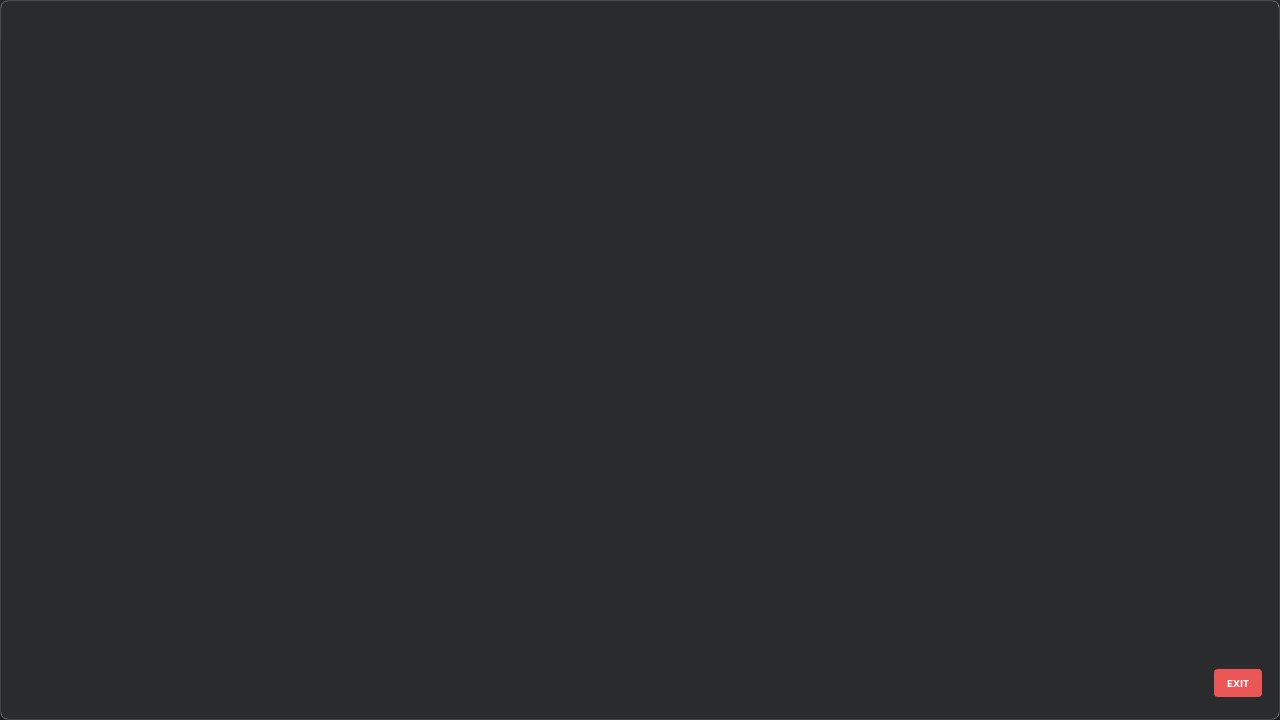 scroll, scrollTop: 3100, scrollLeft: 0, axis: vertical 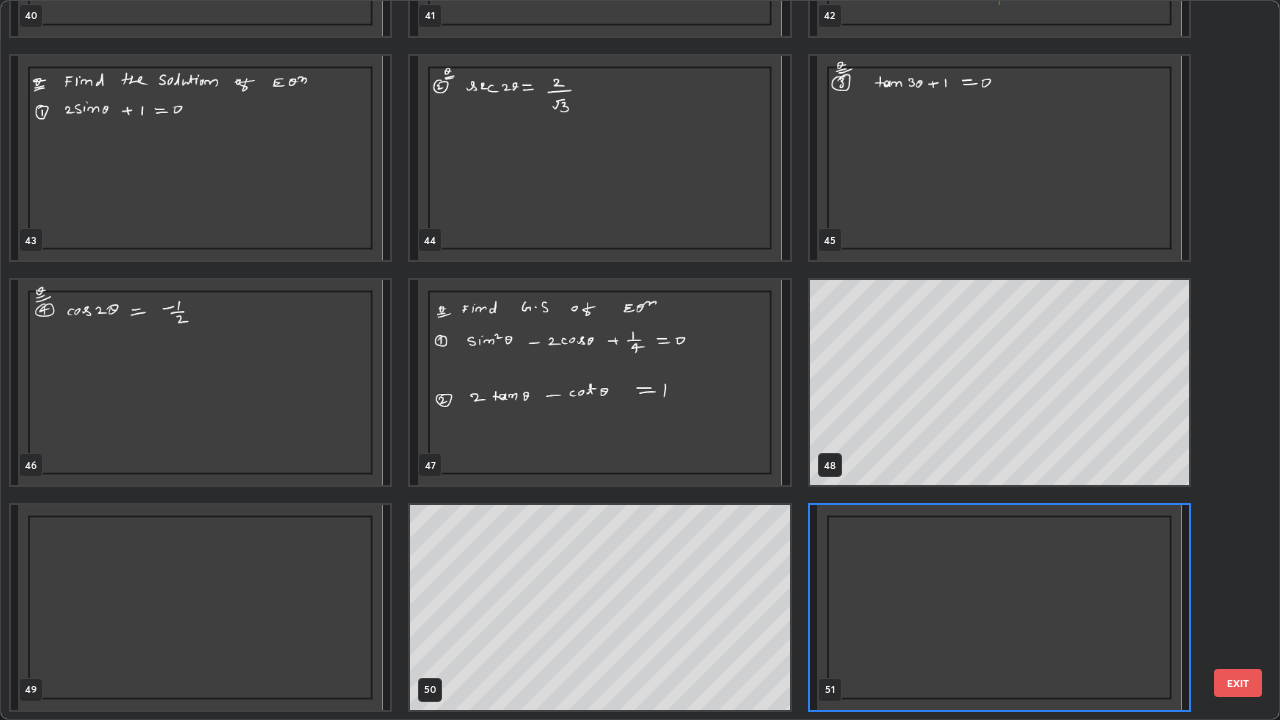 click at bounding box center (999, 607) 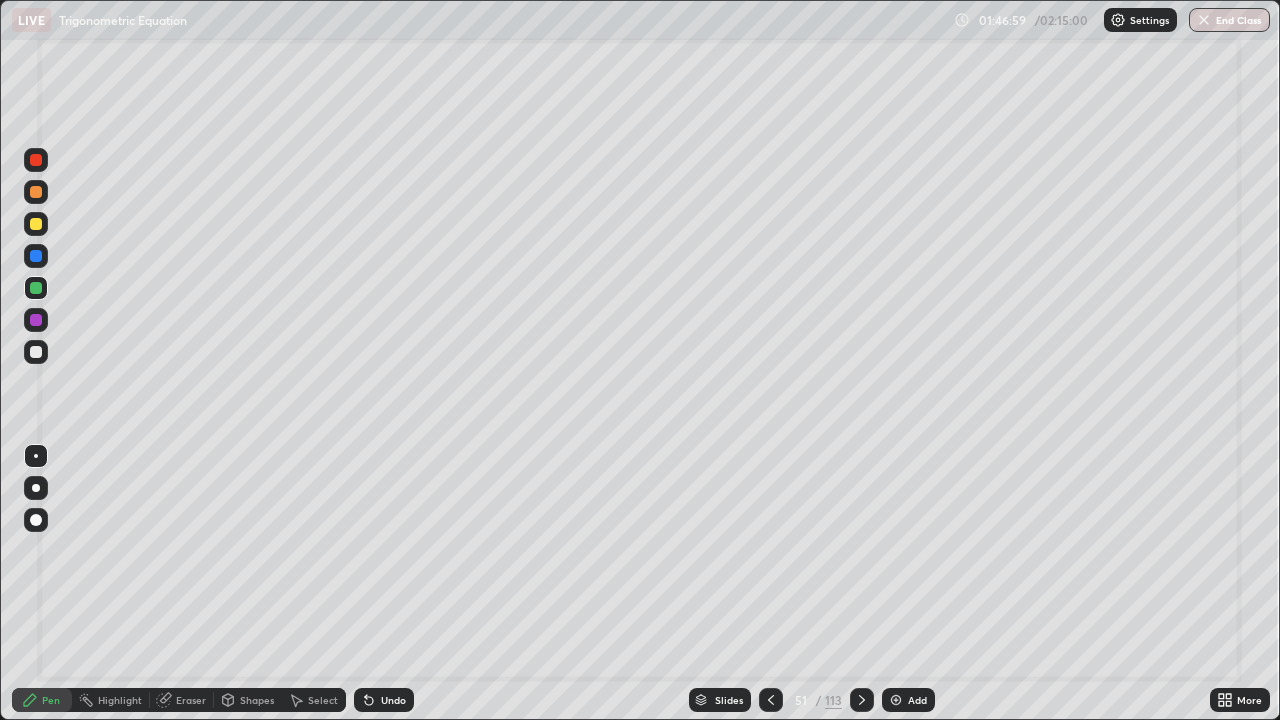 click 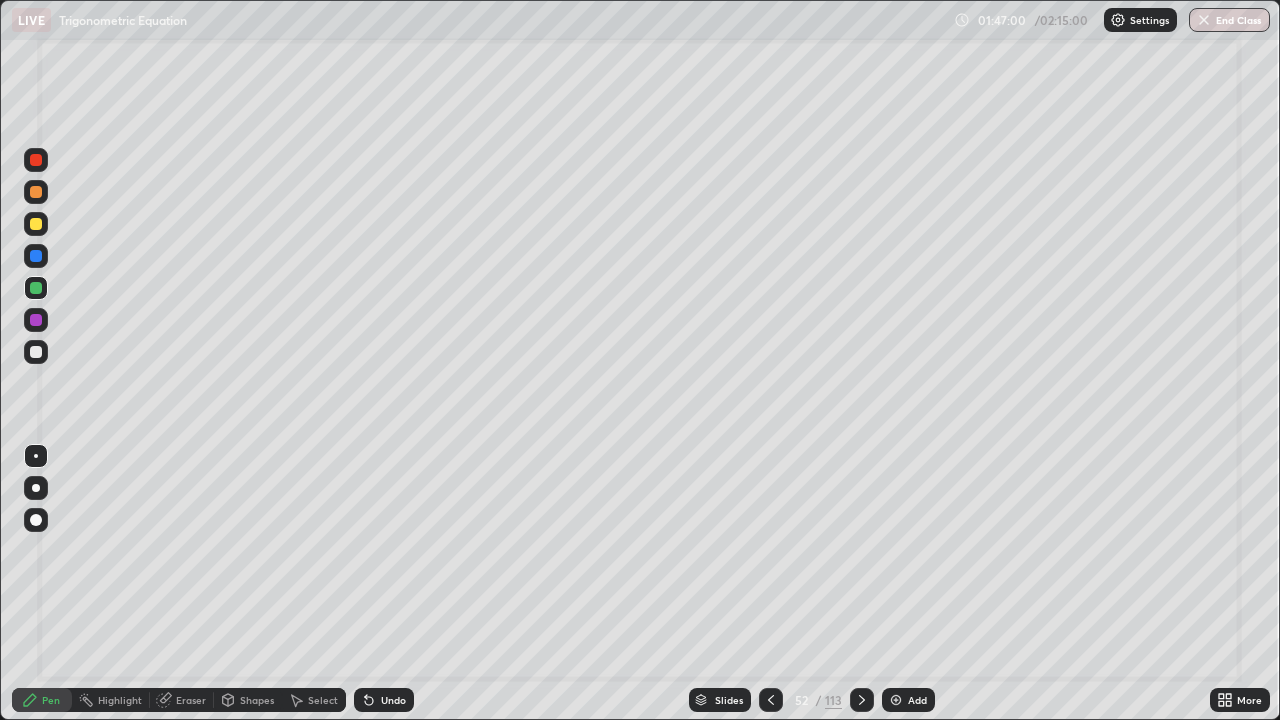 click 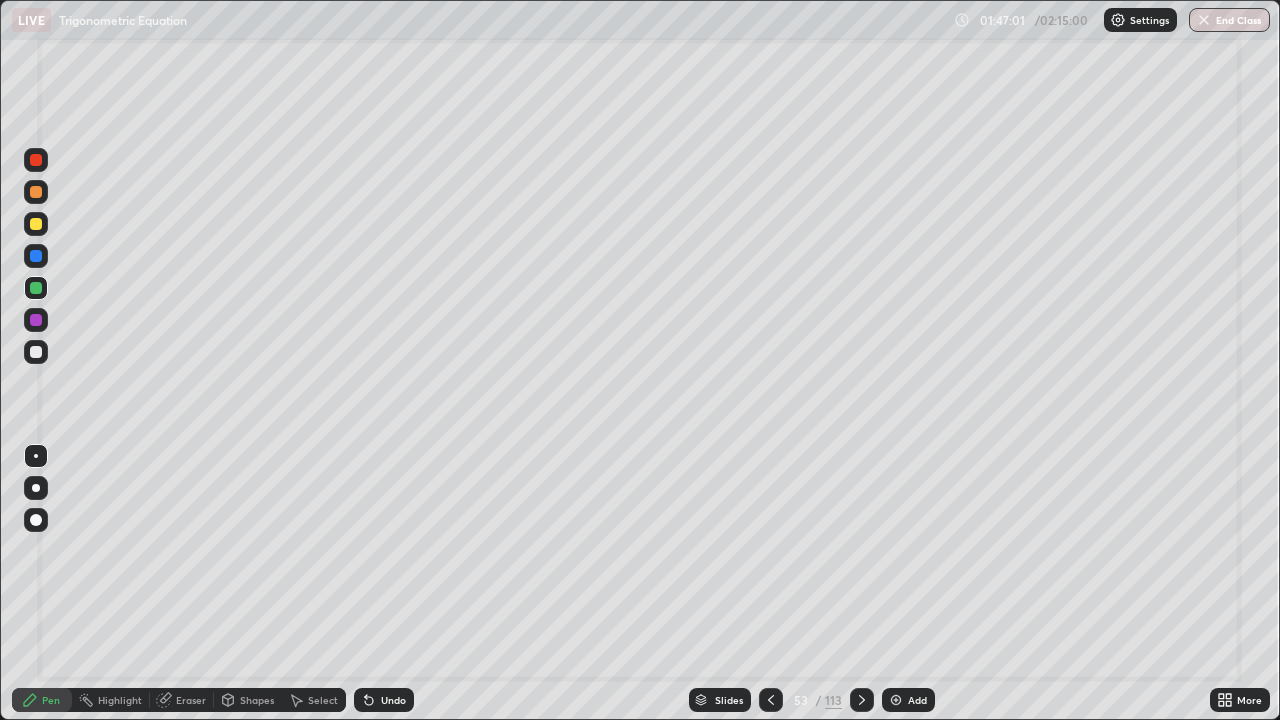 click 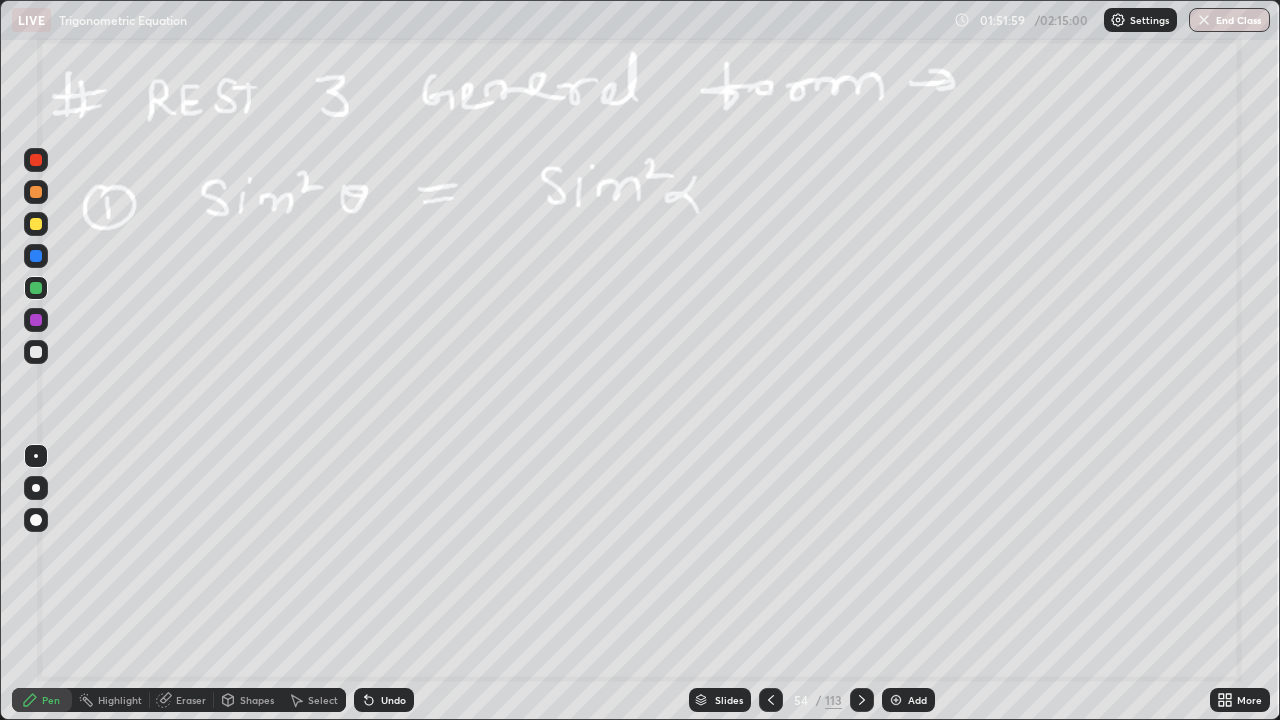 click 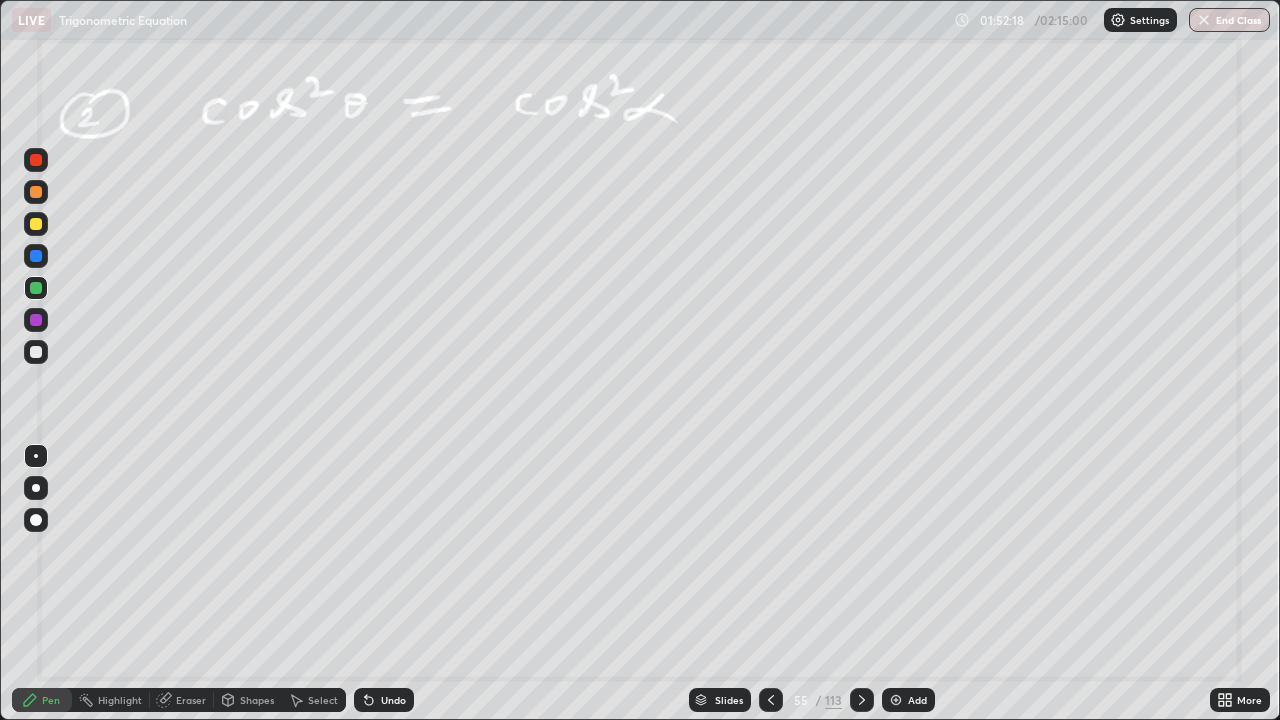click 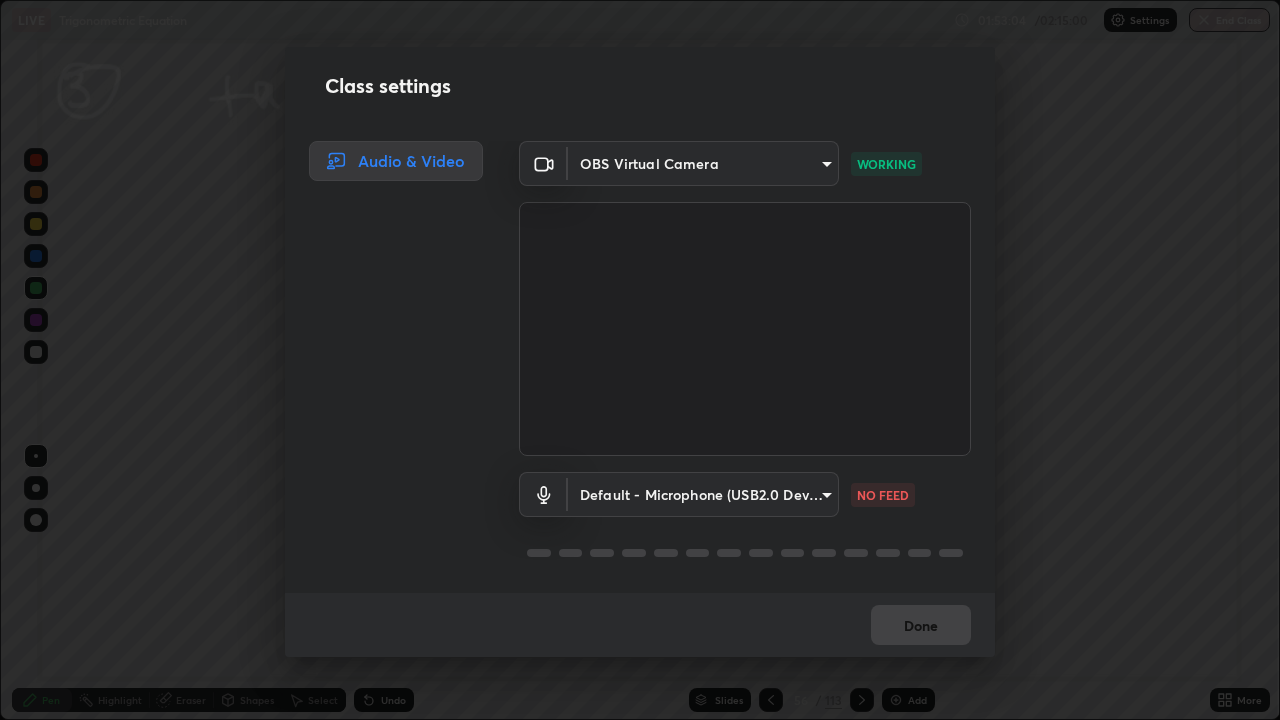 click on "Done" at bounding box center (640, 625) 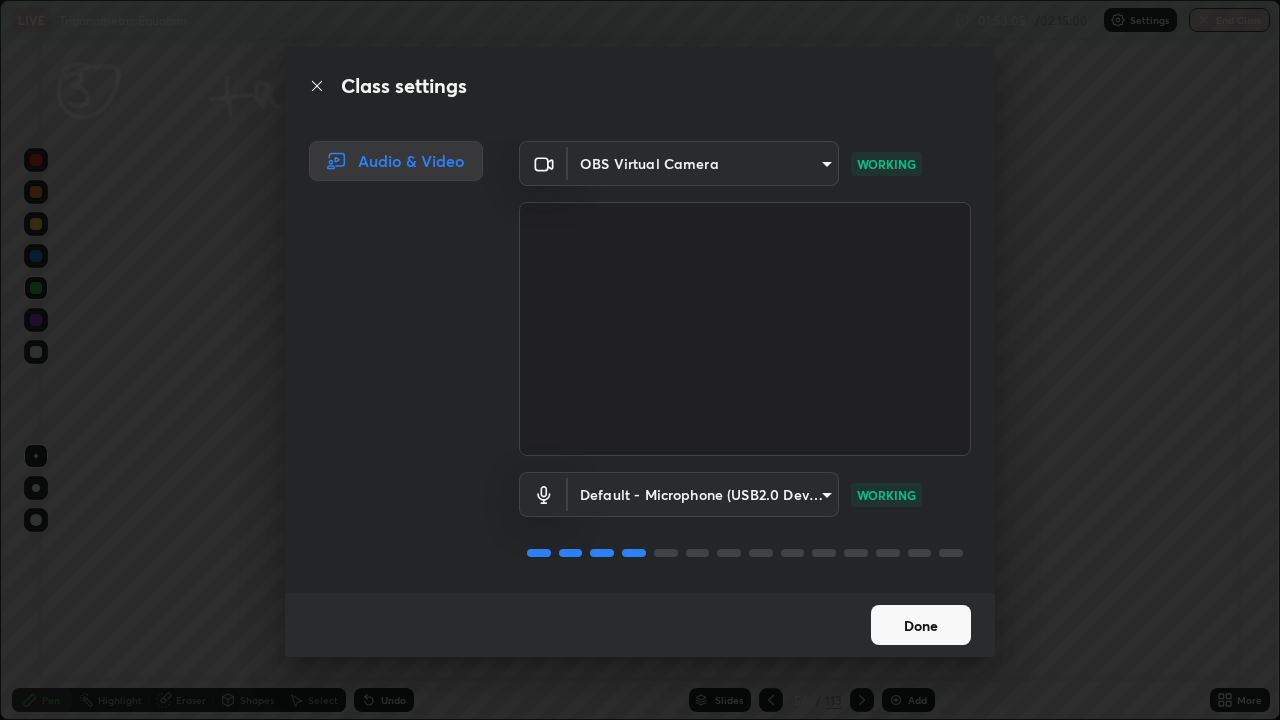 click on "Done" at bounding box center (921, 625) 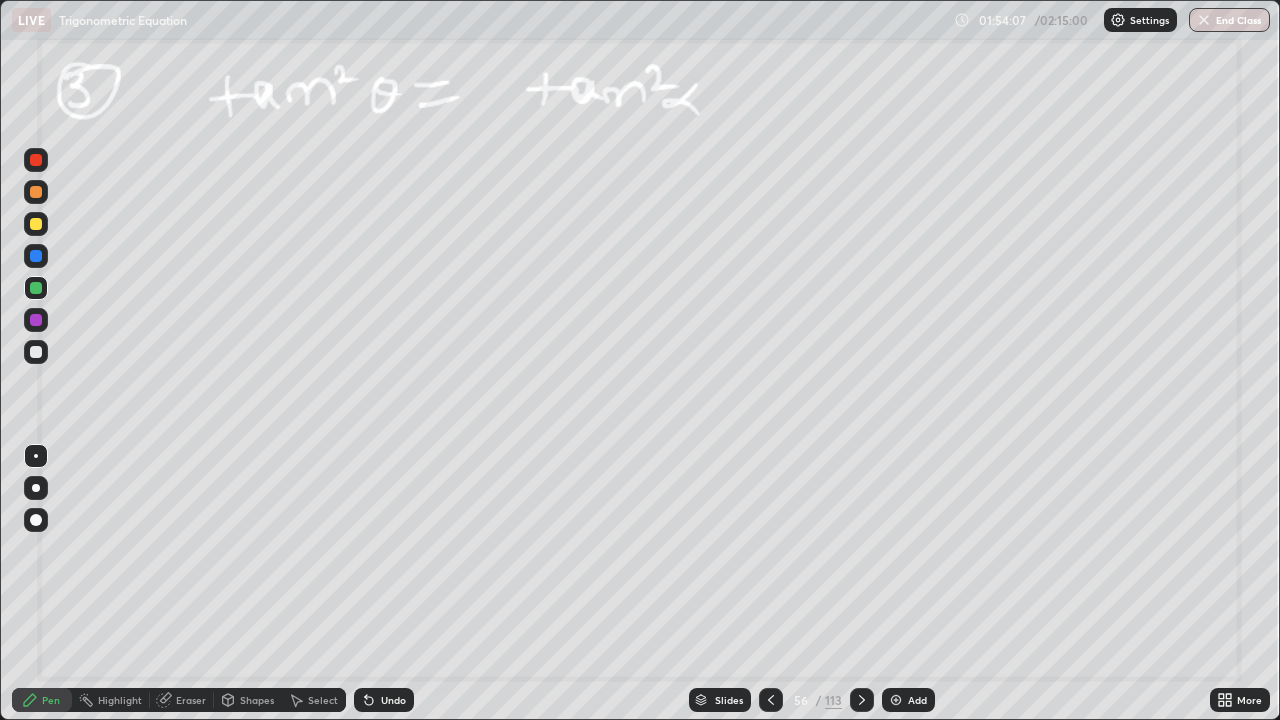 click at bounding box center (862, 700) 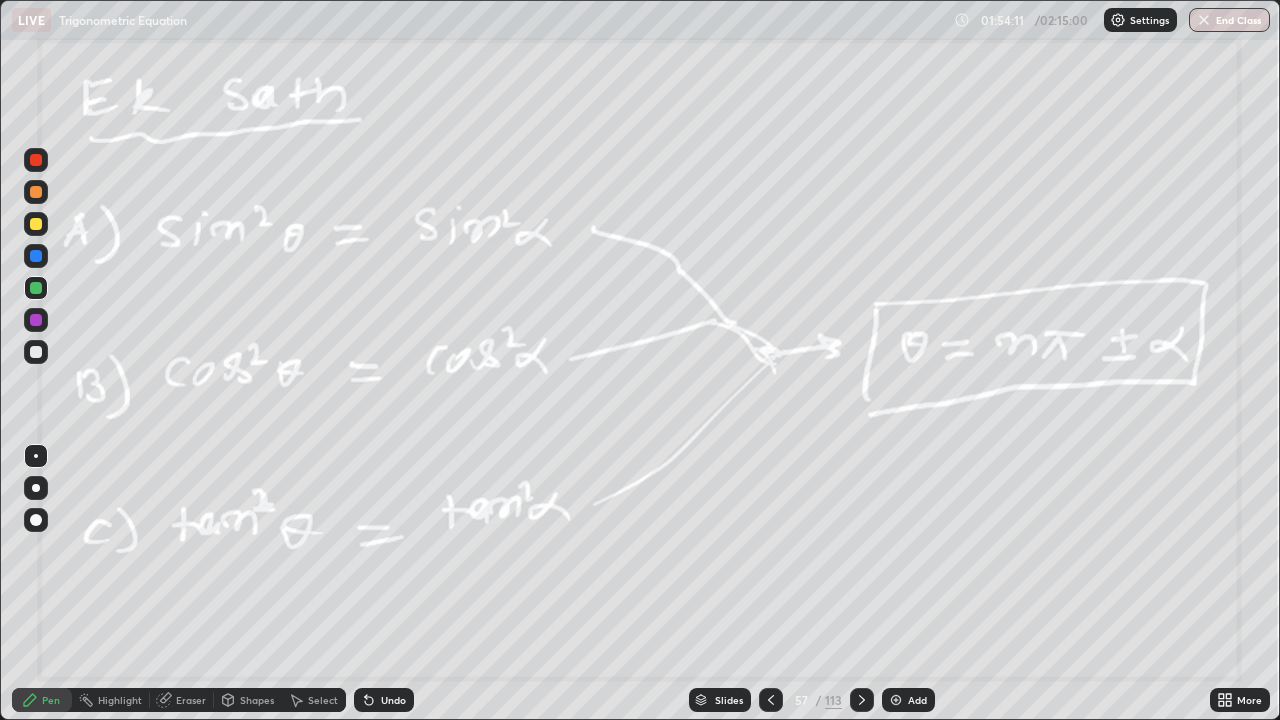 click at bounding box center (862, 700) 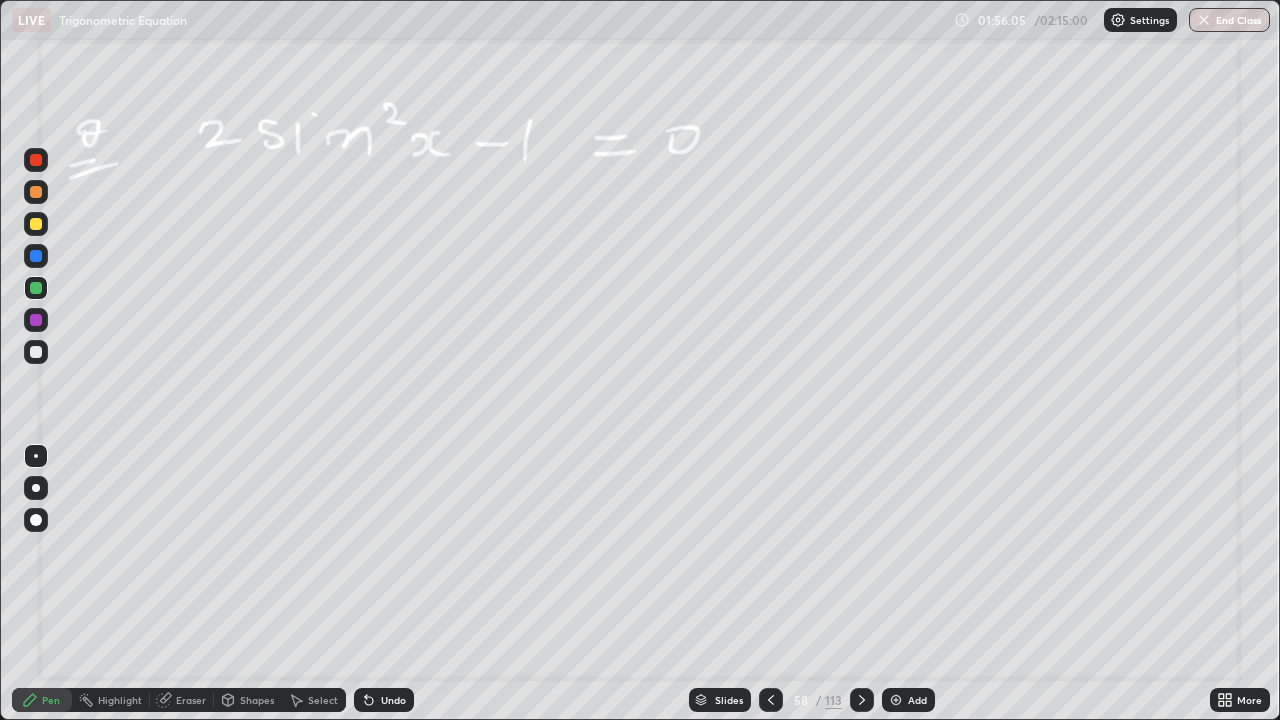 click 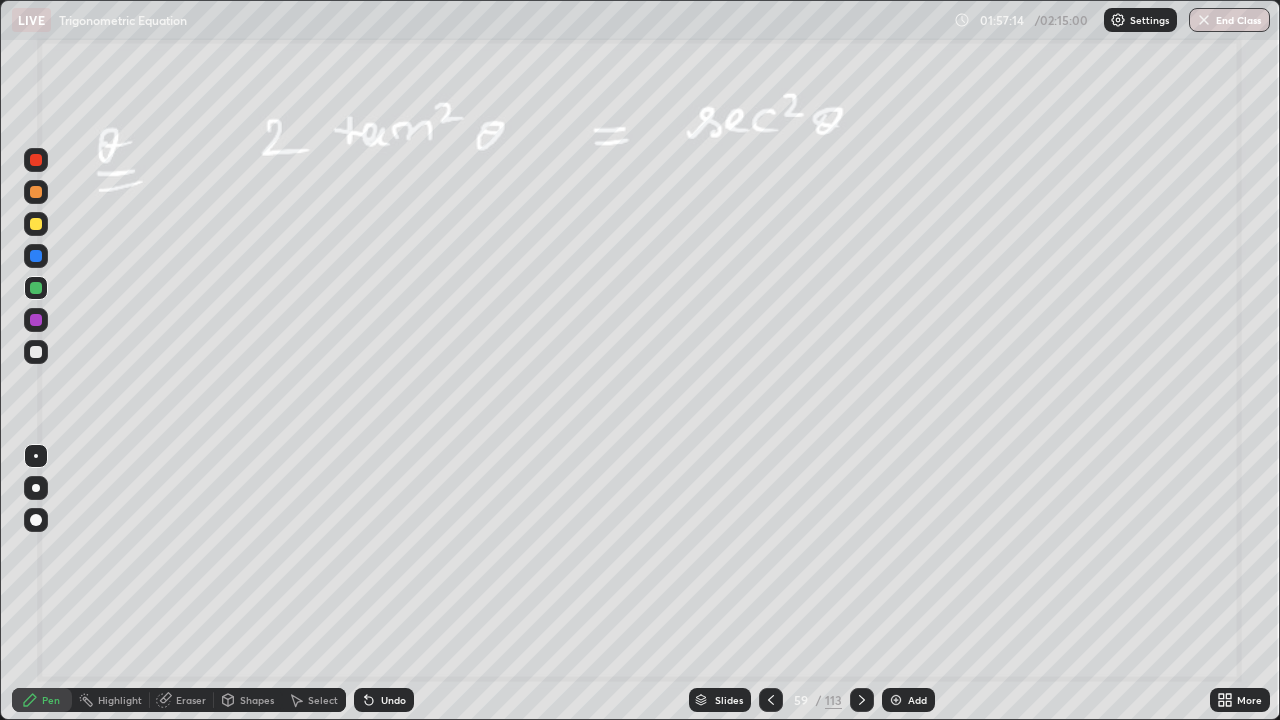 click on "End Class" at bounding box center [1229, 20] 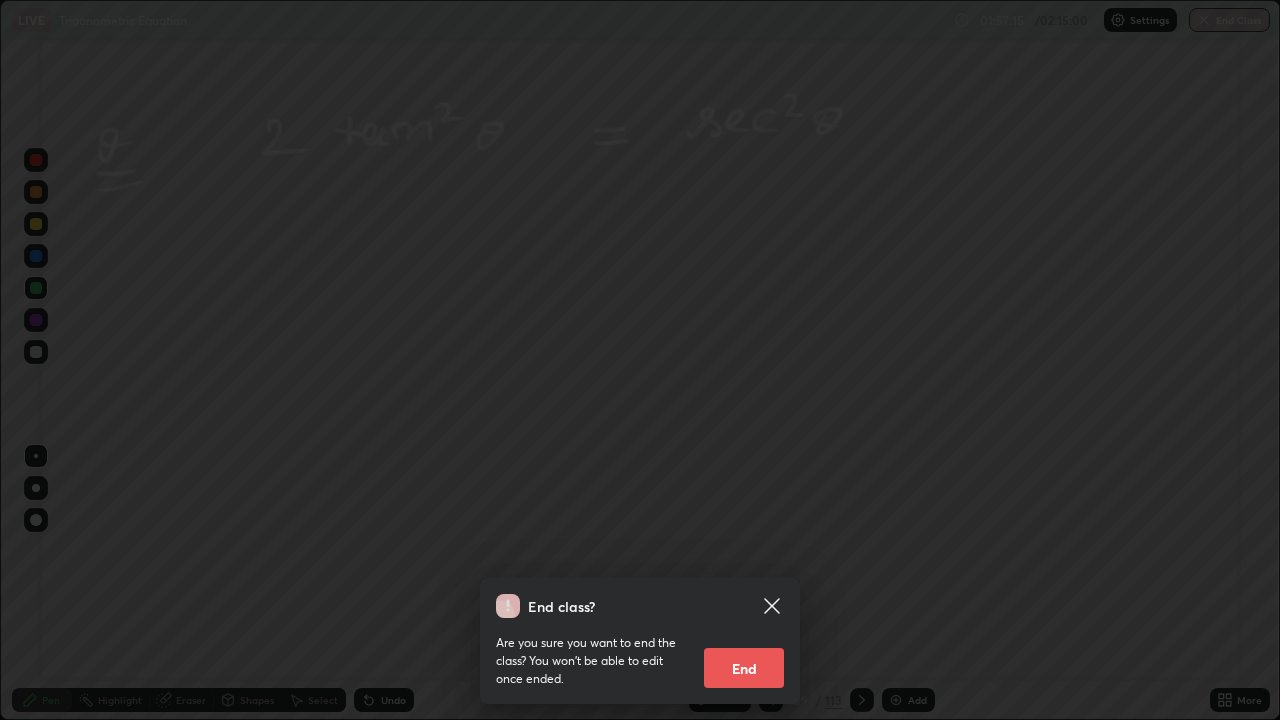 click on "End" at bounding box center (744, 668) 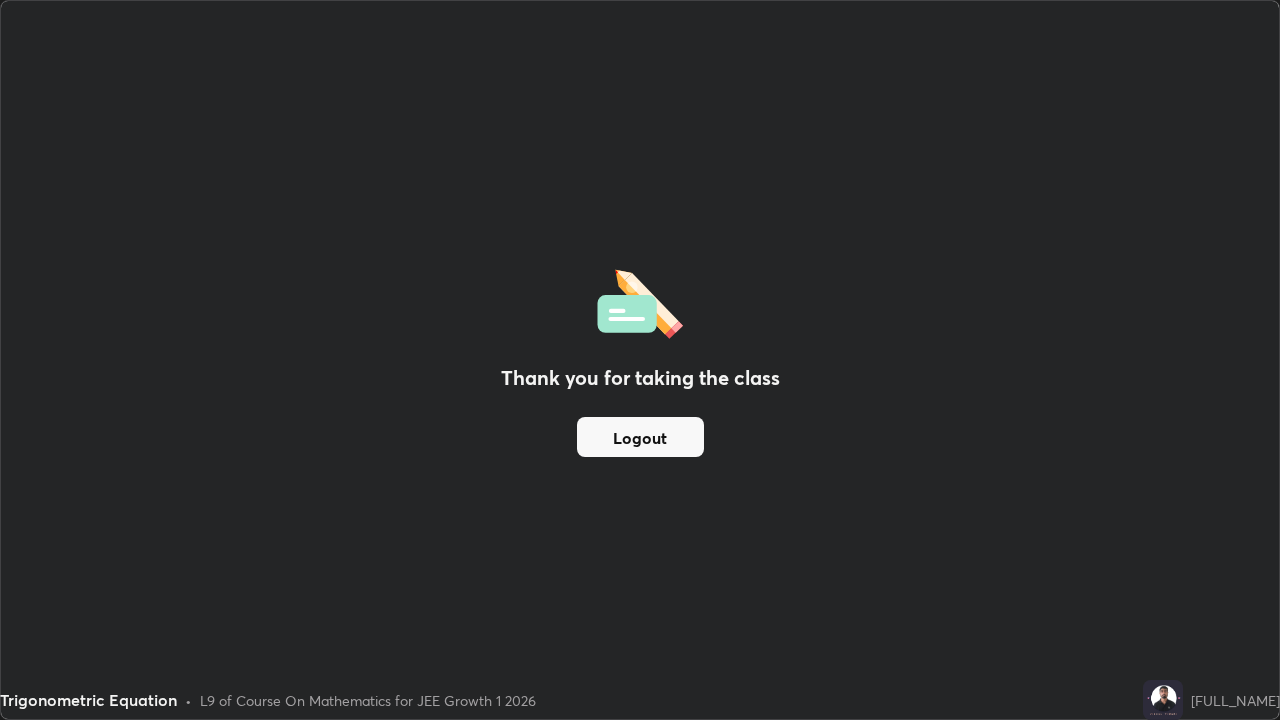 click on "Logout" at bounding box center (640, 437) 